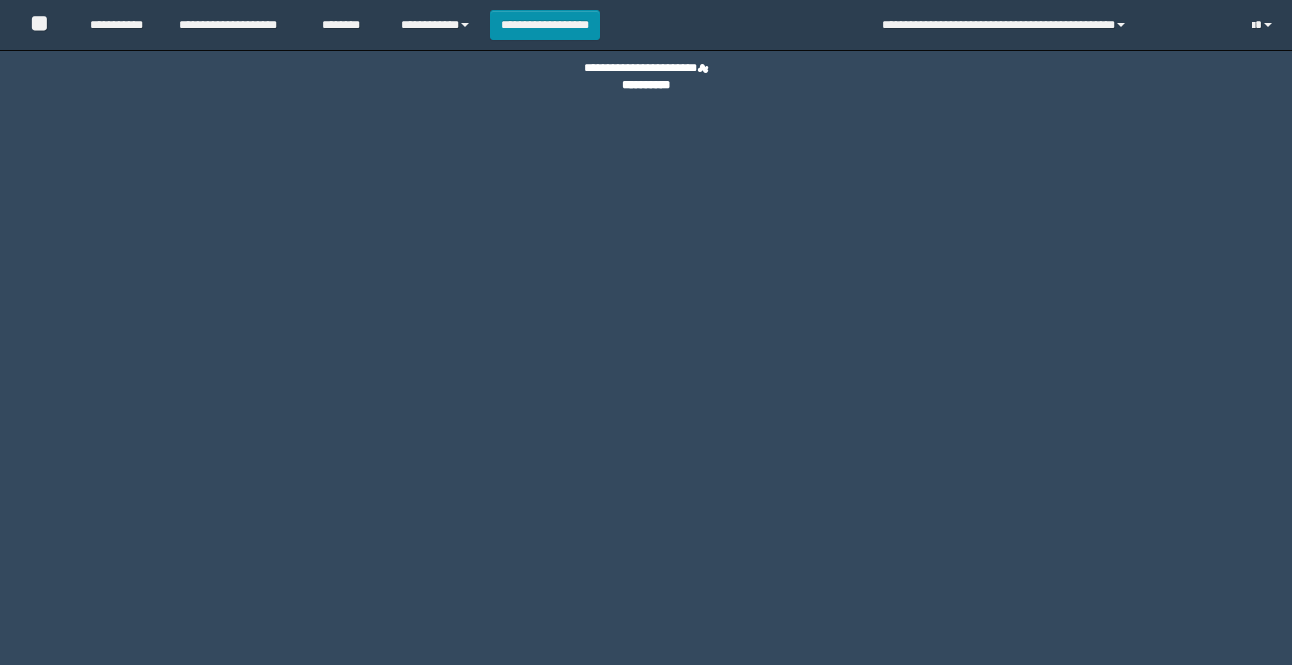 scroll, scrollTop: 0, scrollLeft: 0, axis: both 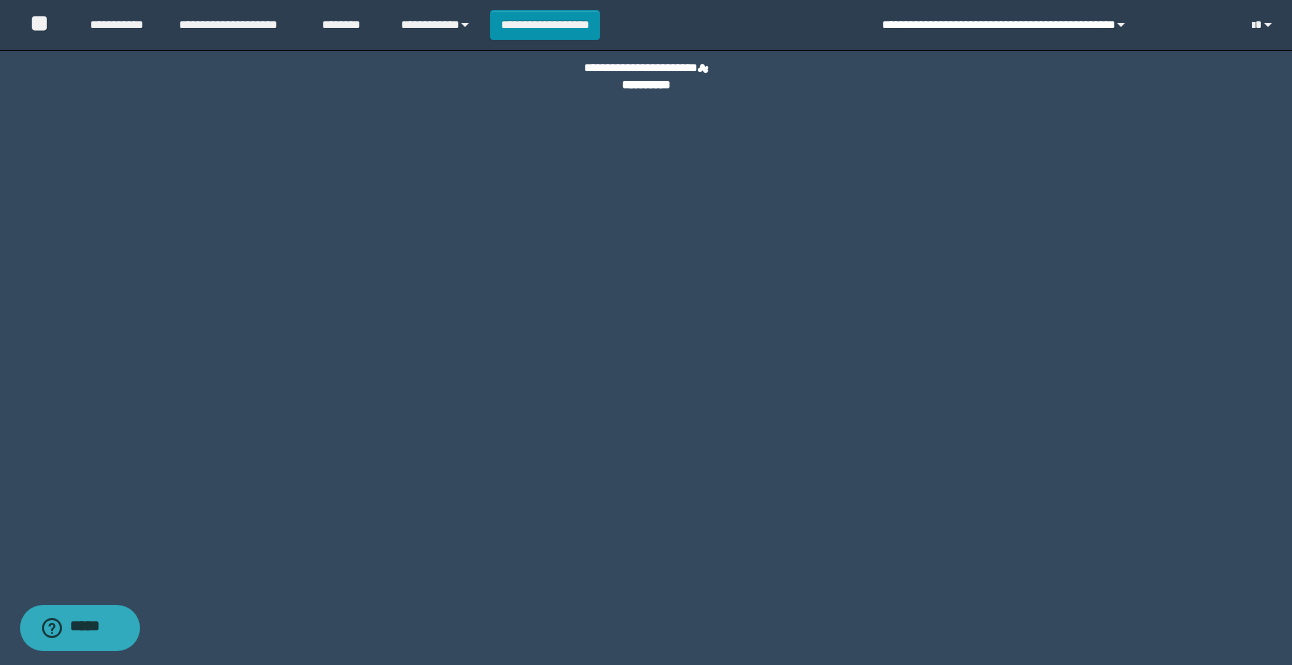 click on "**********" at bounding box center (1051, 25) 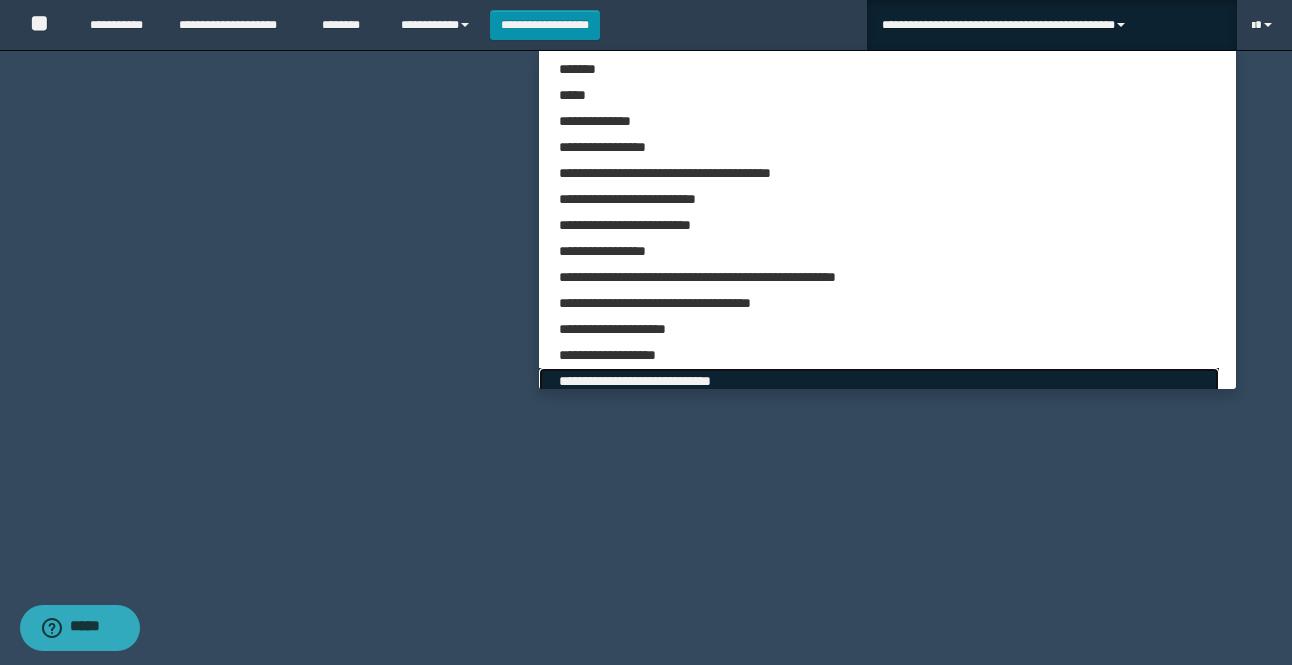 click on "**********" at bounding box center (878, 381) 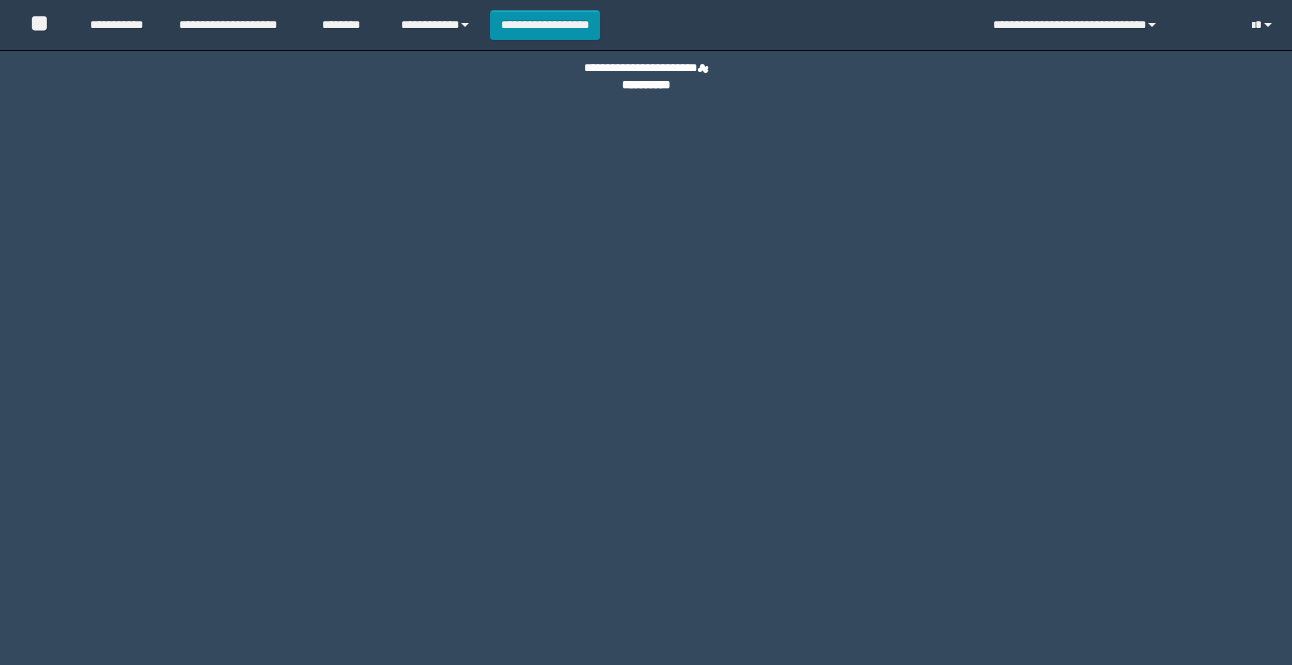 scroll, scrollTop: 0, scrollLeft: 0, axis: both 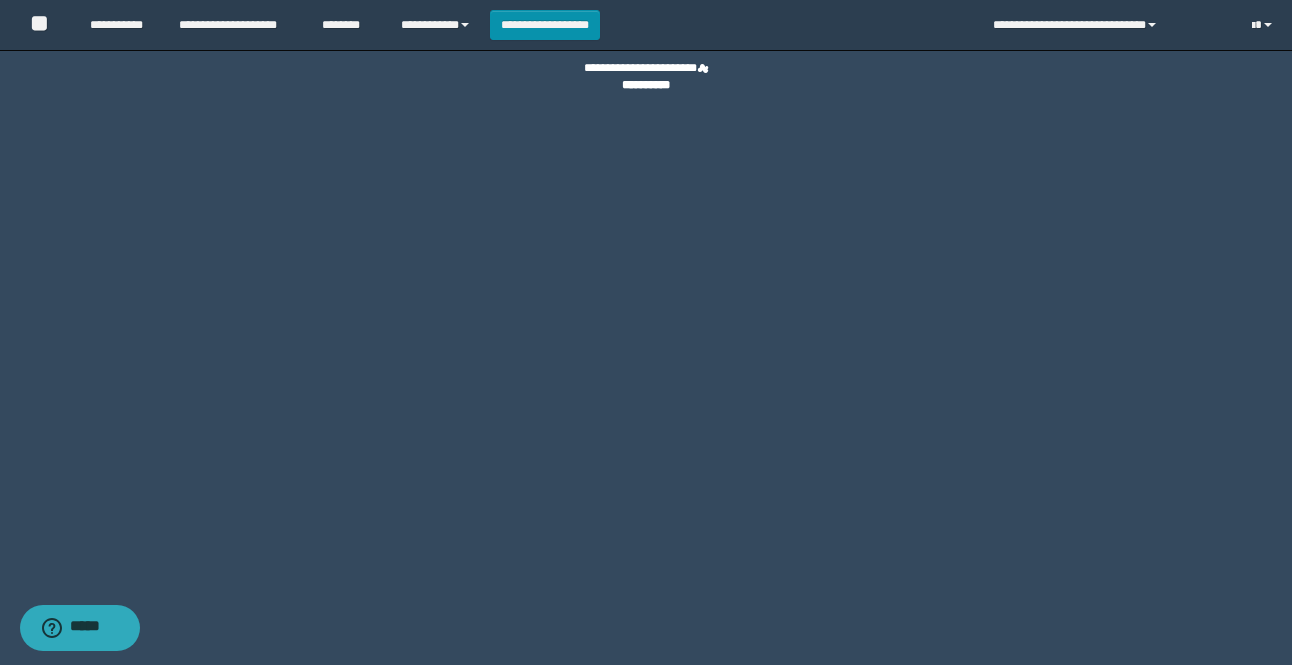 click on "**********" at bounding box center (646, 332) 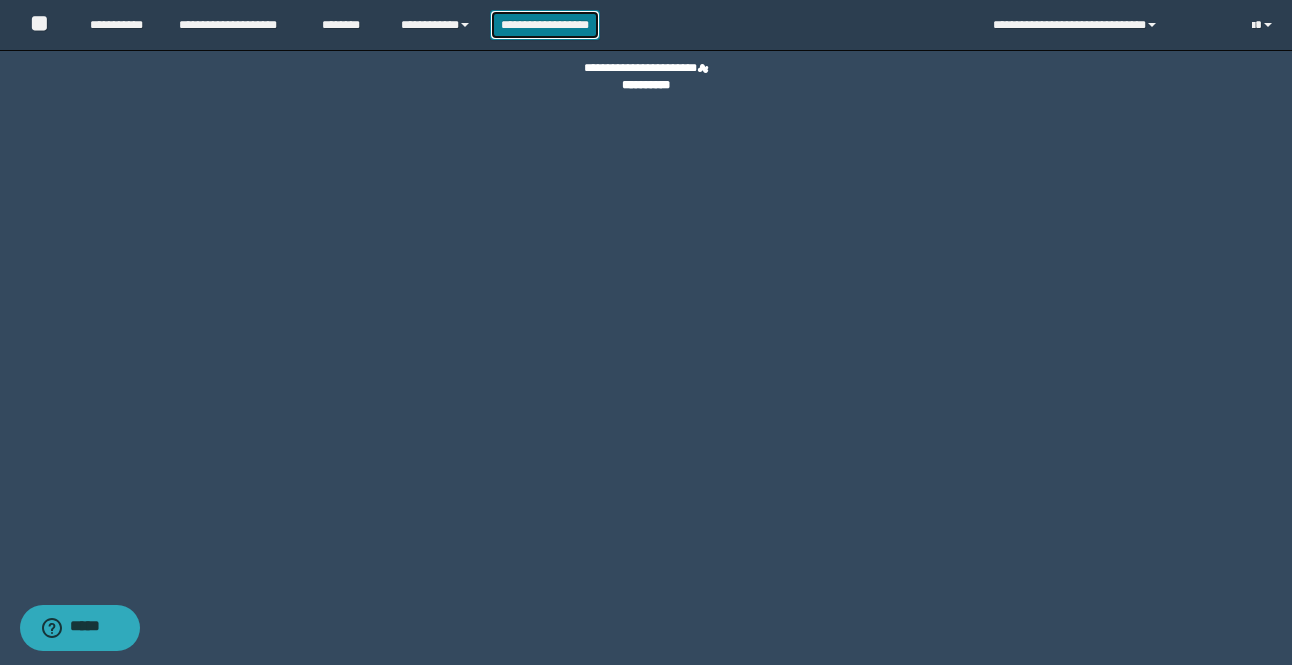click on "**********" at bounding box center (545, 25) 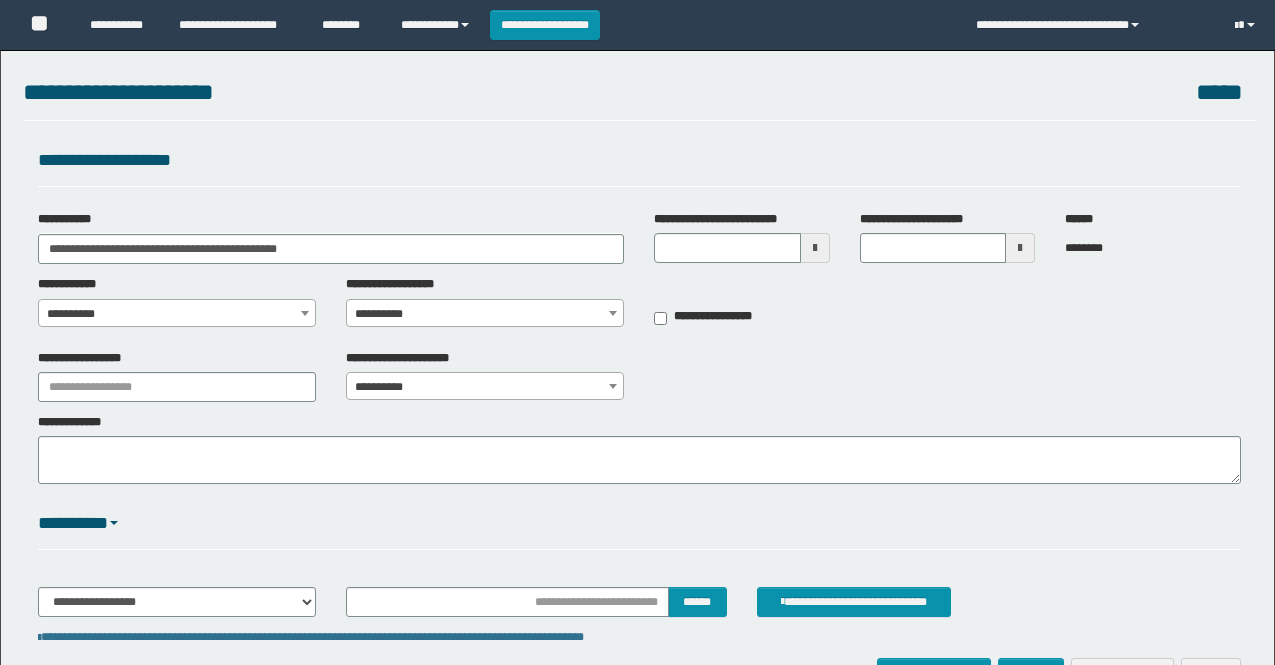 scroll, scrollTop: 0, scrollLeft: 0, axis: both 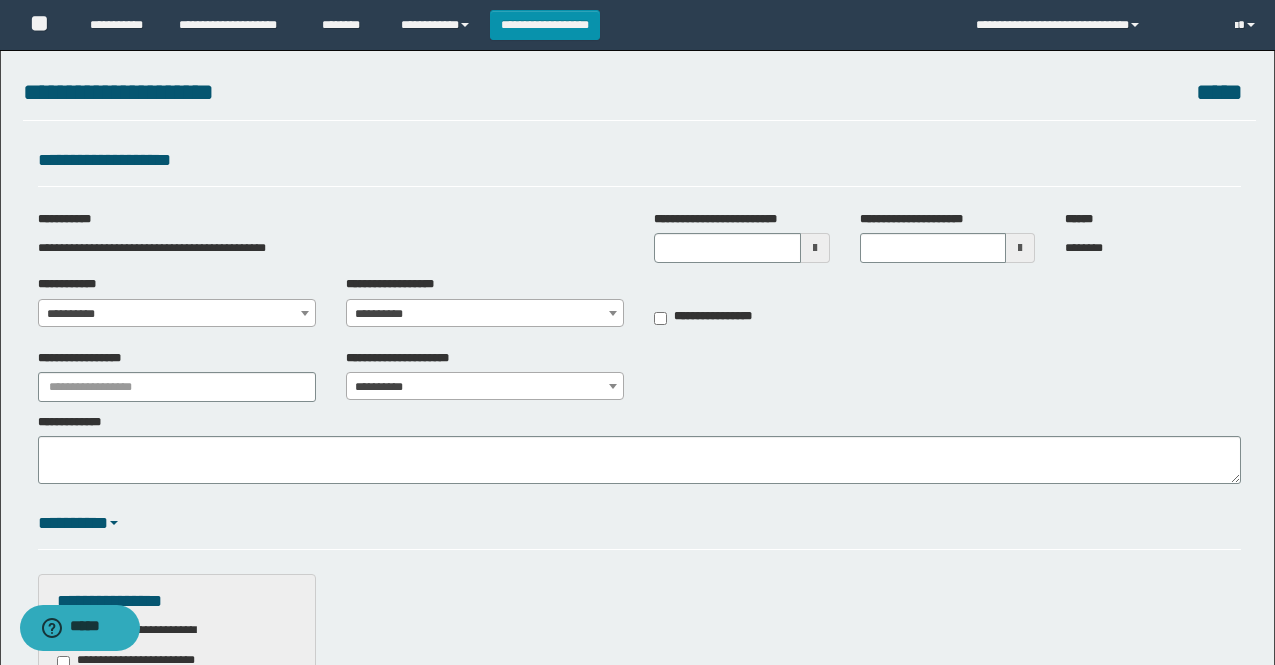 click at bounding box center [305, 313] 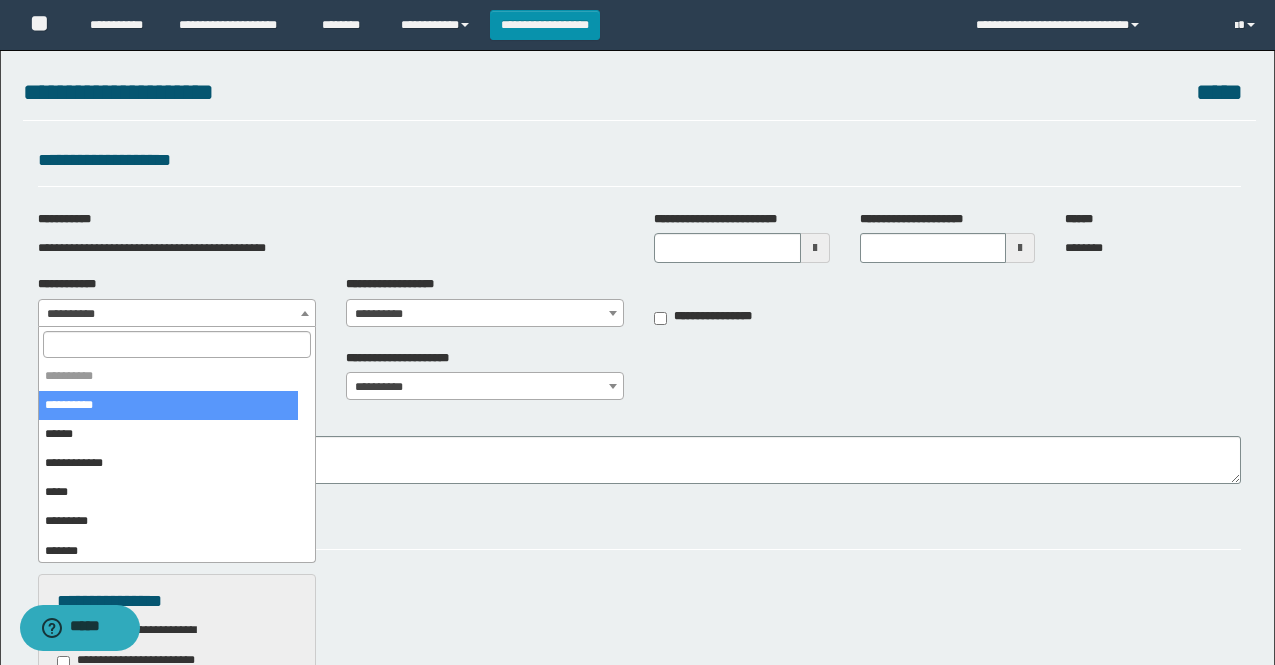 click at bounding box center (177, 344) 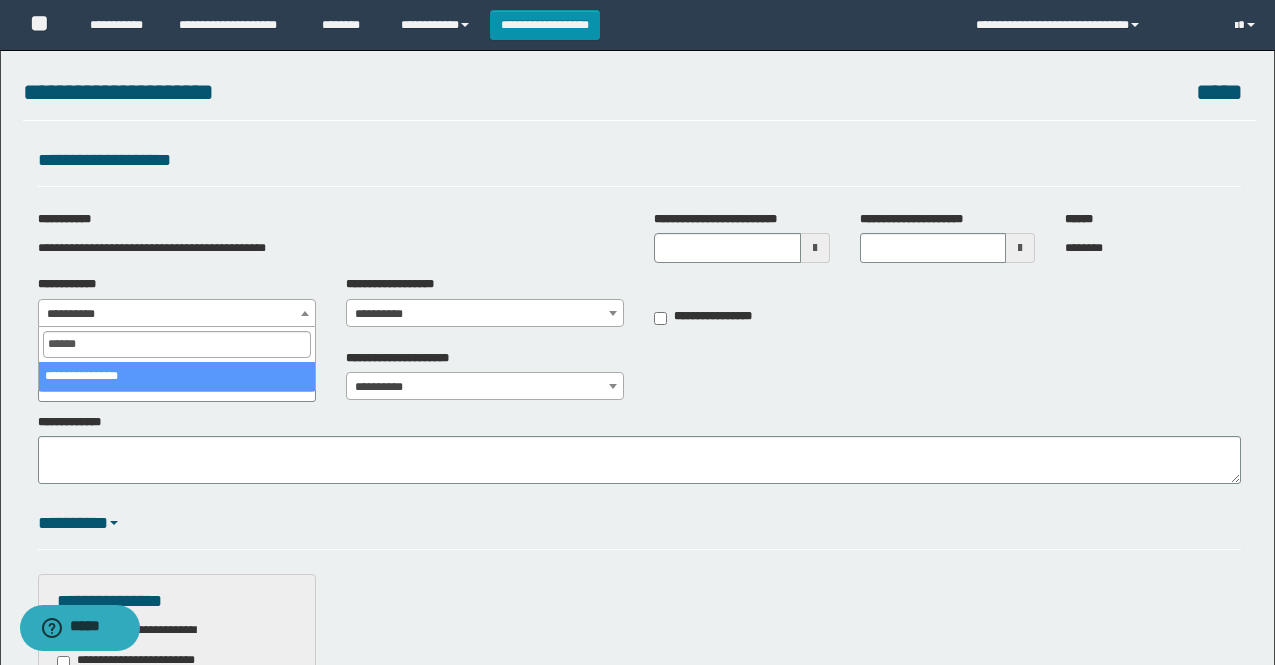 type on "*****" 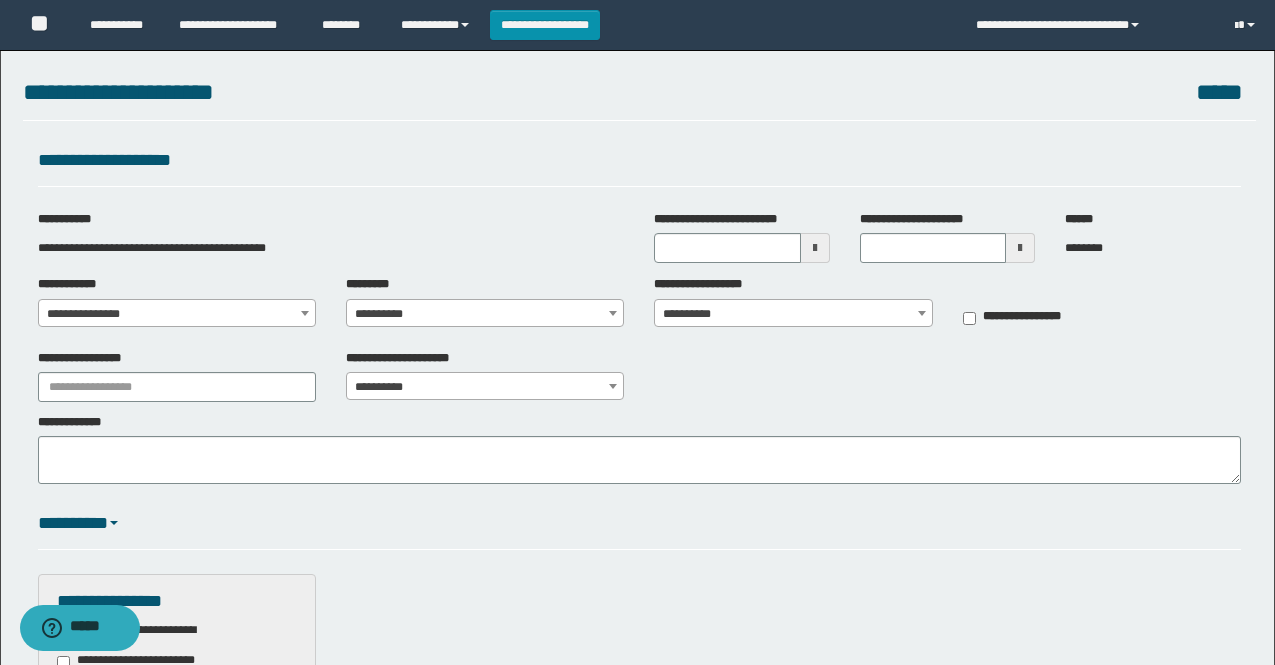 click on "**********" at bounding box center (485, 314) 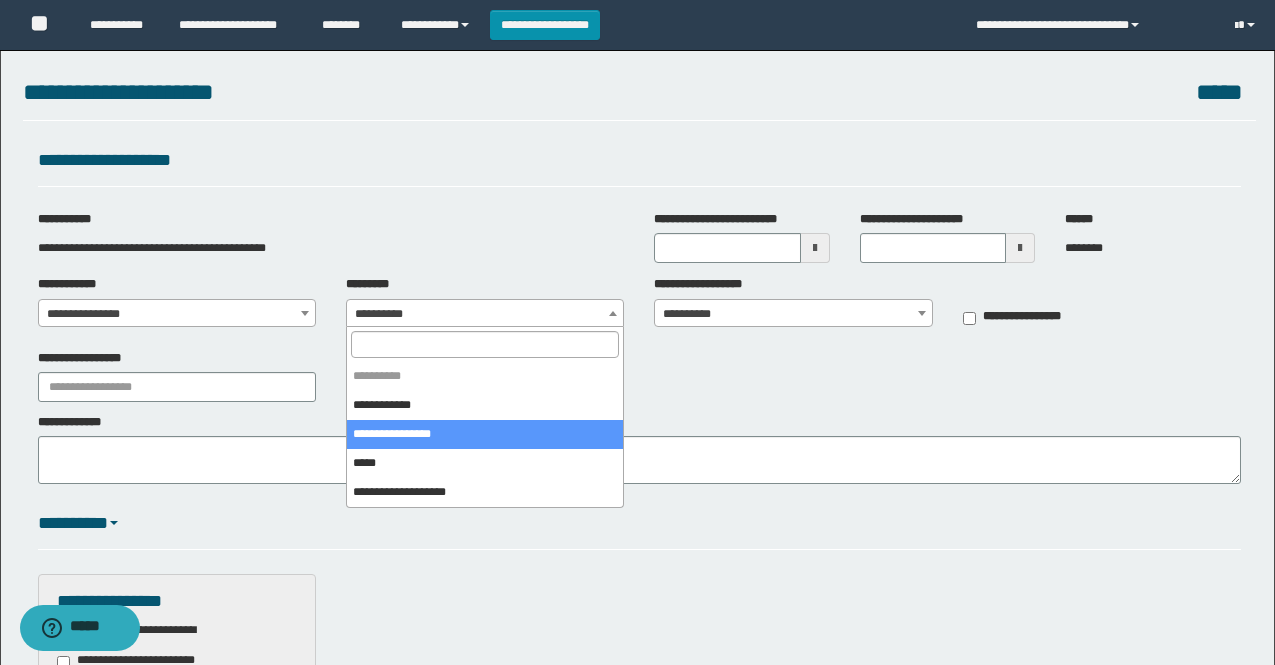 select on "****" 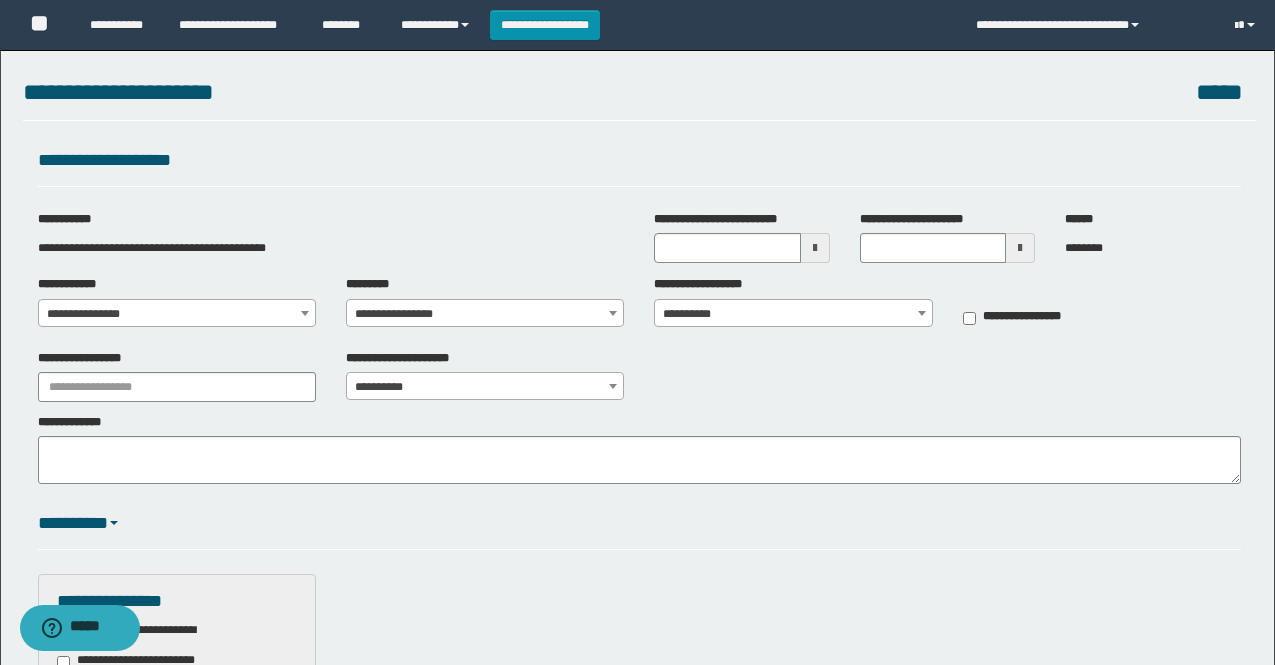 click at bounding box center [815, 248] 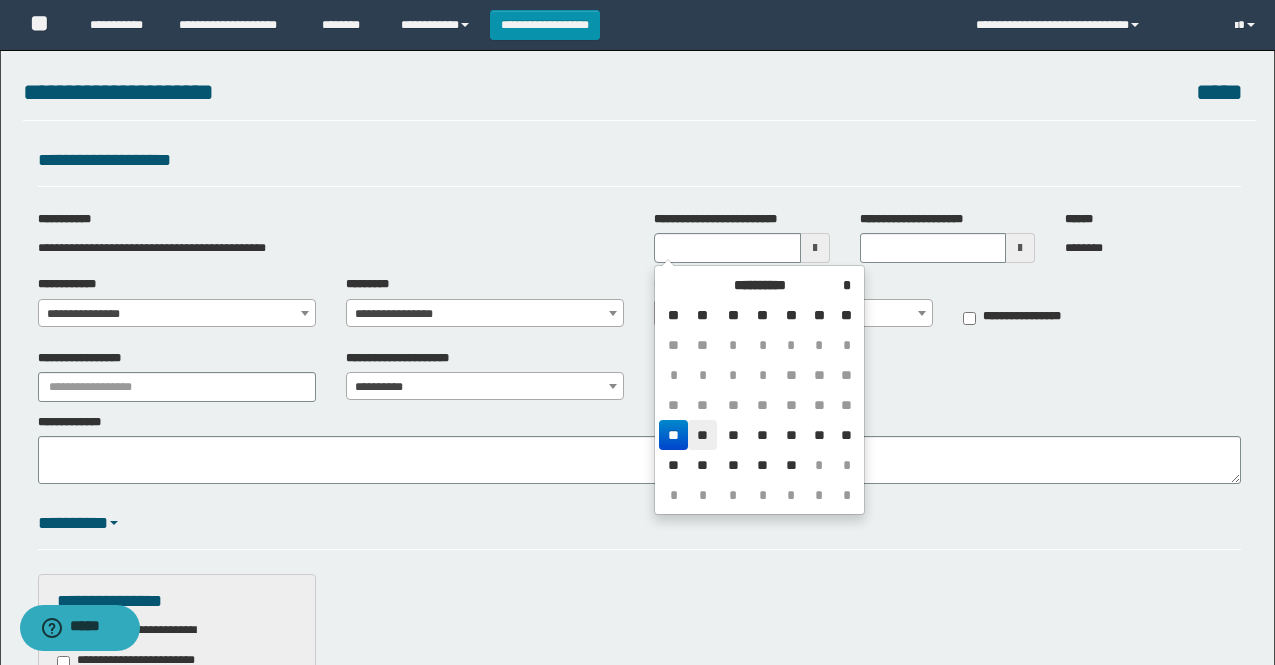 click on "**" at bounding box center [702, 435] 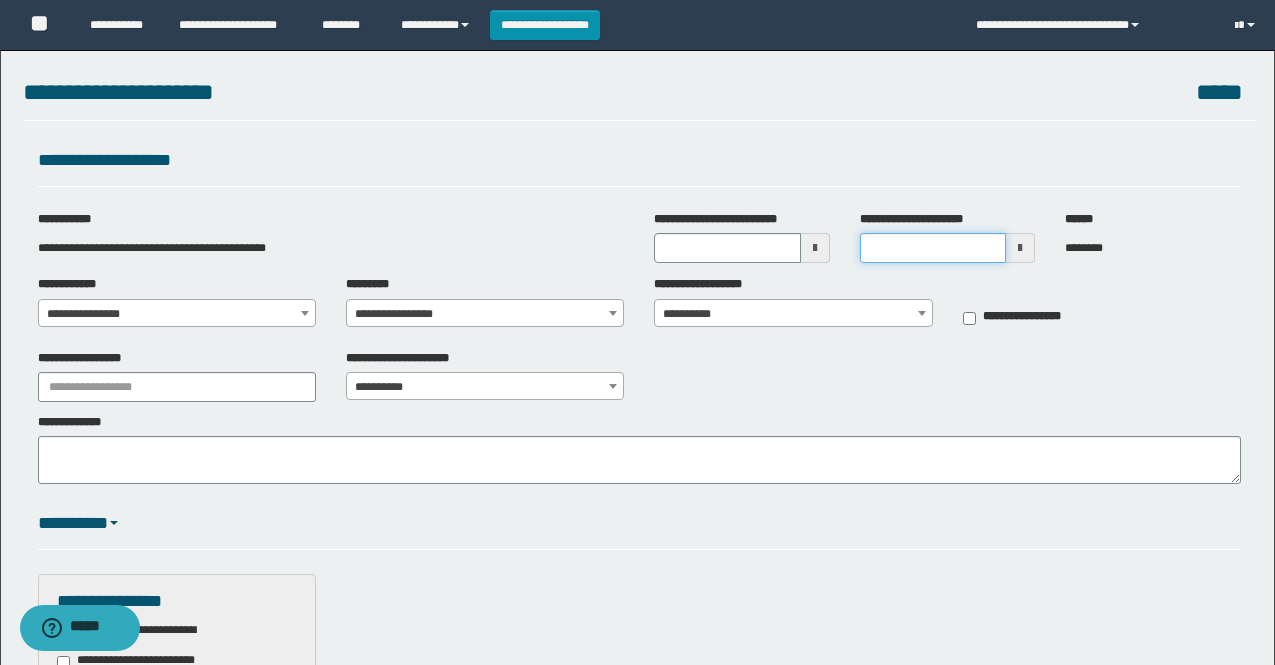 click on "**********" at bounding box center [933, 248] 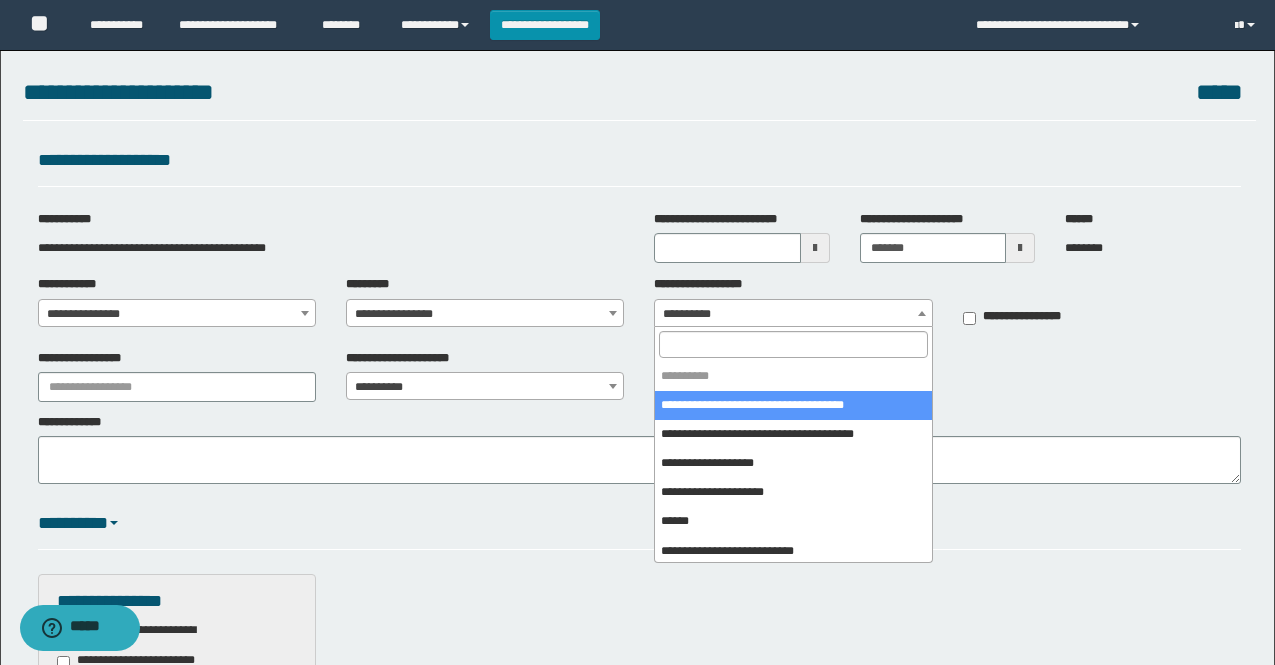 click on "**********" at bounding box center (793, 314) 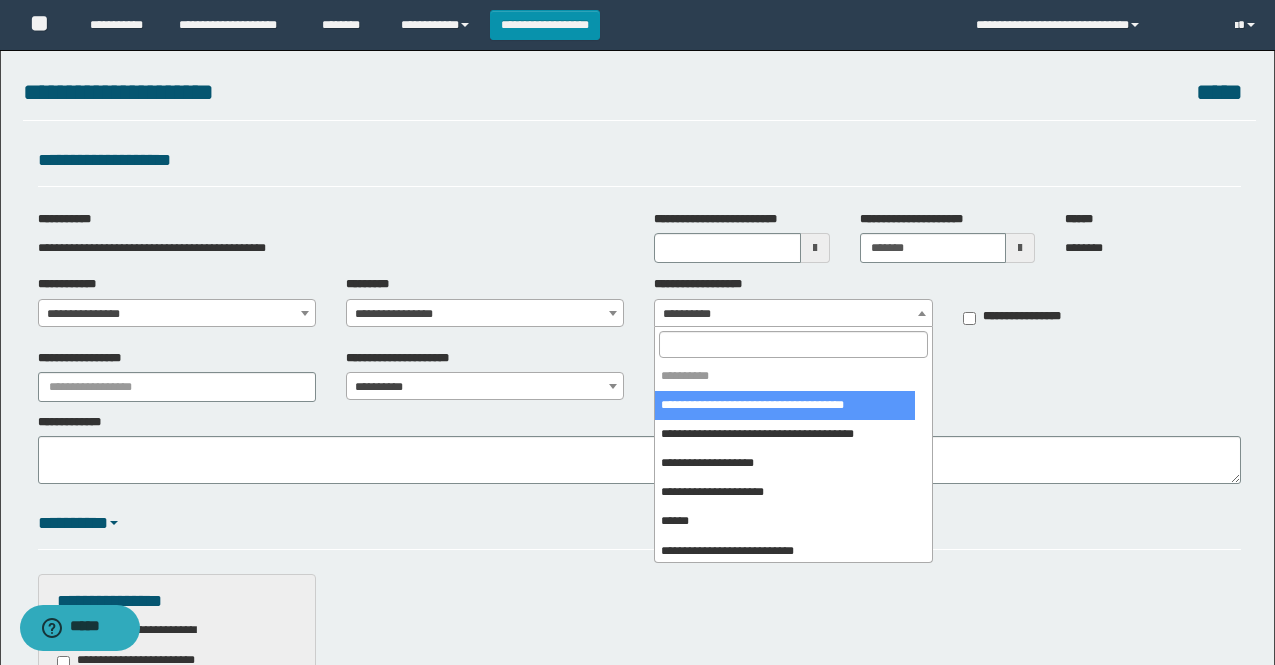 click at bounding box center [793, 344] 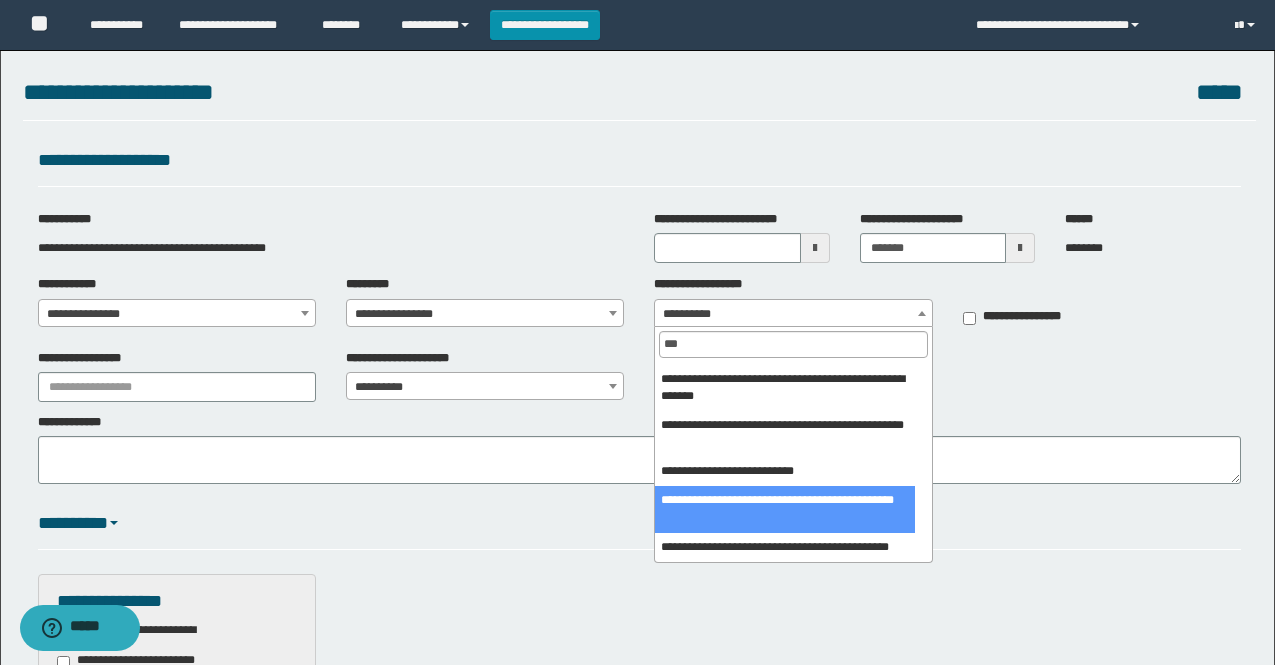 scroll, scrollTop: 72, scrollLeft: 0, axis: vertical 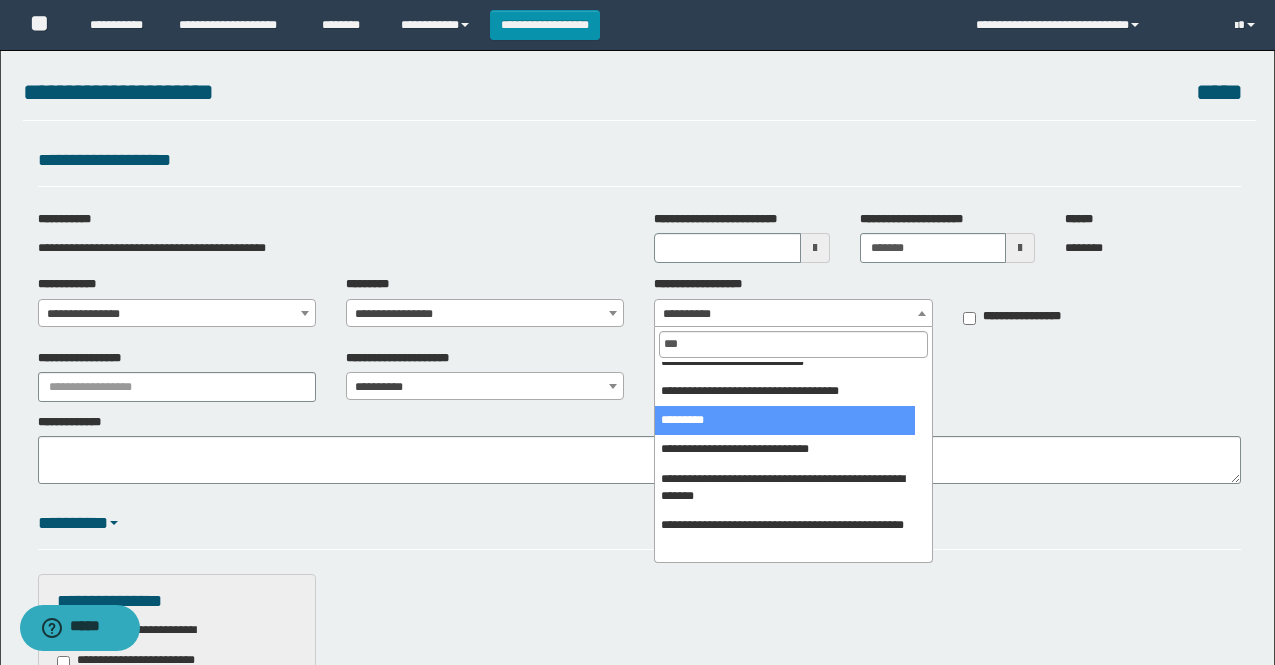 type on "***" 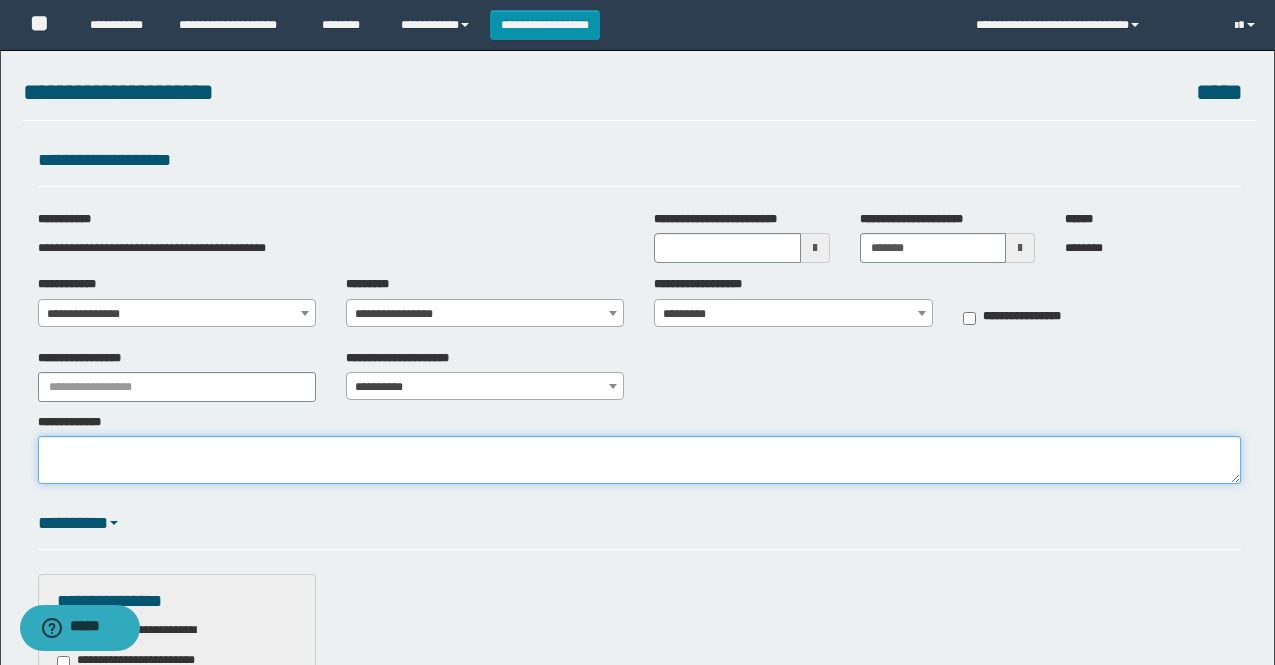 click on "**********" at bounding box center (639, 460) 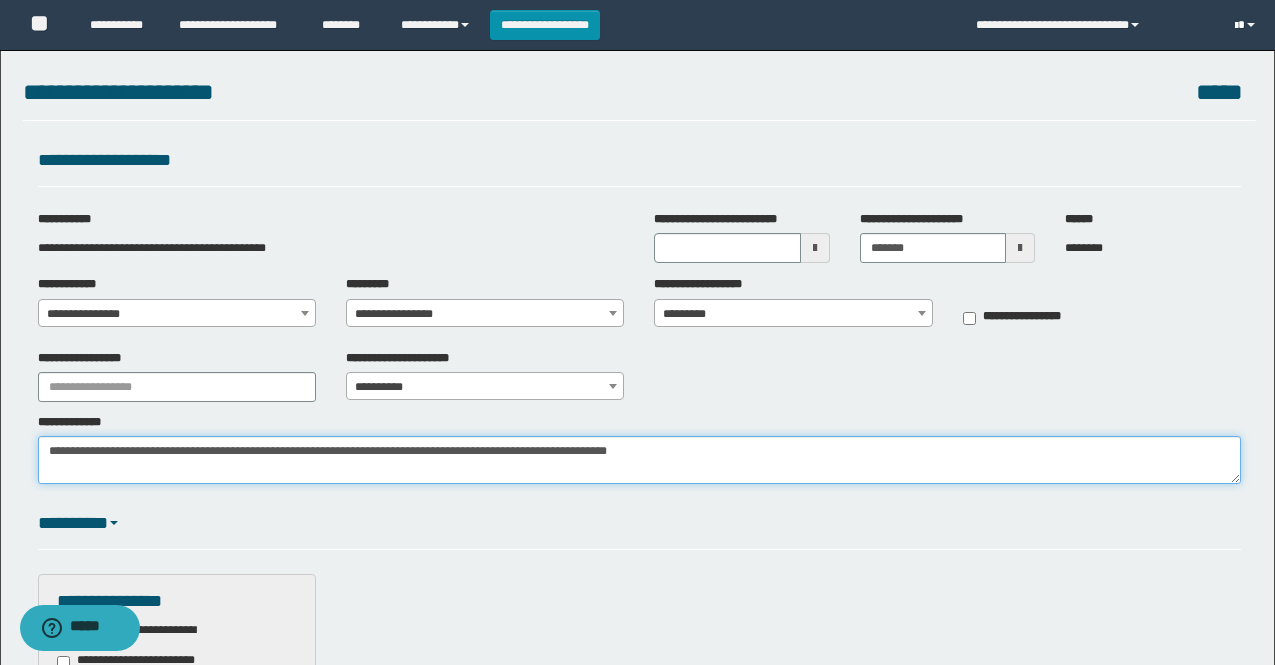 type on "**********" 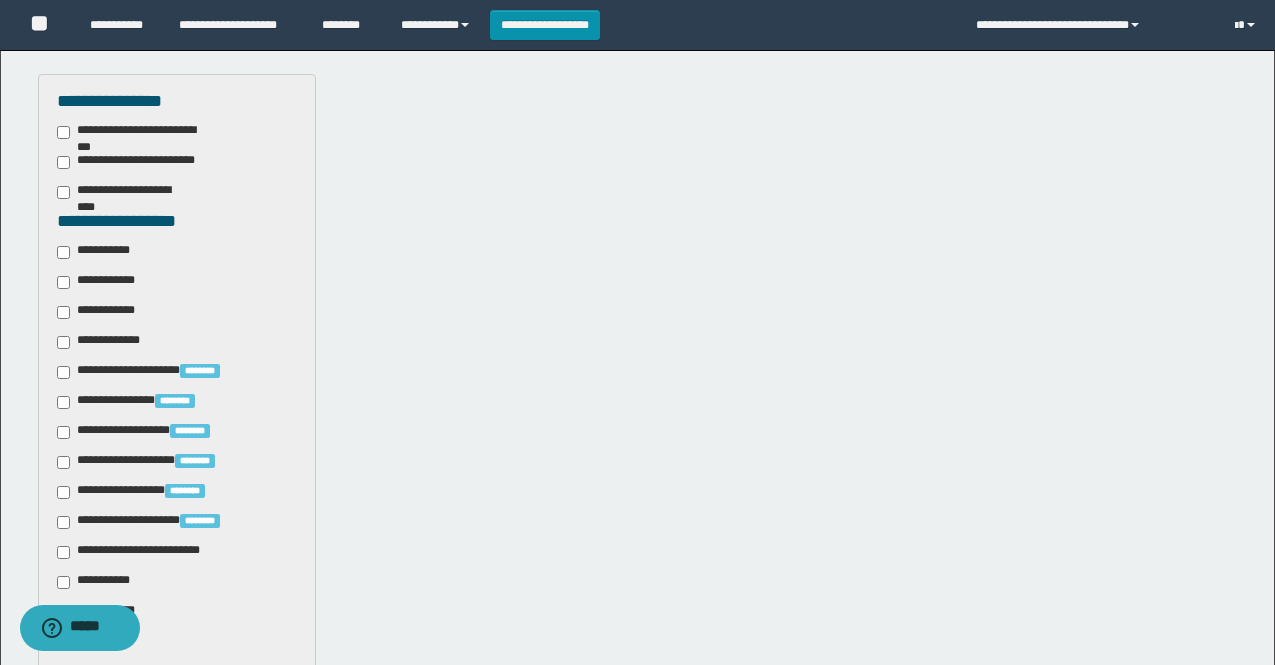 scroll, scrollTop: 700, scrollLeft: 0, axis: vertical 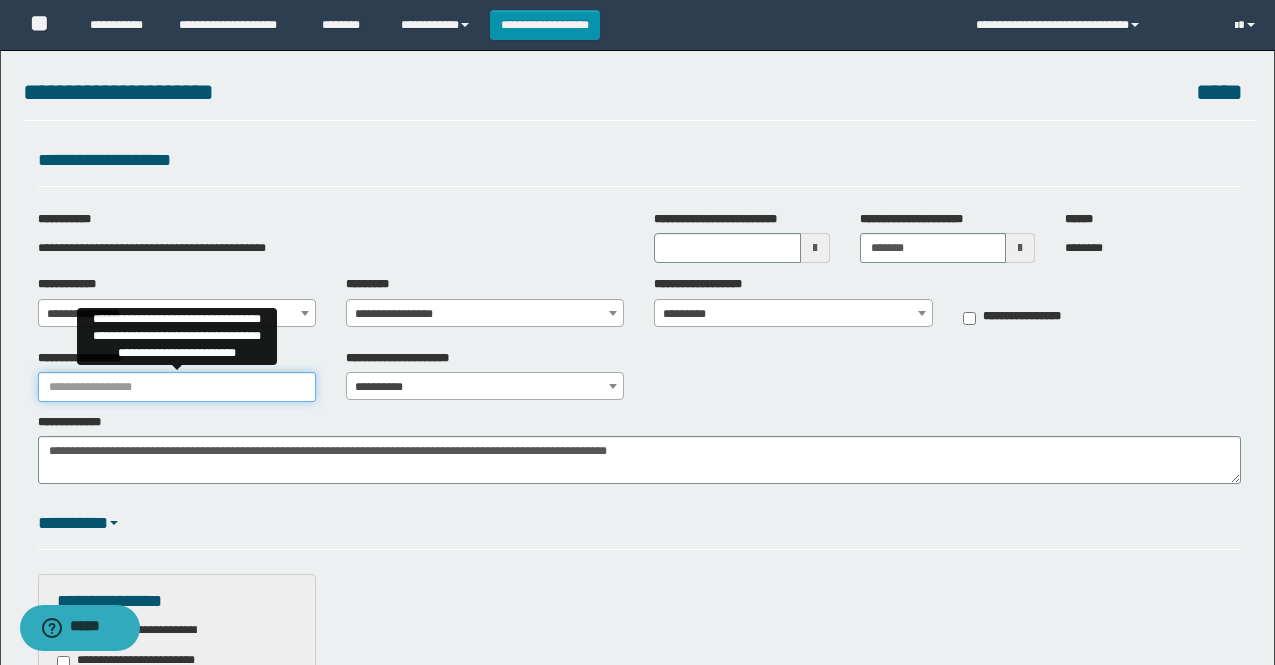 click on "**********" at bounding box center (177, 387) 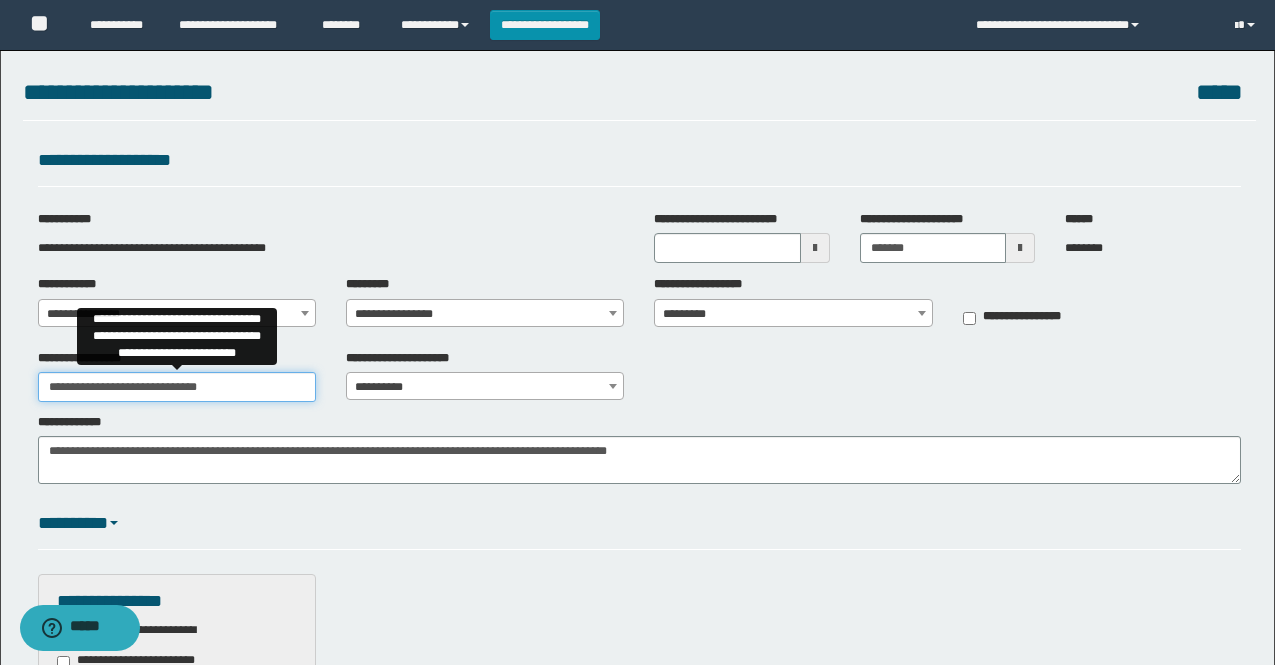 click on "**********" at bounding box center [177, 387] 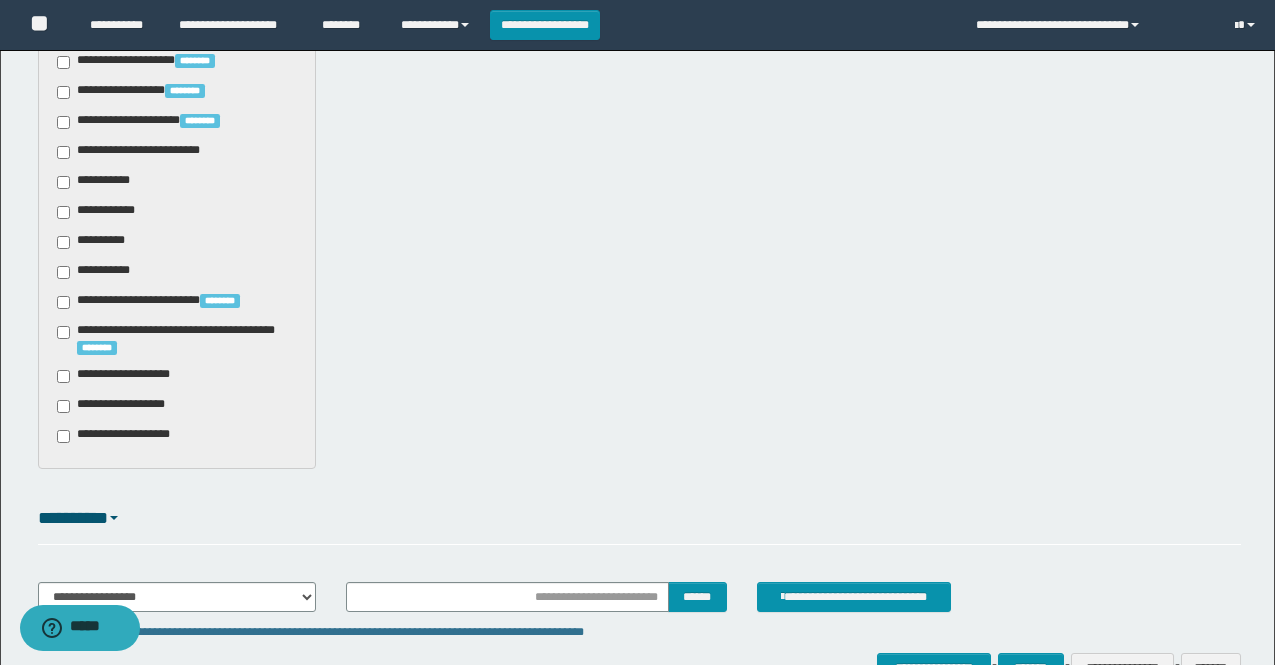 scroll, scrollTop: 1023, scrollLeft: 0, axis: vertical 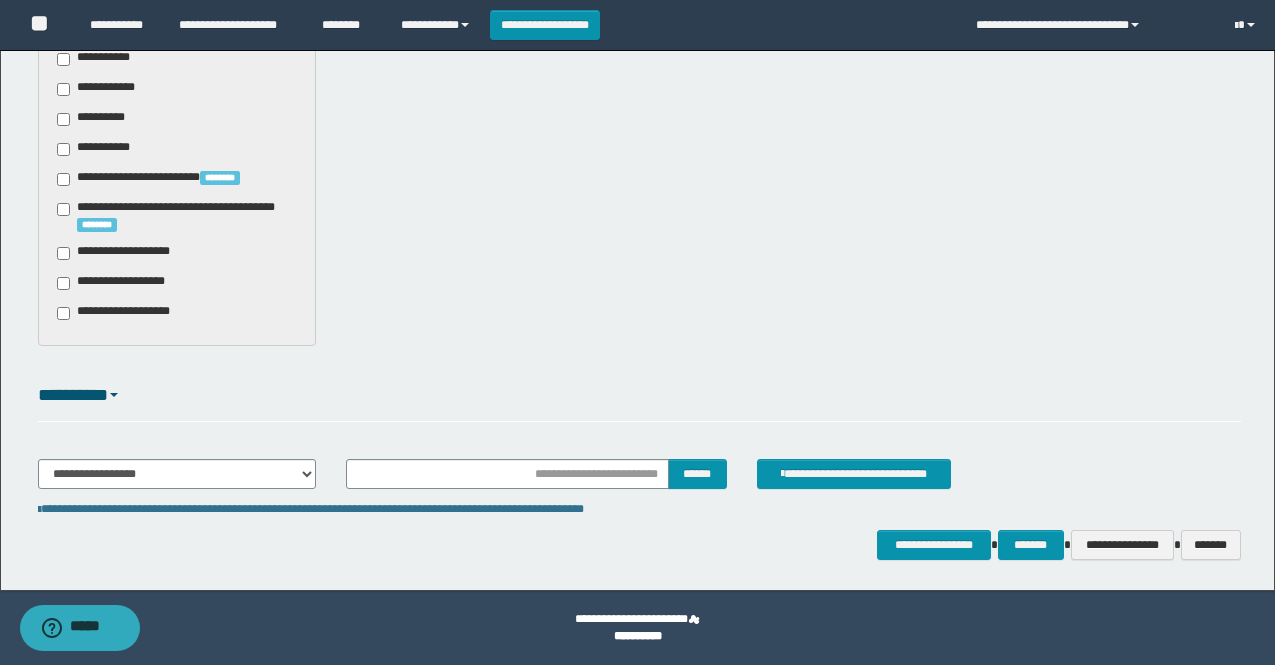 type on "**********" 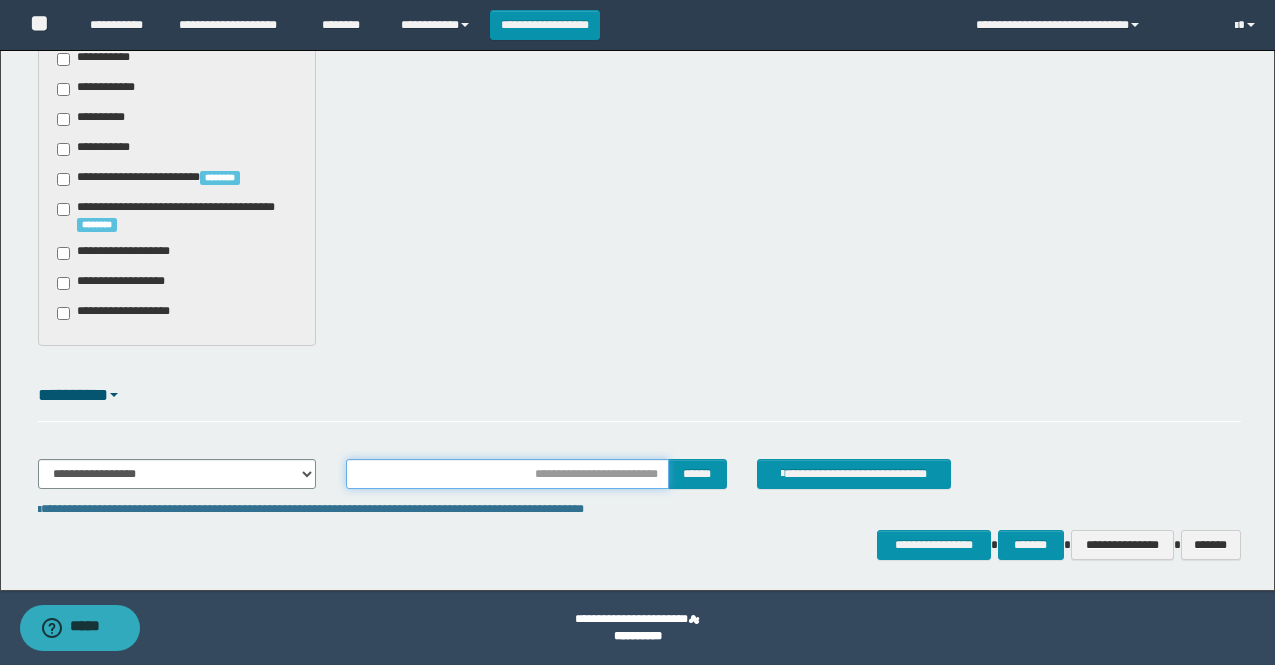click at bounding box center (507, 474) 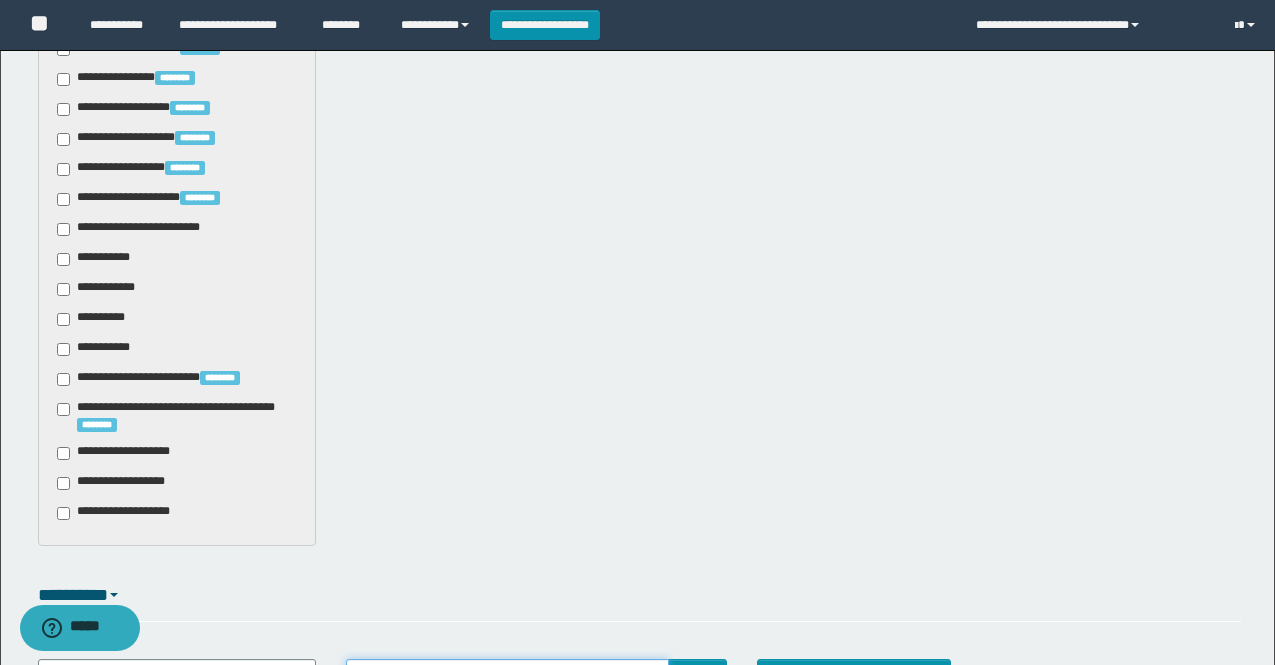 scroll, scrollTop: 1023, scrollLeft: 0, axis: vertical 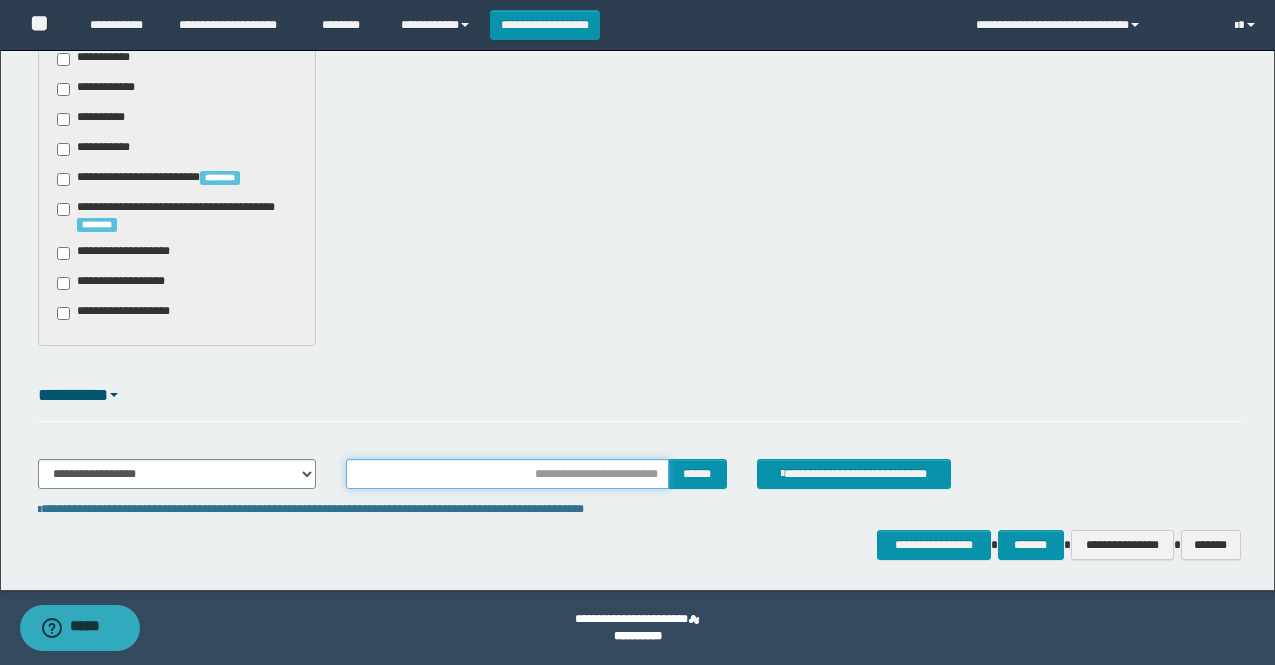 click at bounding box center (507, 474) 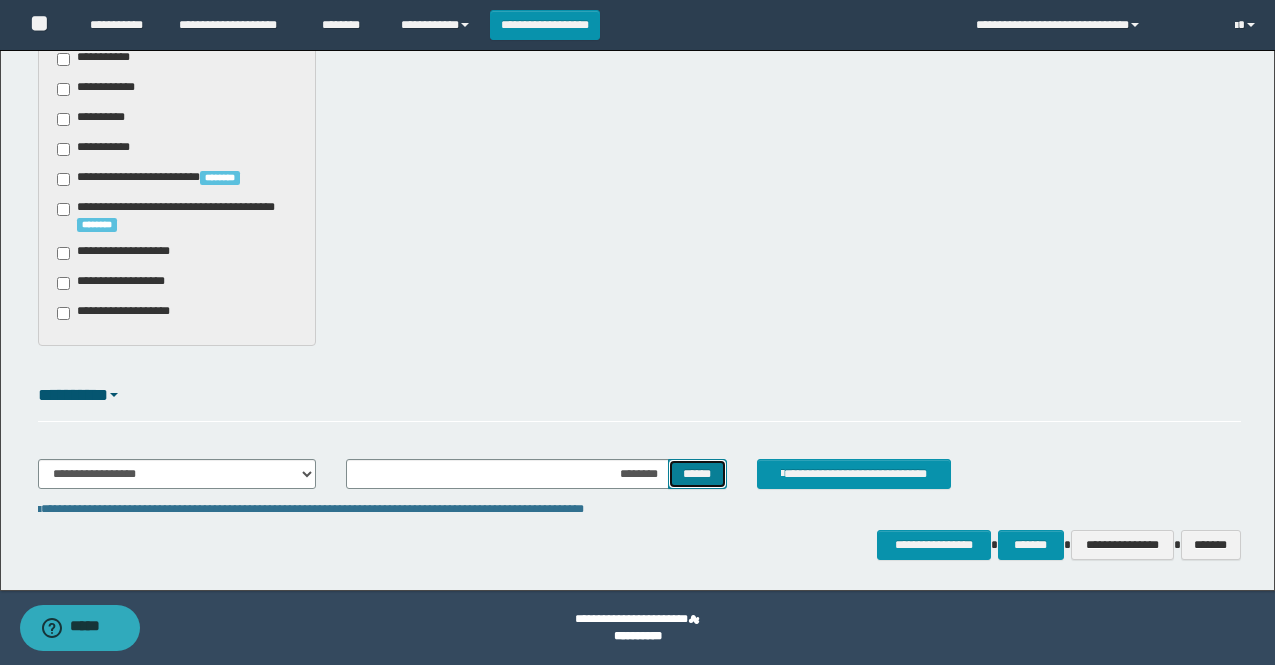click on "******" at bounding box center (697, 474) 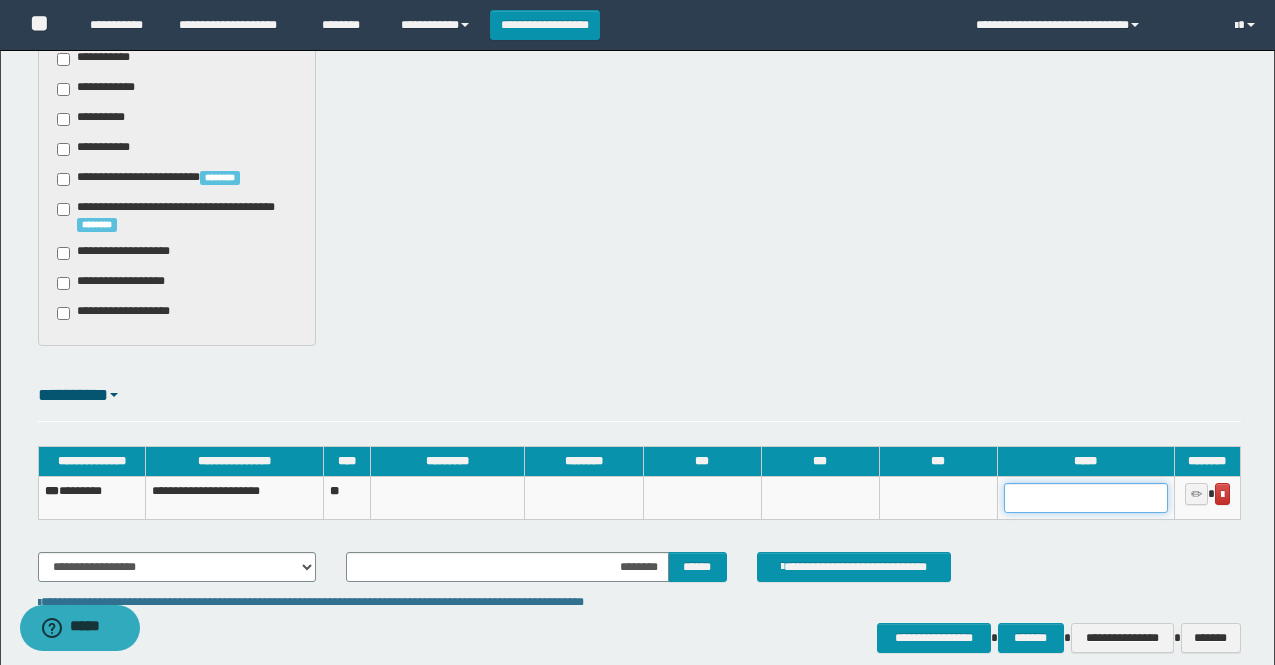 click at bounding box center [1086, 498] 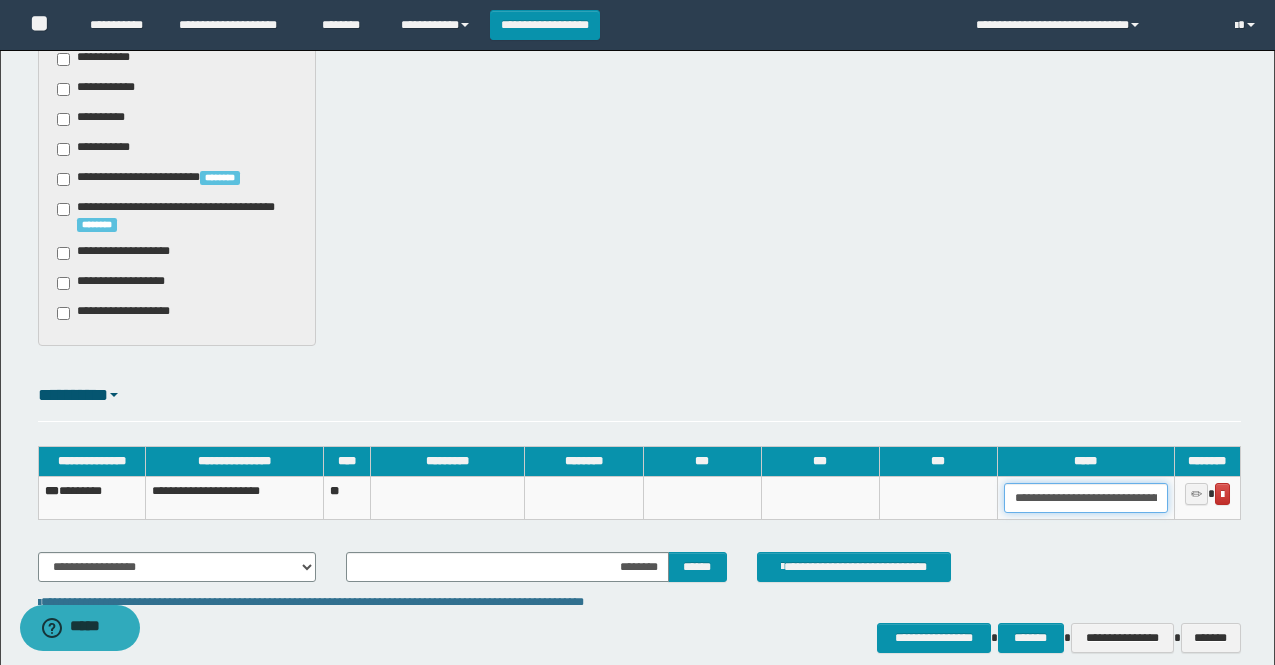 scroll, scrollTop: 0, scrollLeft: 77, axis: horizontal 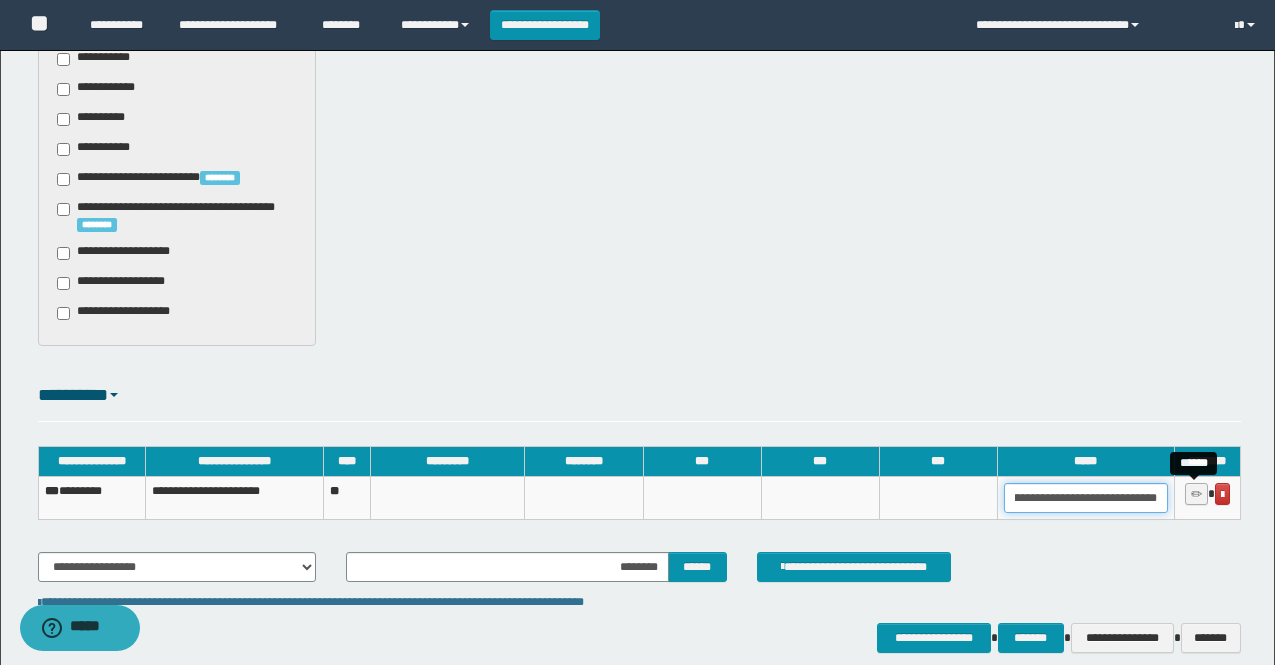 type on "**********" 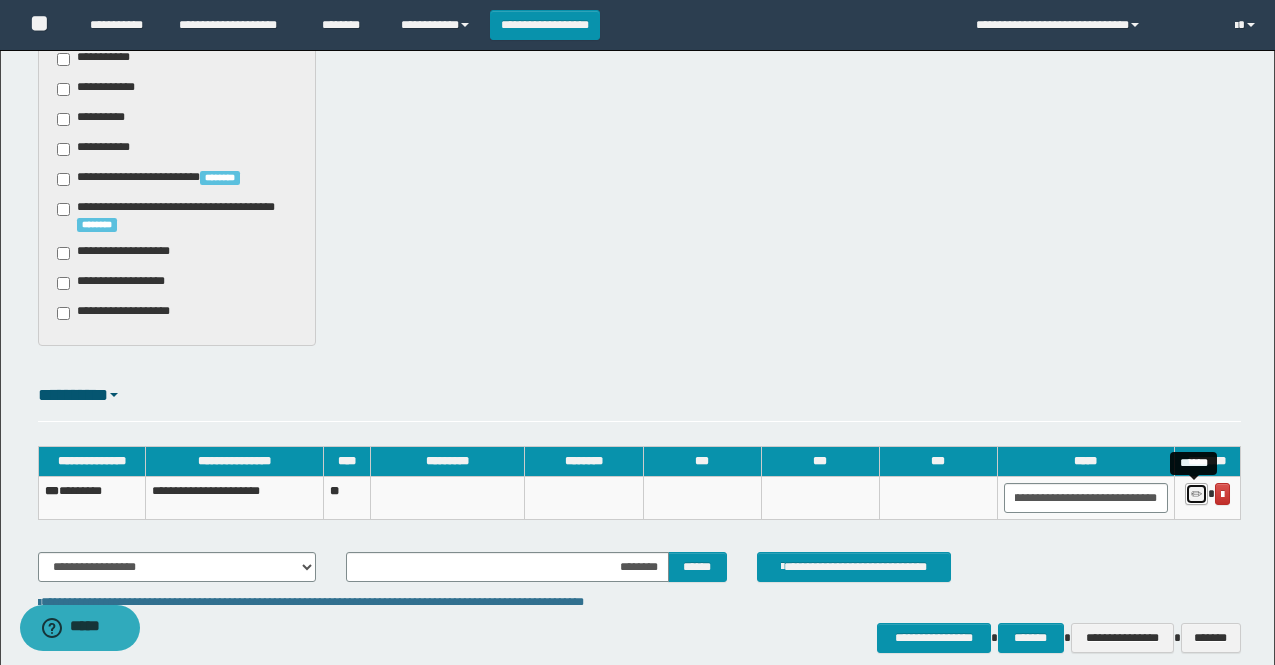click at bounding box center [1196, 495] 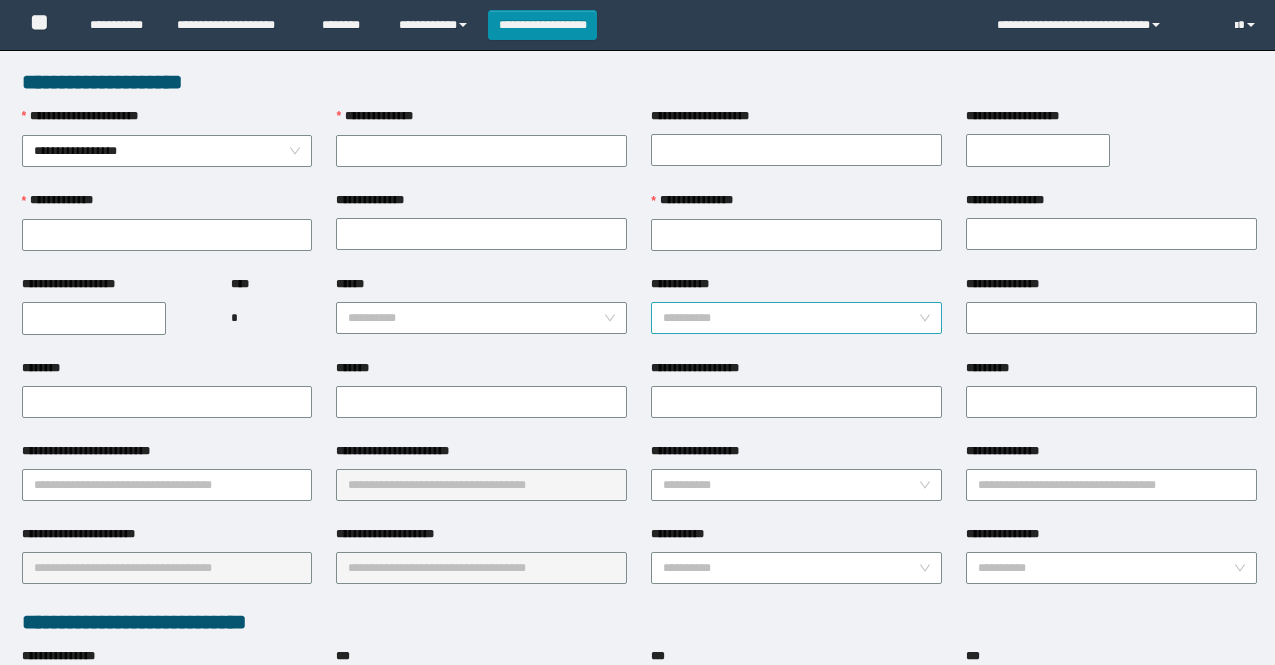 scroll, scrollTop: 0, scrollLeft: 0, axis: both 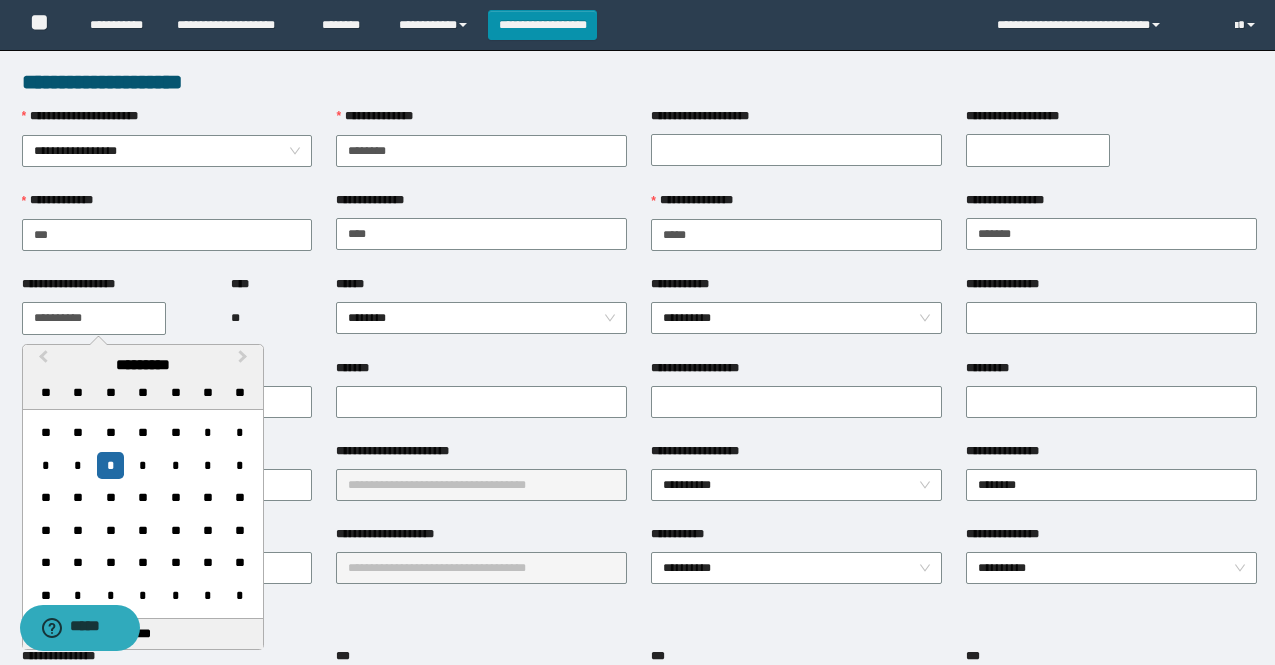 drag, startPoint x: 113, startPoint y: 315, endPoint x: 7, endPoint y: 315, distance: 106 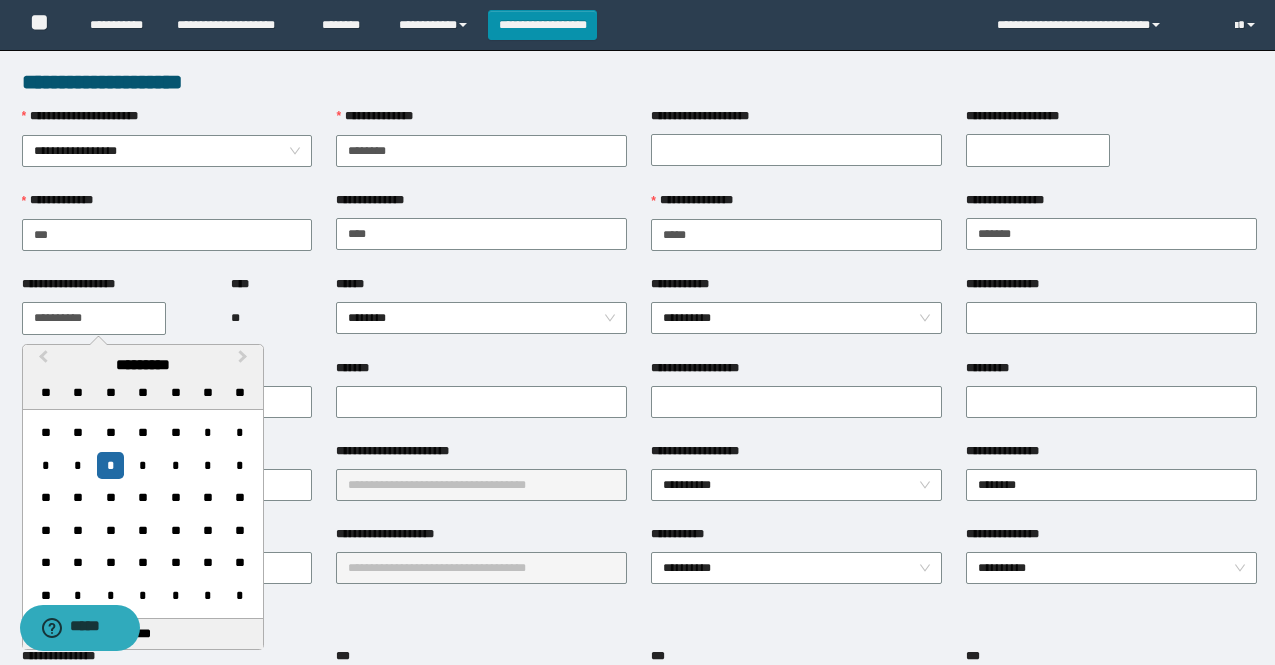 click on "**********" at bounding box center [94, 318] 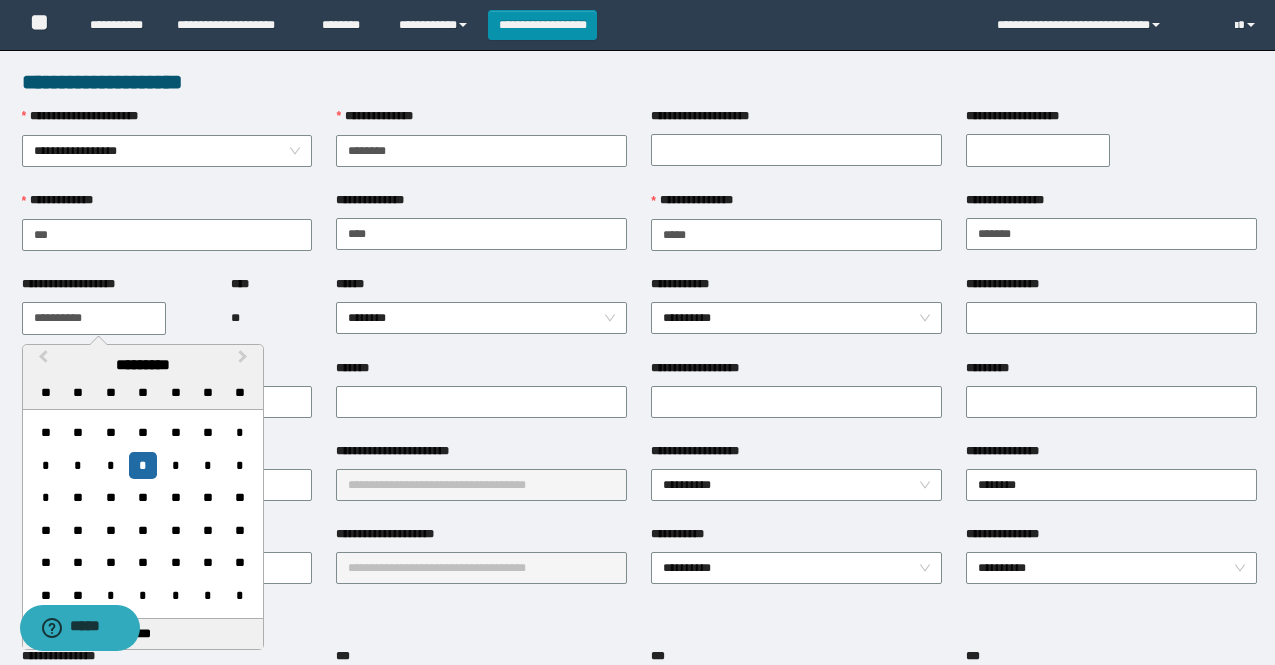 type on "**********" 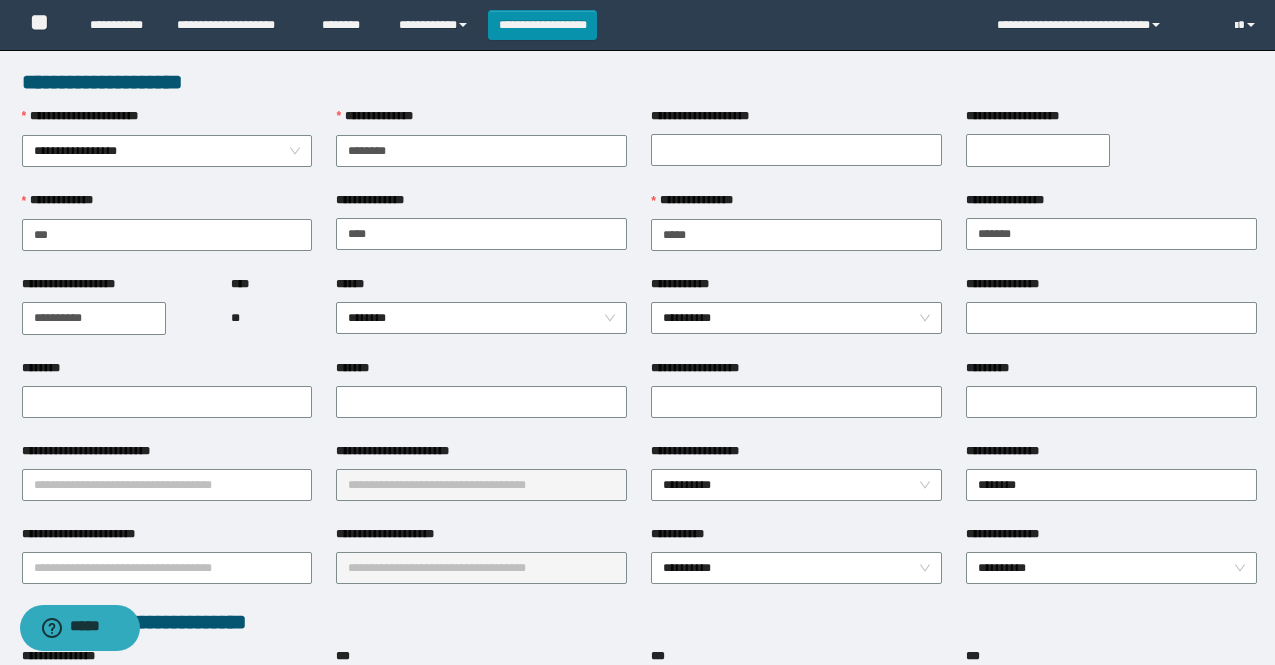 click on "****** ********" at bounding box center (481, 317) 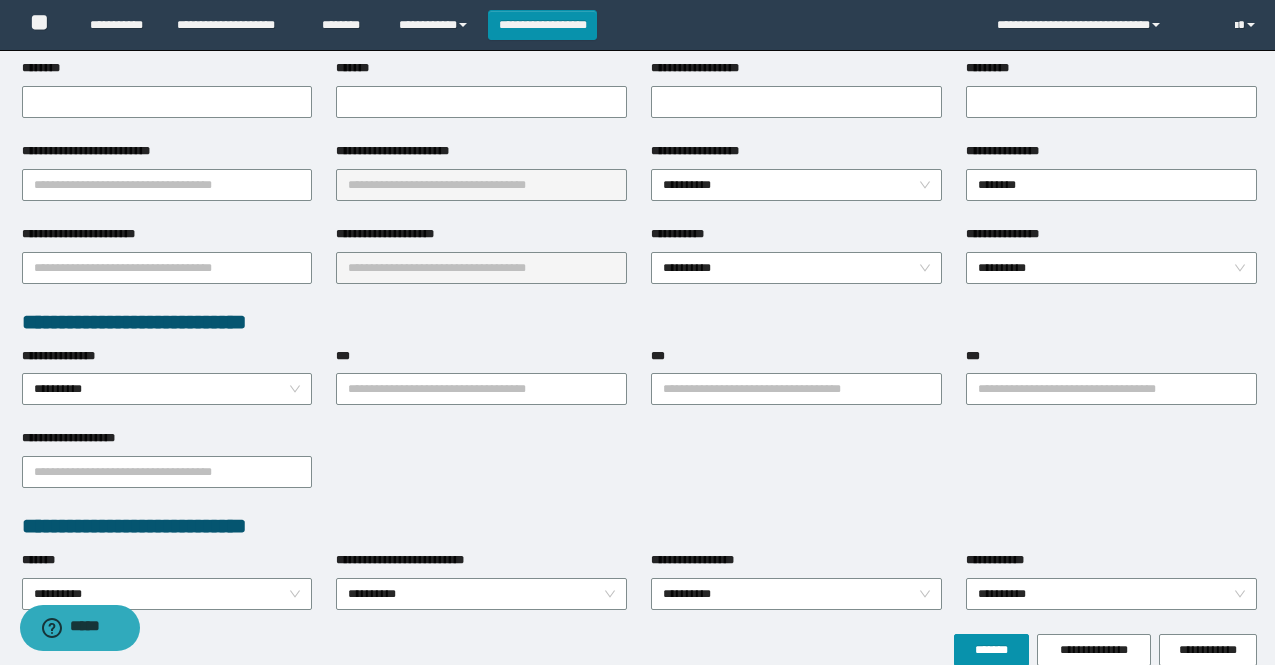 scroll, scrollTop: 396, scrollLeft: 0, axis: vertical 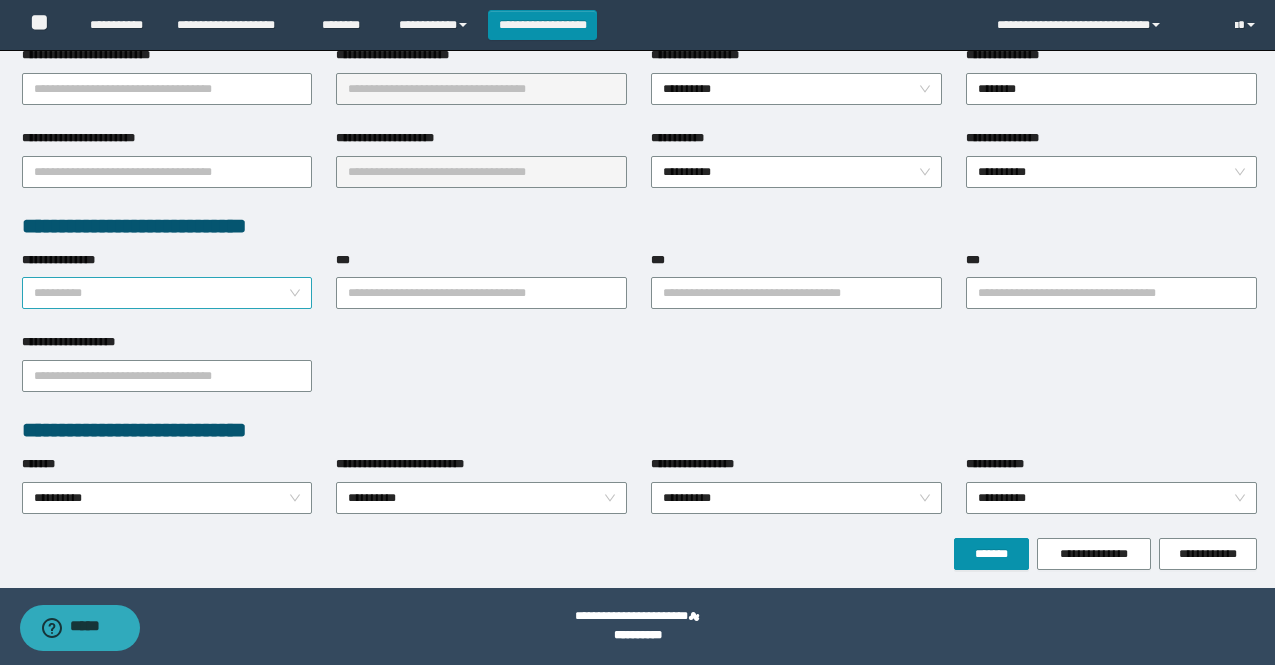 click on "**********" at bounding box center (167, 293) 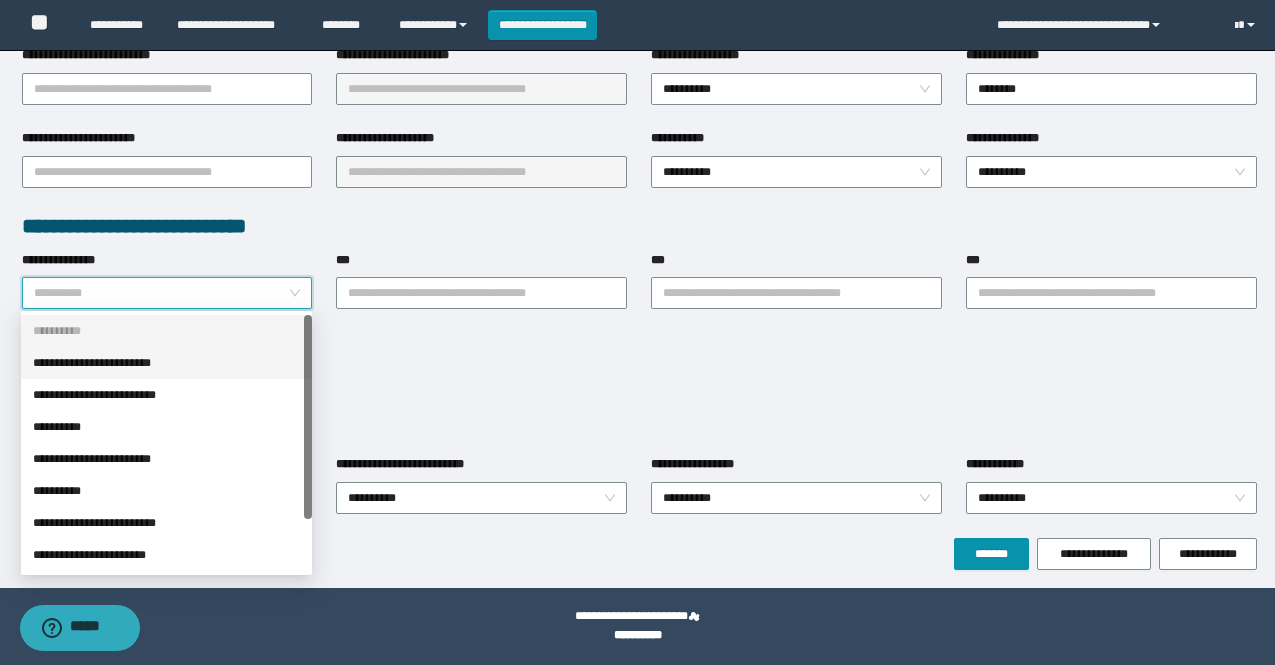 click on "**********" at bounding box center [166, 363] 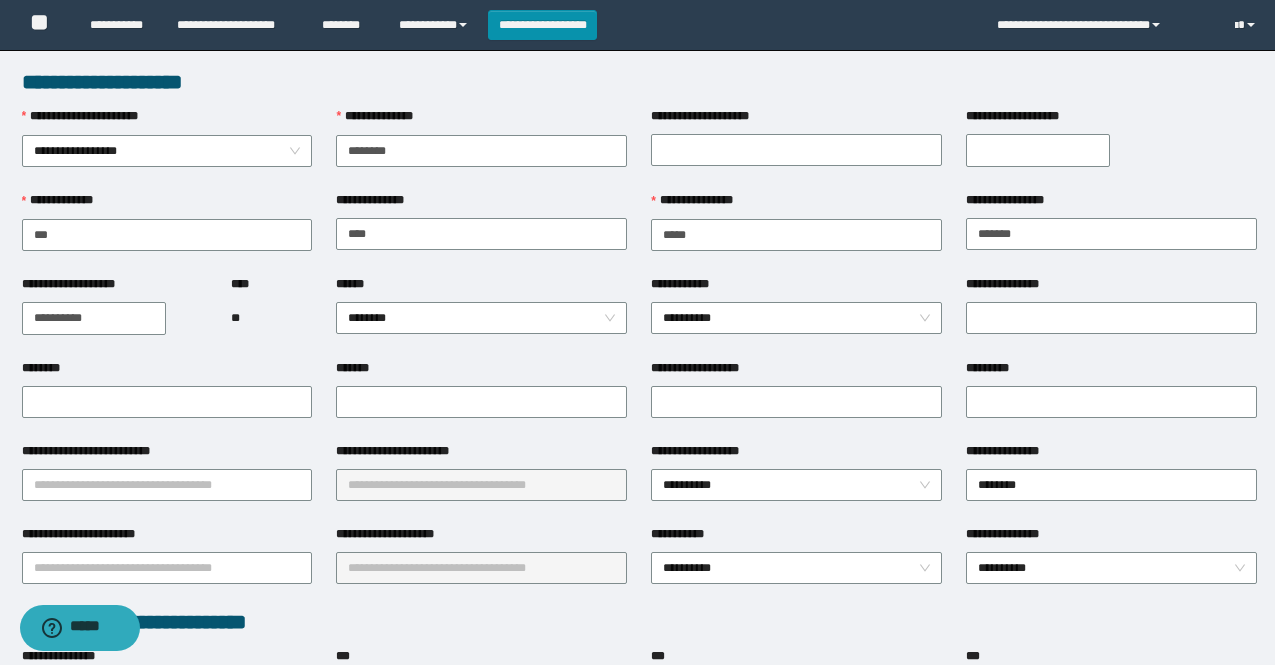 scroll, scrollTop: 396, scrollLeft: 0, axis: vertical 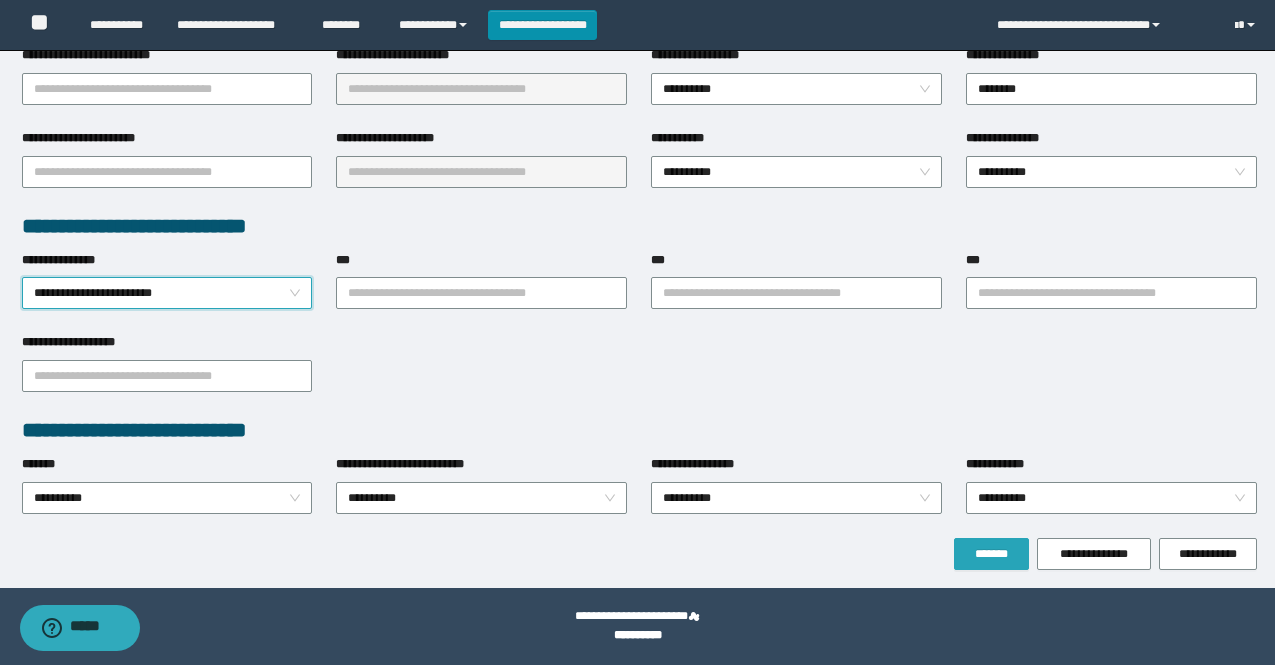 click on "*******" at bounding box center [991, 554] 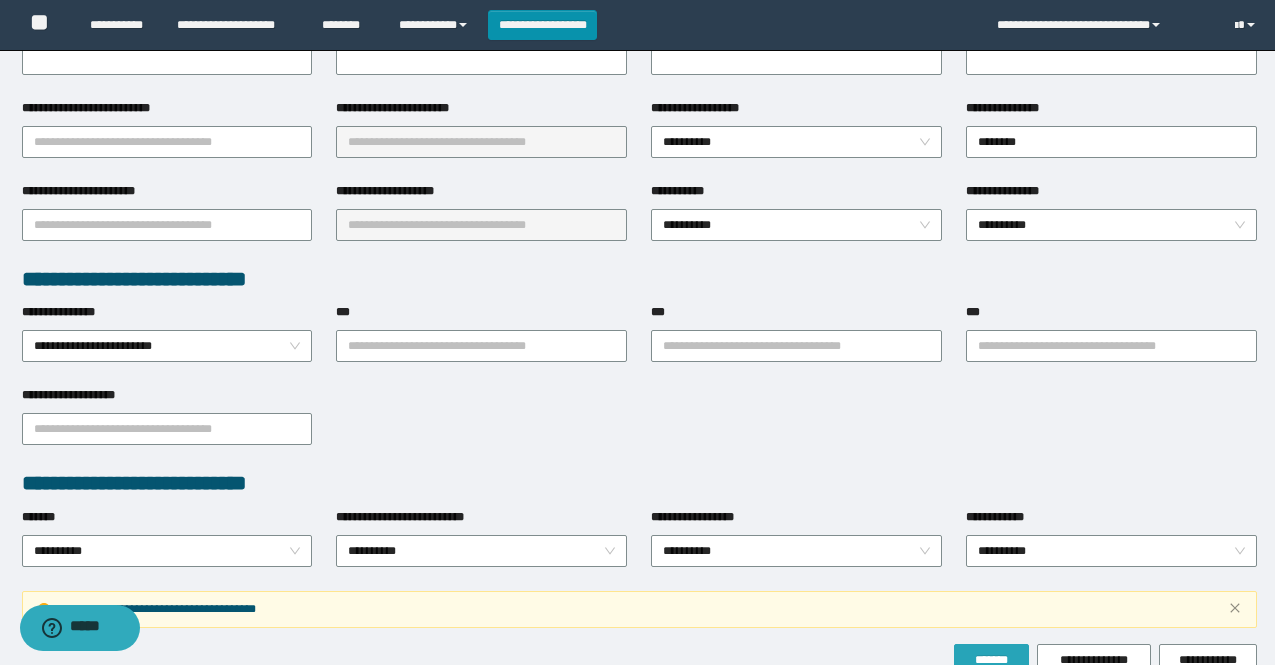 scroll, scrollTop: 449, scrollLeft: 0, axis: vertical 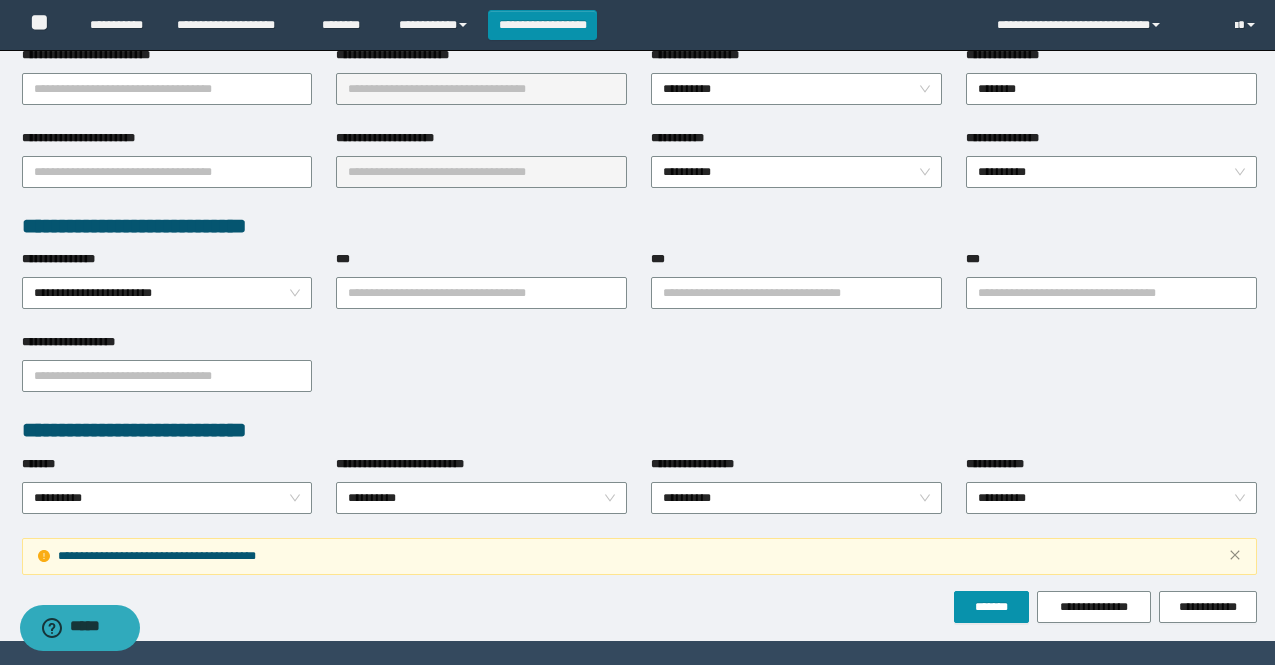click on "**********" at bounding box center (481, 172) 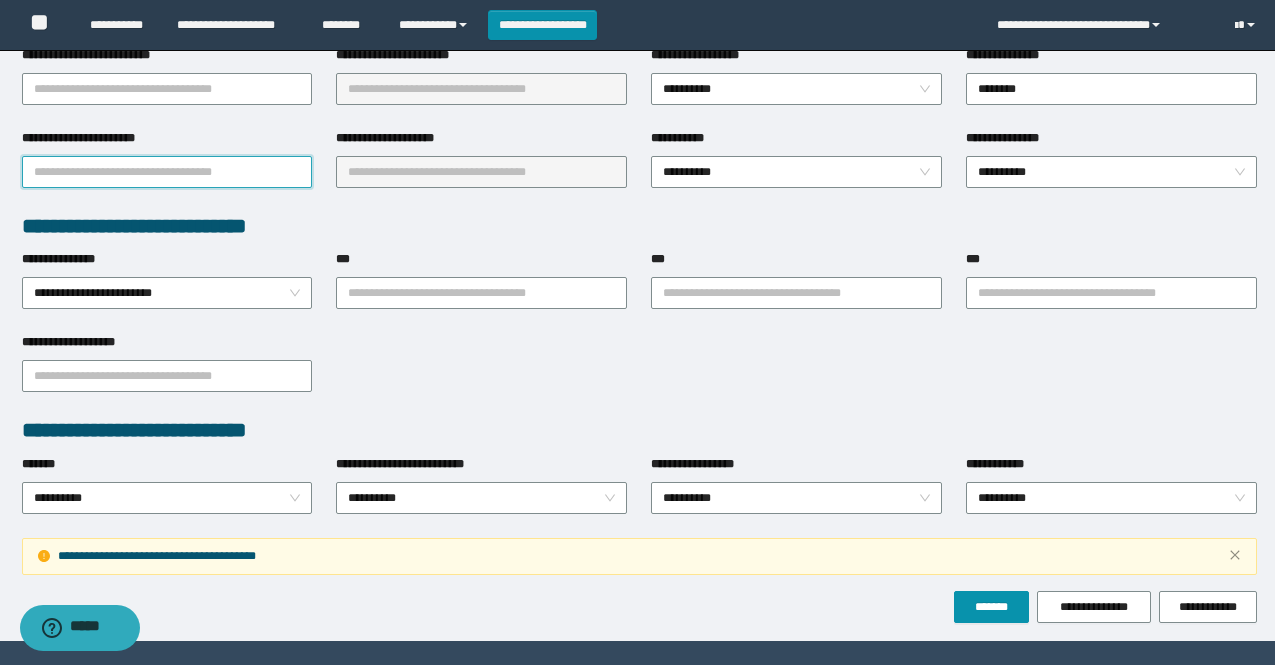 click on "**********" at bounding box center [167, 172] 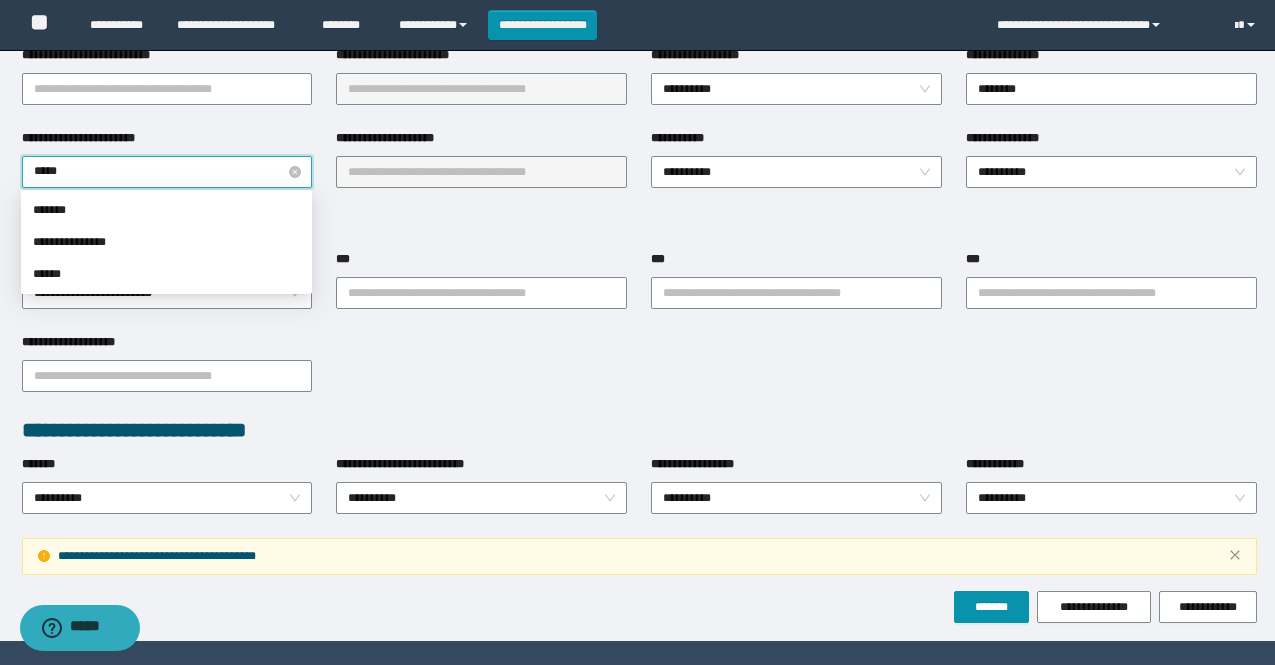 type on "*****" 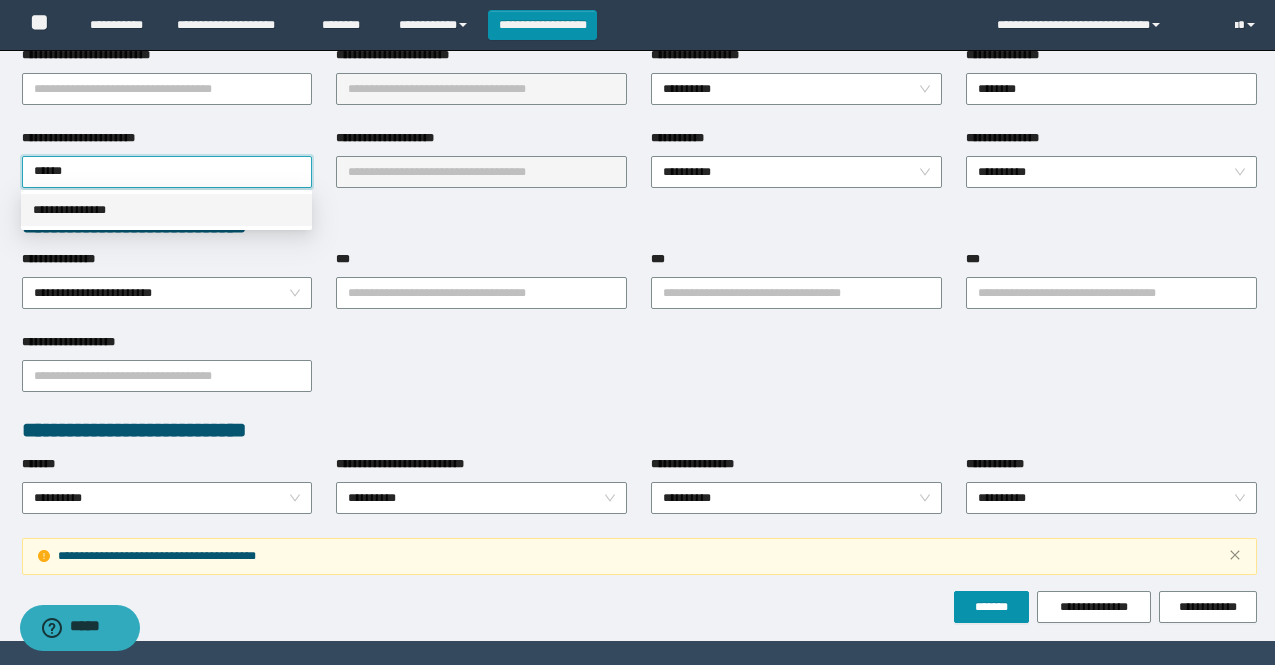 click on "**********" at bounding box center (166, 210) 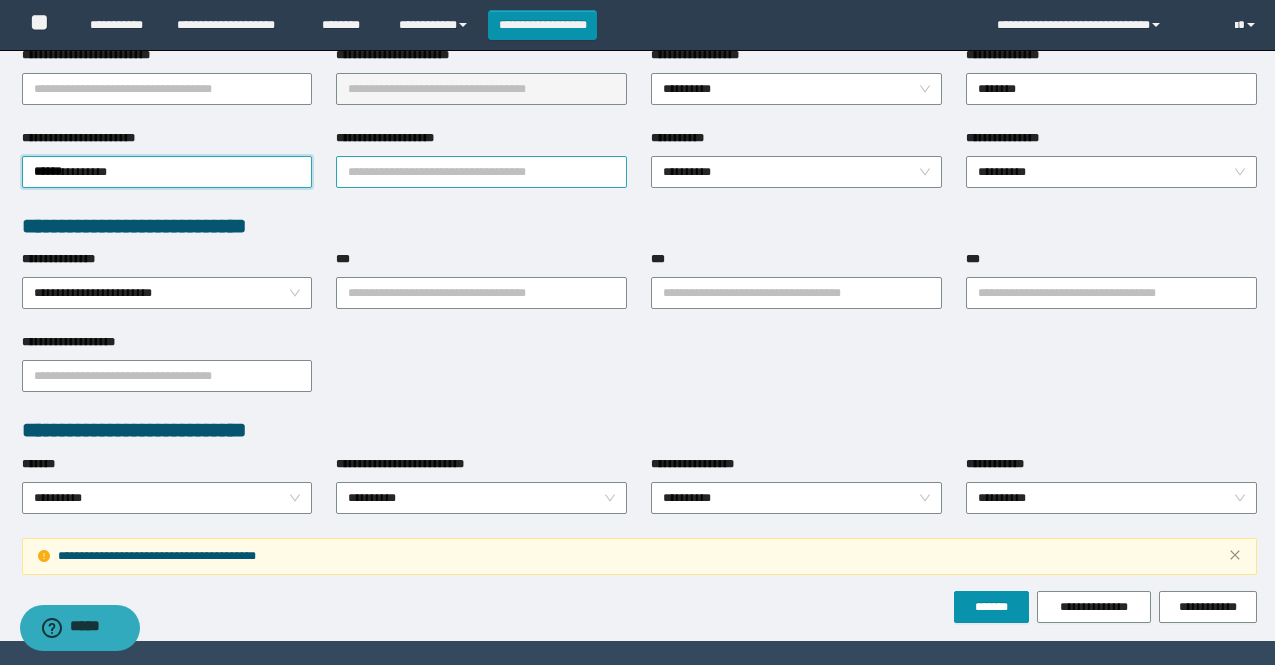 click on "**********" at bounding box center (481, 172) 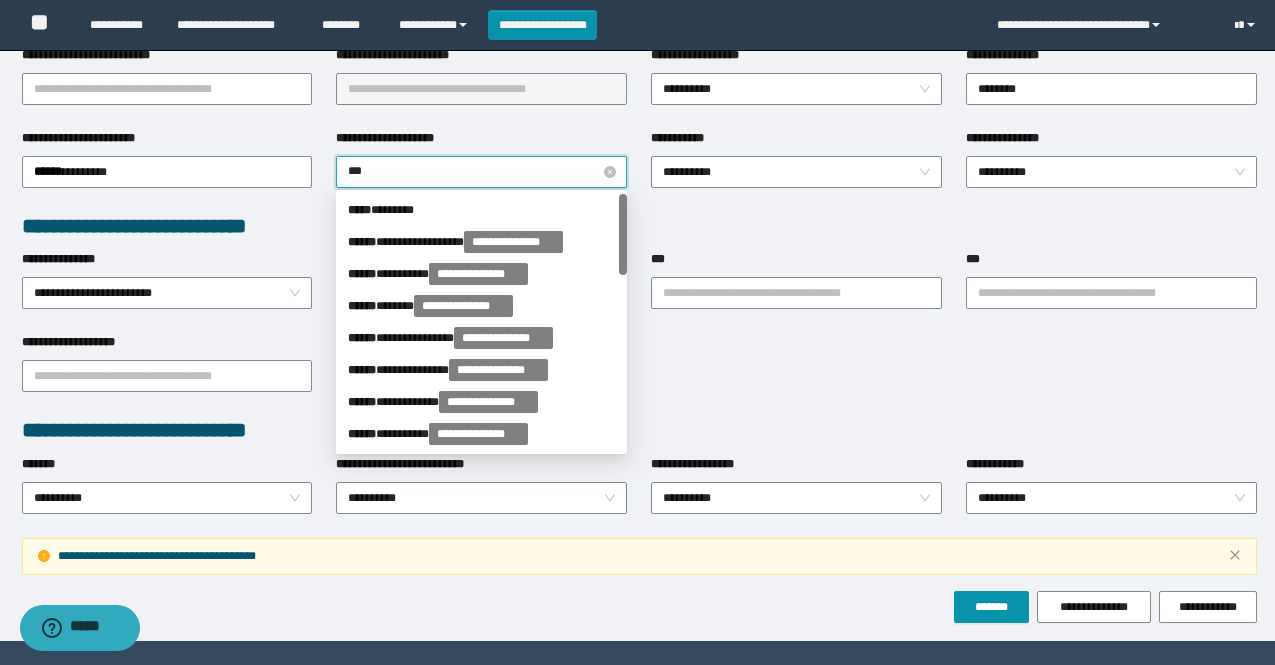 type on "****" 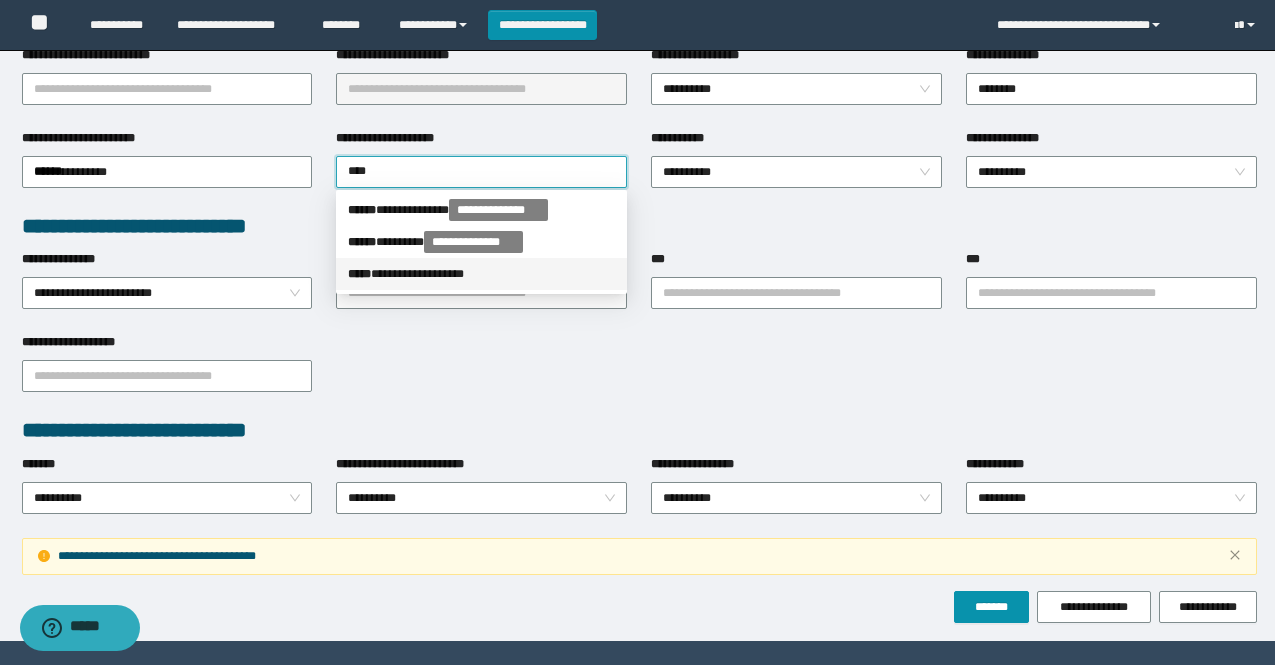 click on "**********" at bounding box center (481, 274) 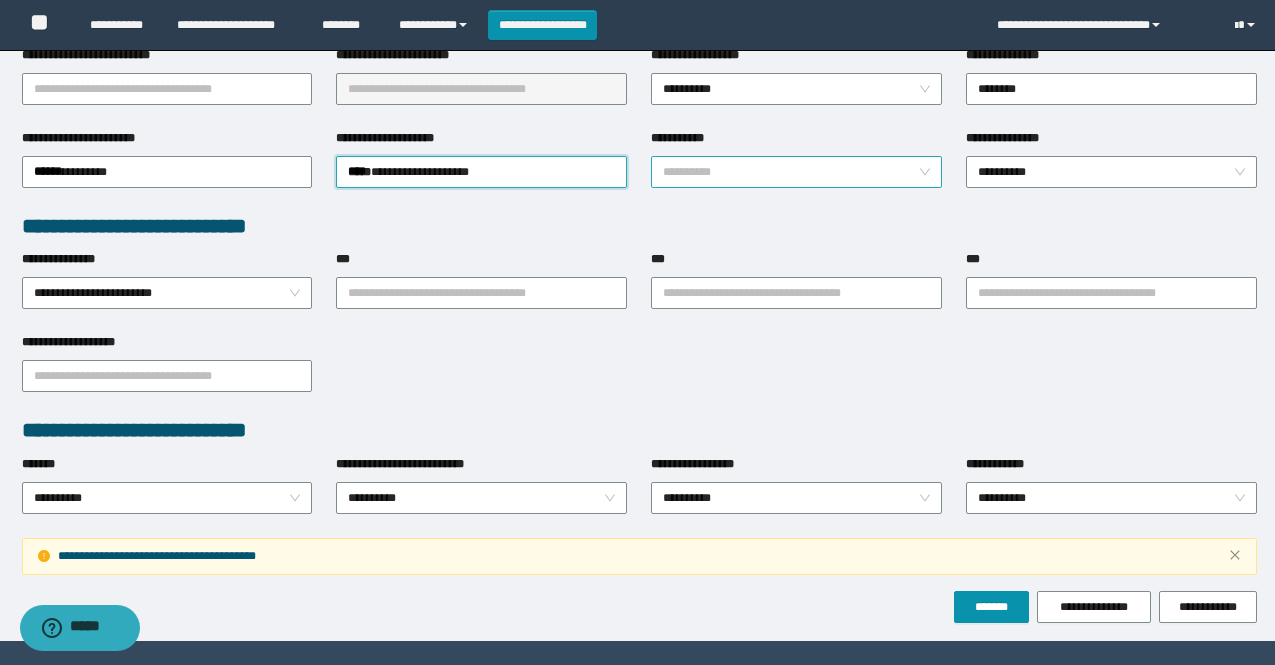 click on "**********" at bounding box center [796, 172] 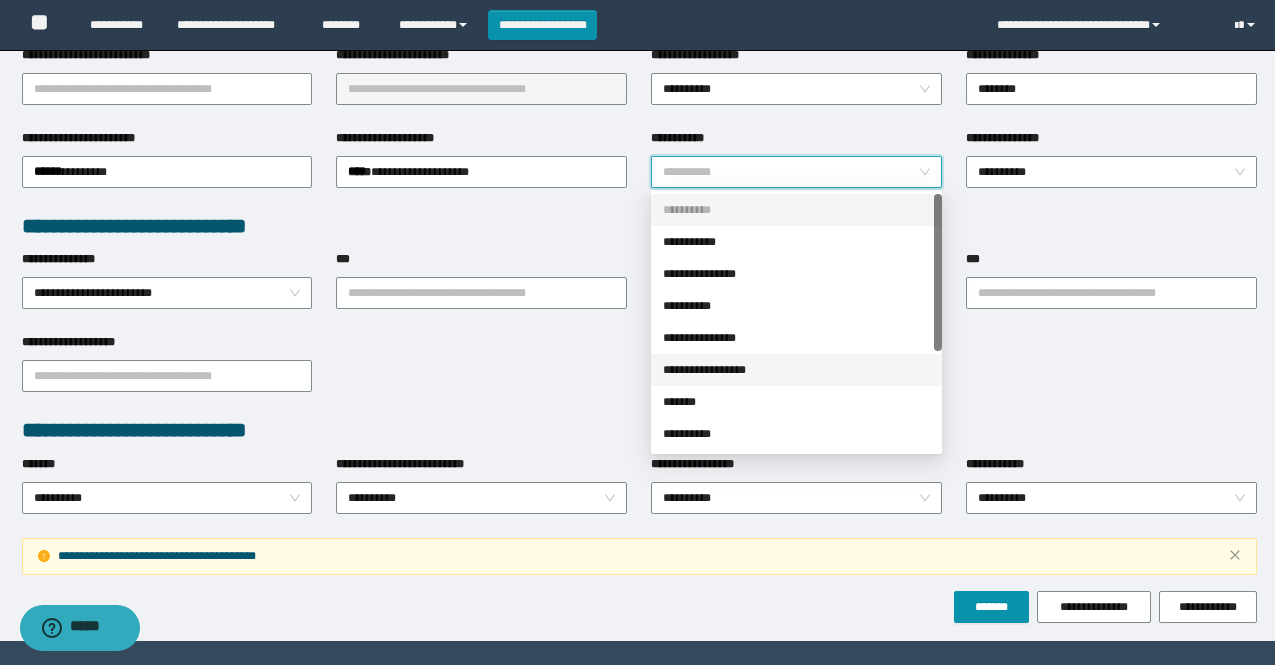 click on "**********" at bounding box center [796, 370] 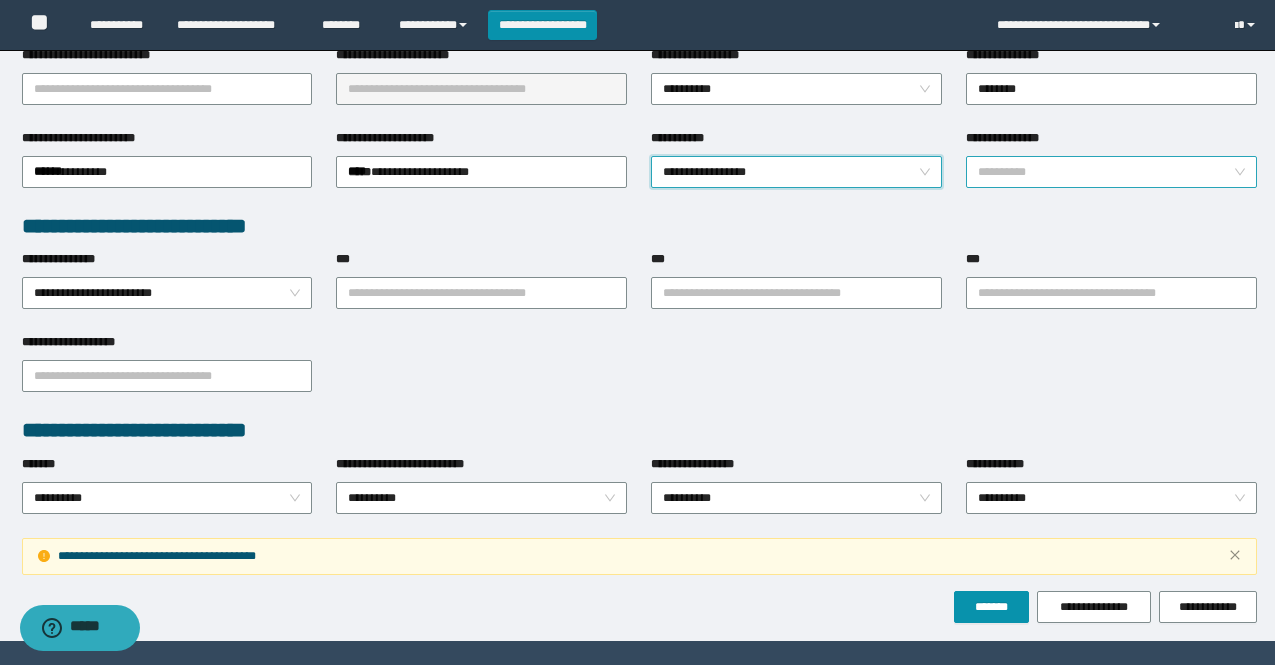 click on "**********" at bounding box center [1111, 172] 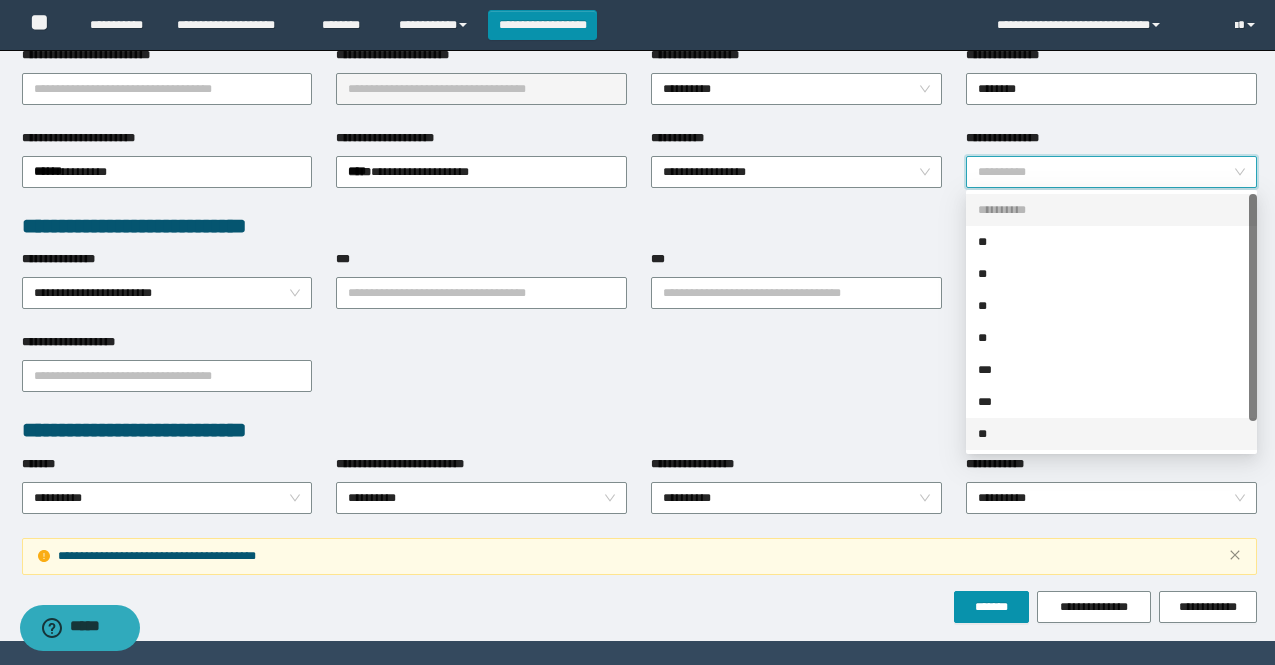 click on "**" at bounding box center (1111, 434) 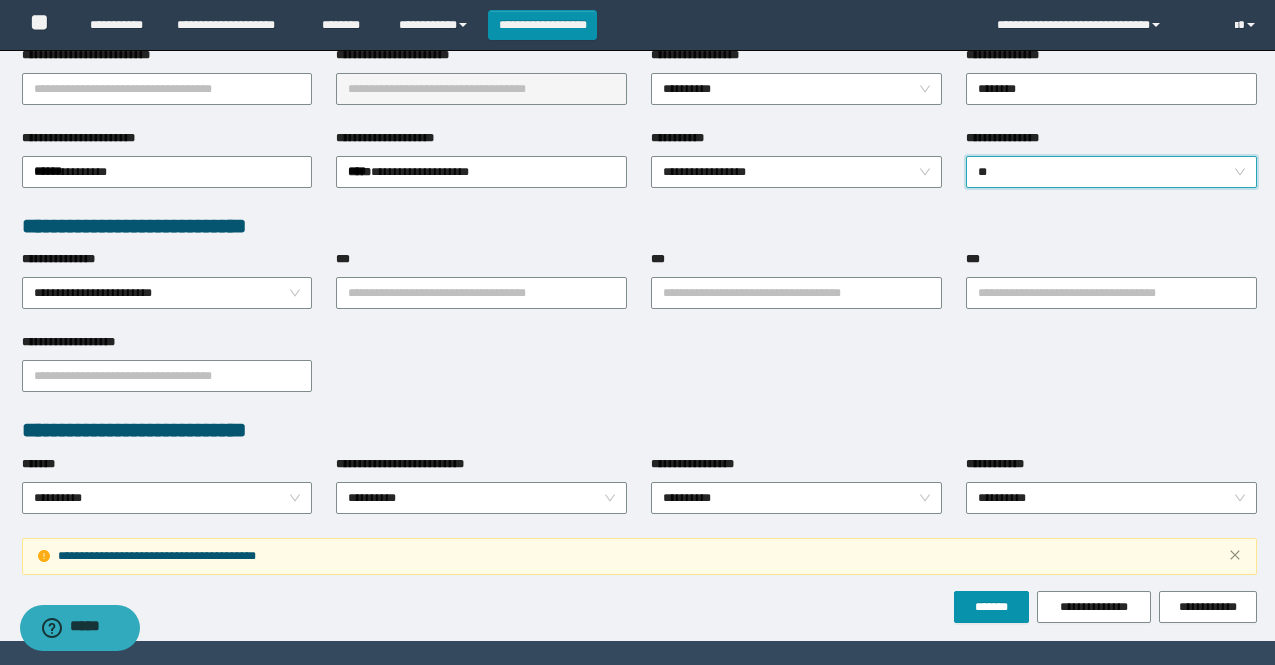 scroll, scrollTop: 501, scrollLeft: 0, axis: vertical 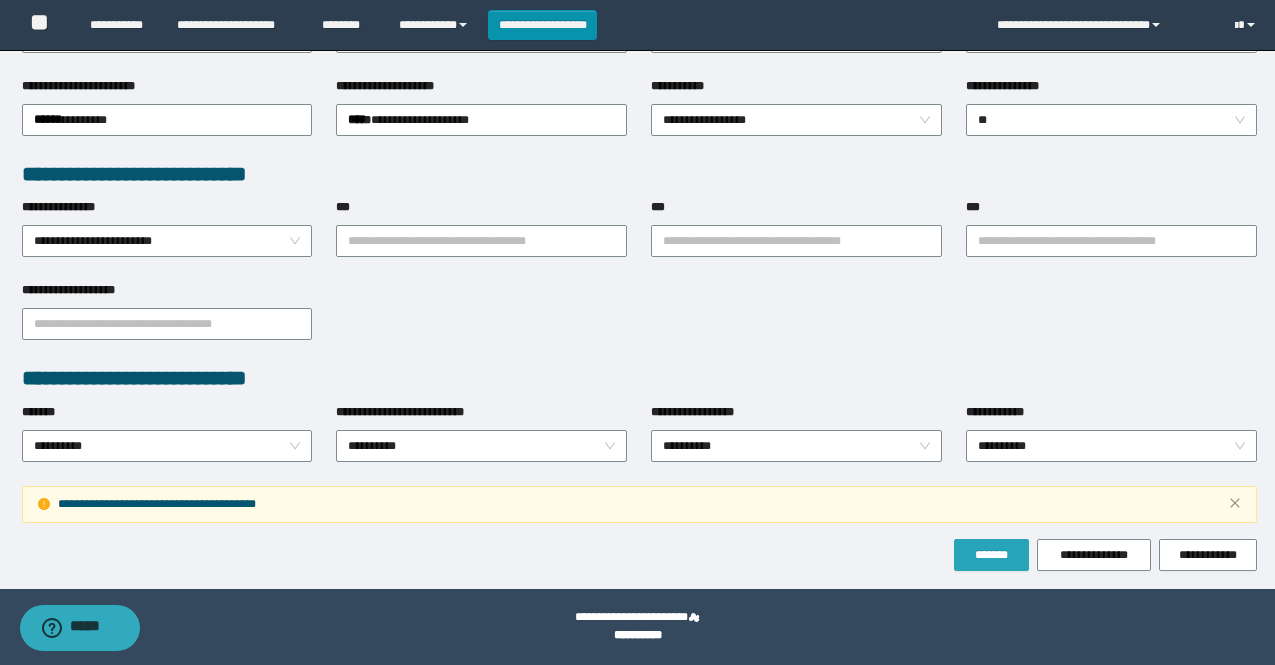 click on "*******" at bounding box center [991, 555] 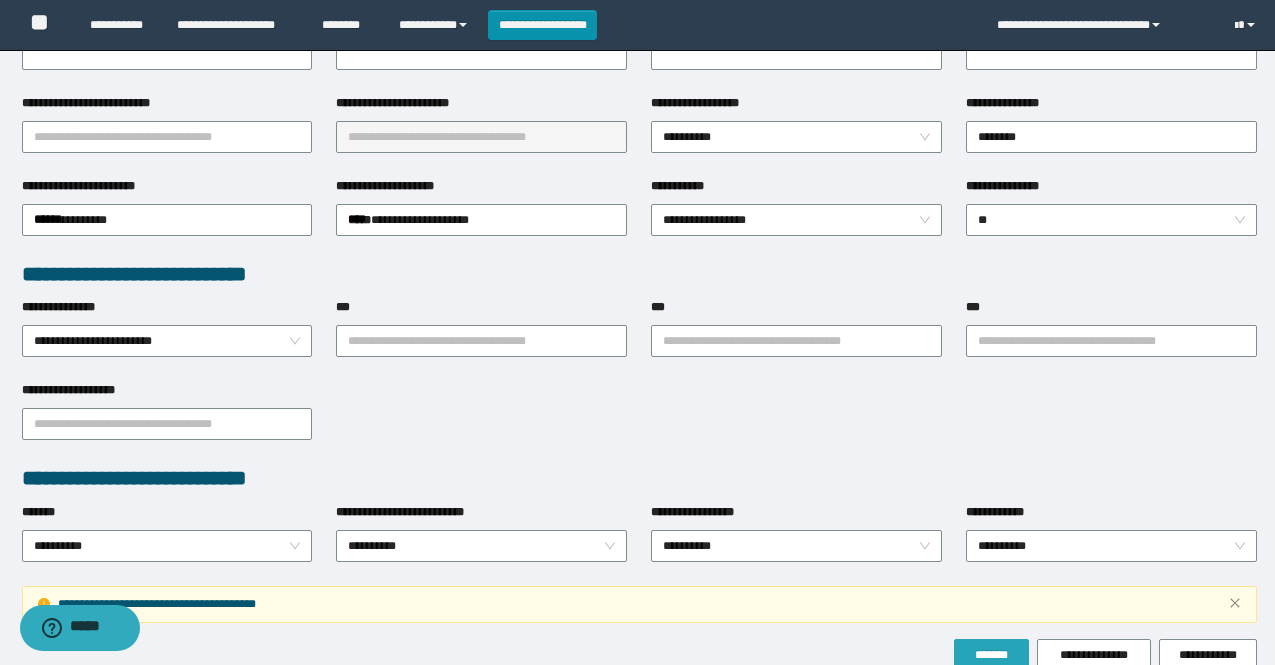 scroll, scrollTop: 301, scrollLeft: 0, axis: vertical 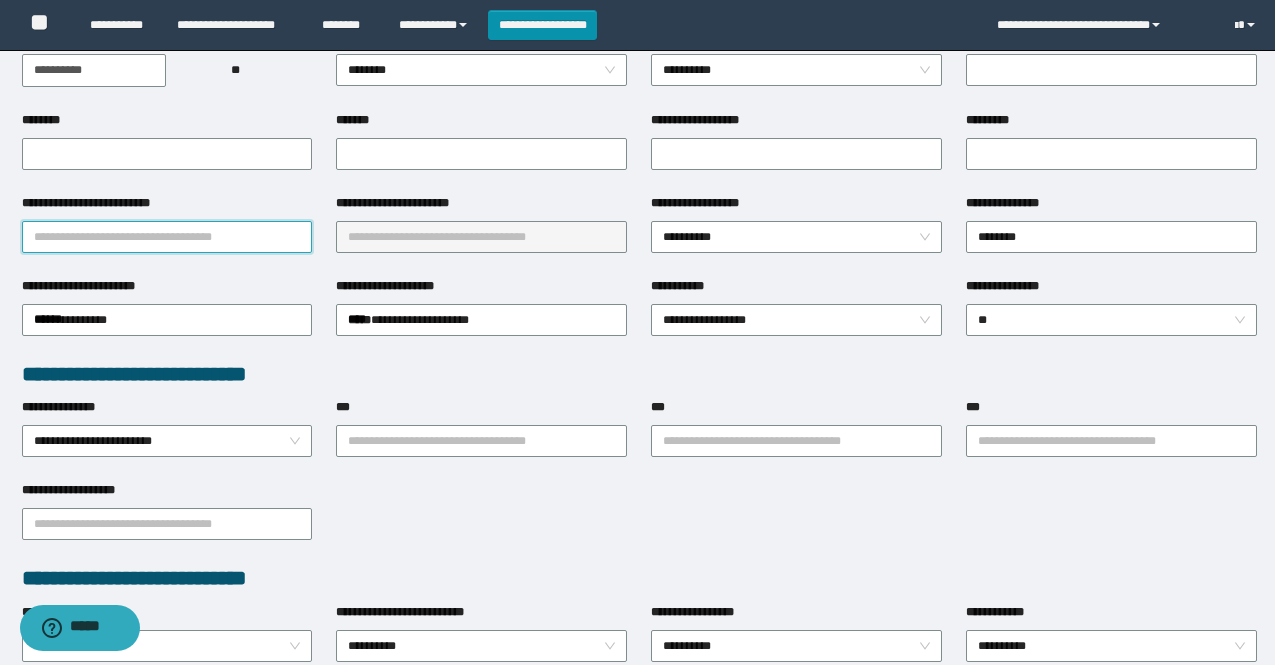 click on "**********" at bounding box center (167, 237) 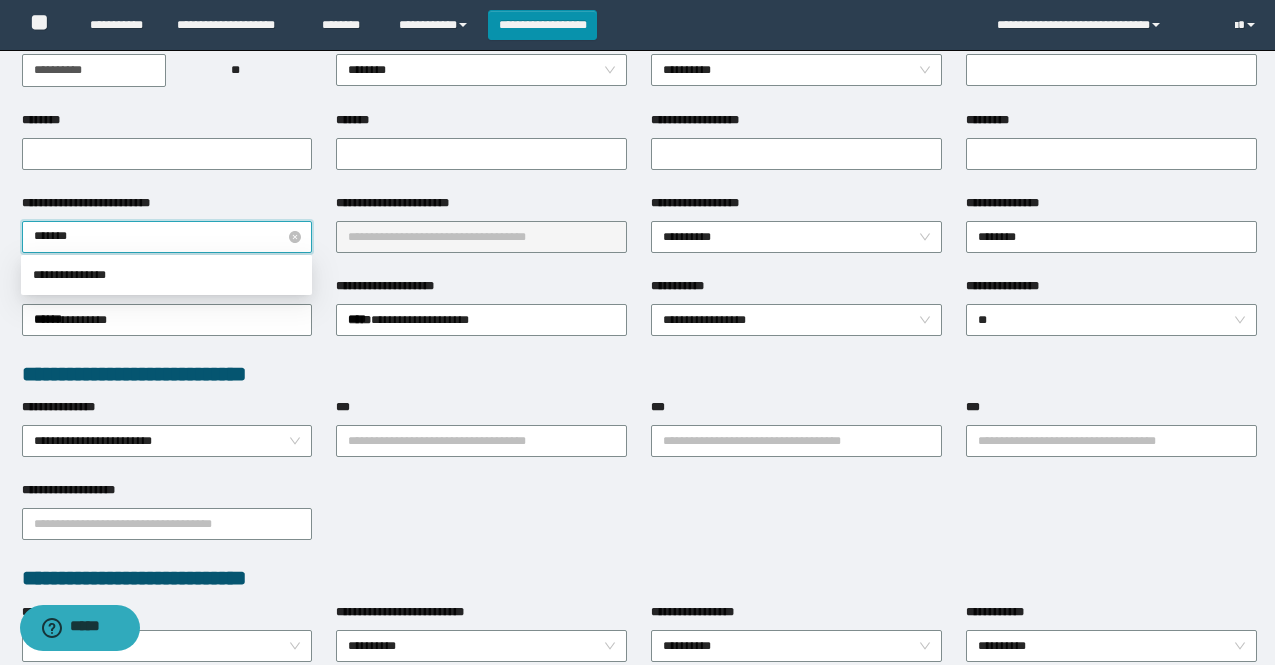 type on "********" 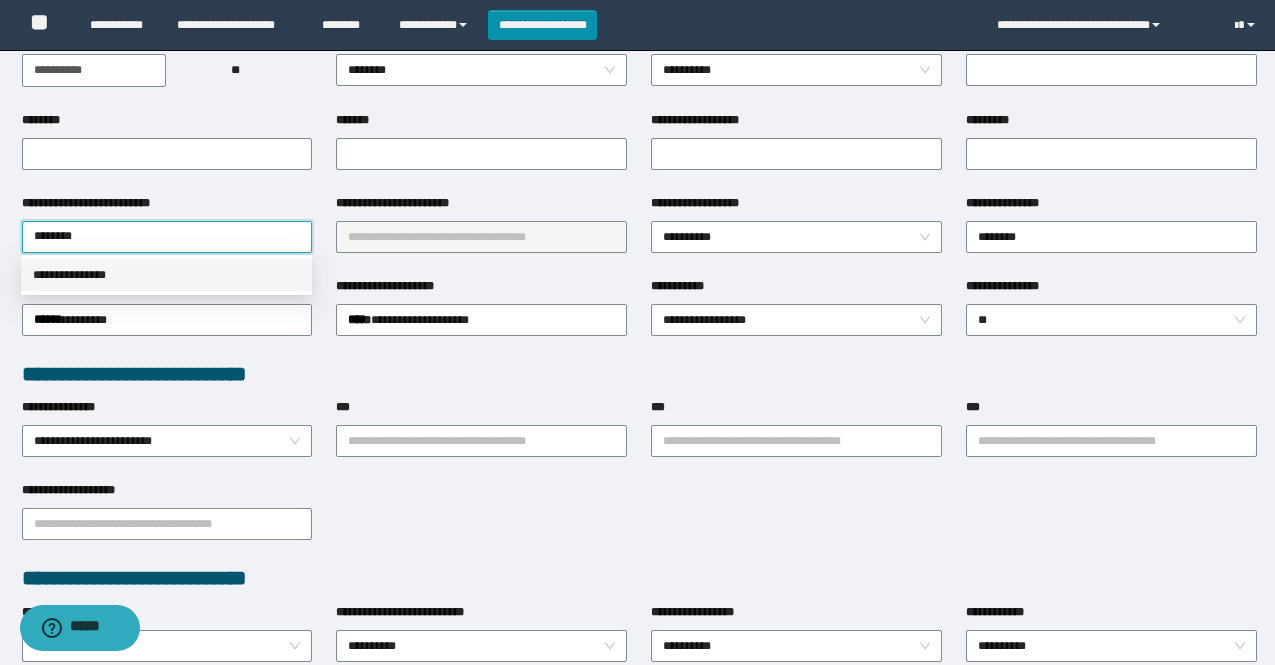 click on "**********" at bounding box center [166, 275] 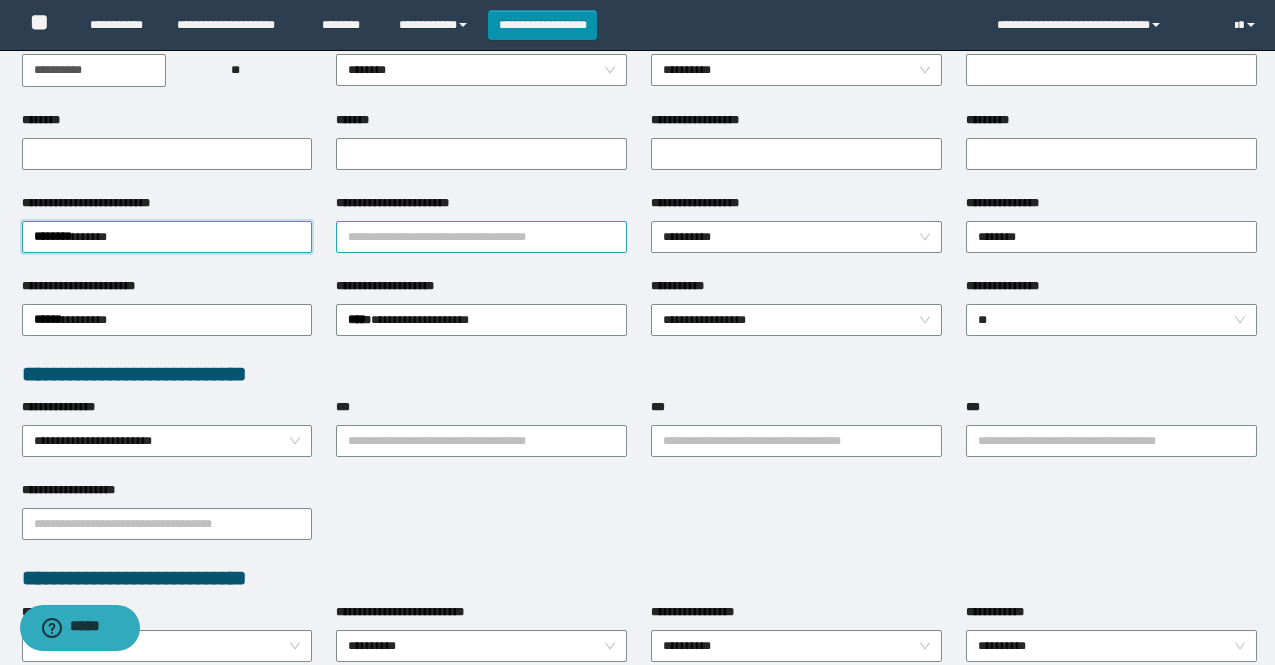click on "**********" at bounding box center [481, 237] 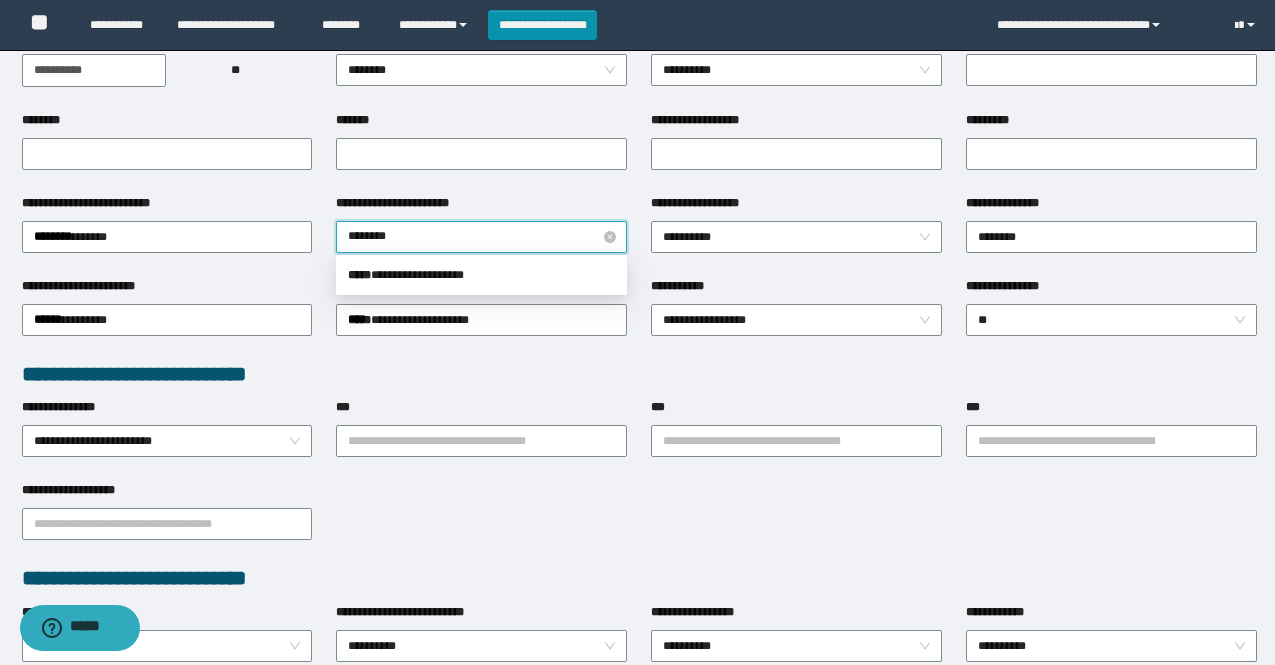 type on "********" 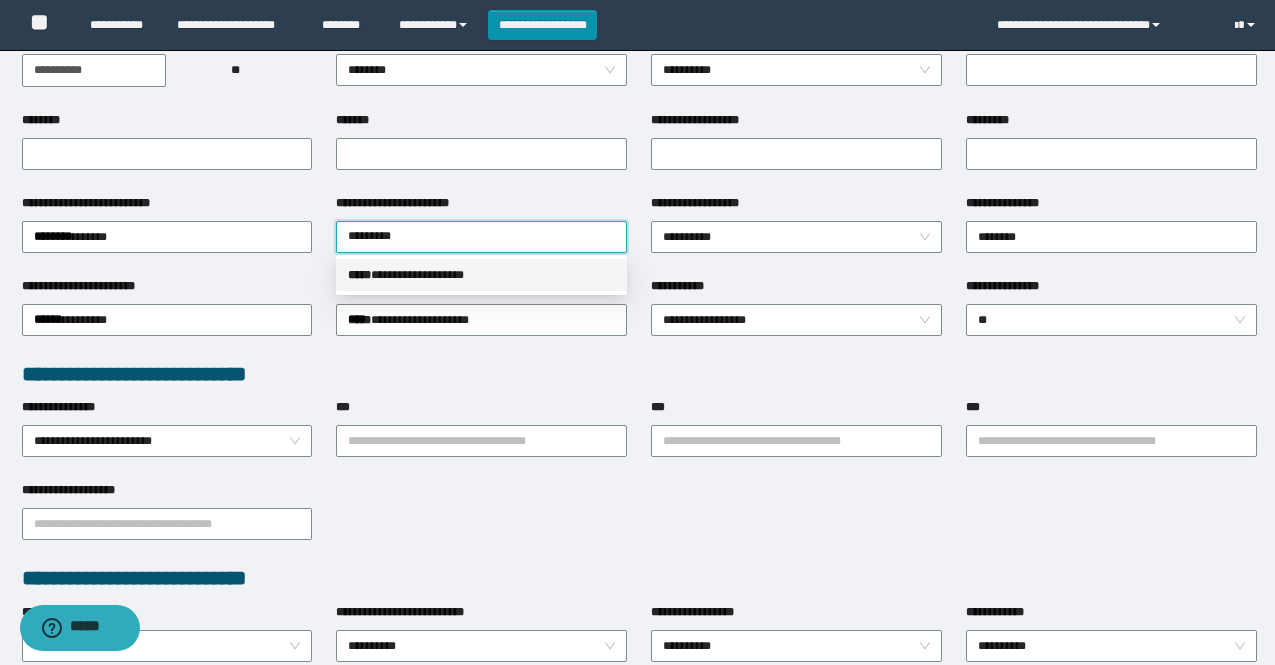 click on "**********" at bounding box center [481, 275] 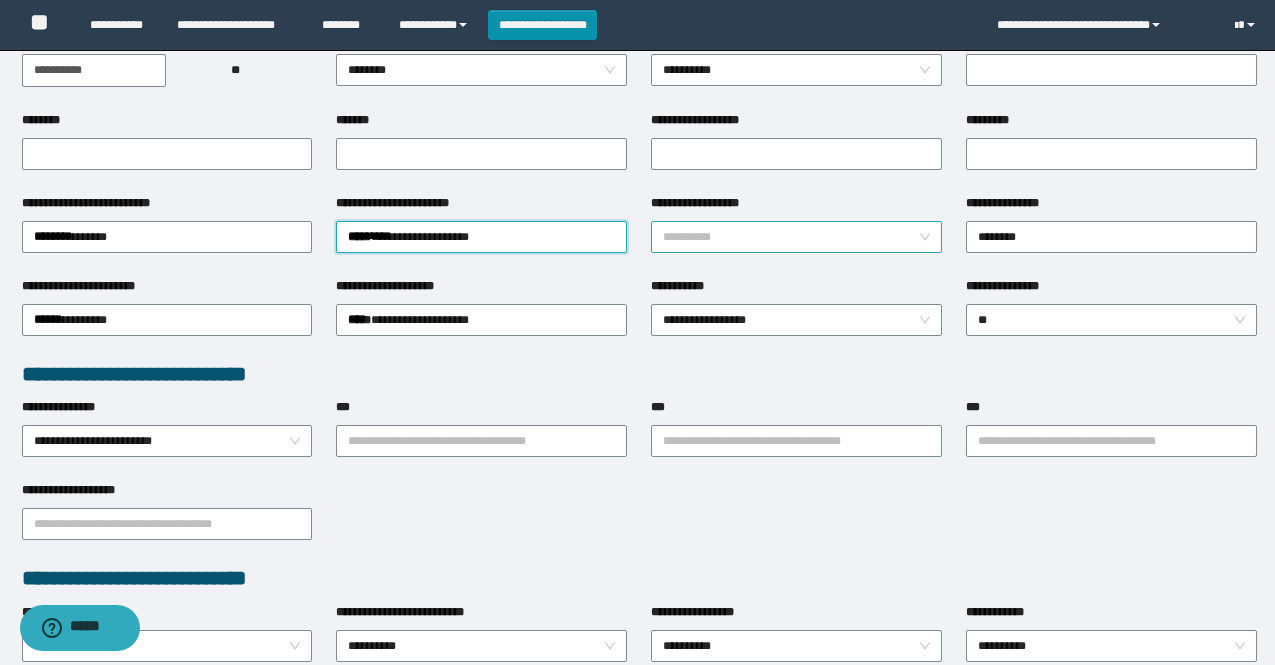 click on "**********" at bounding box center (796, 237) 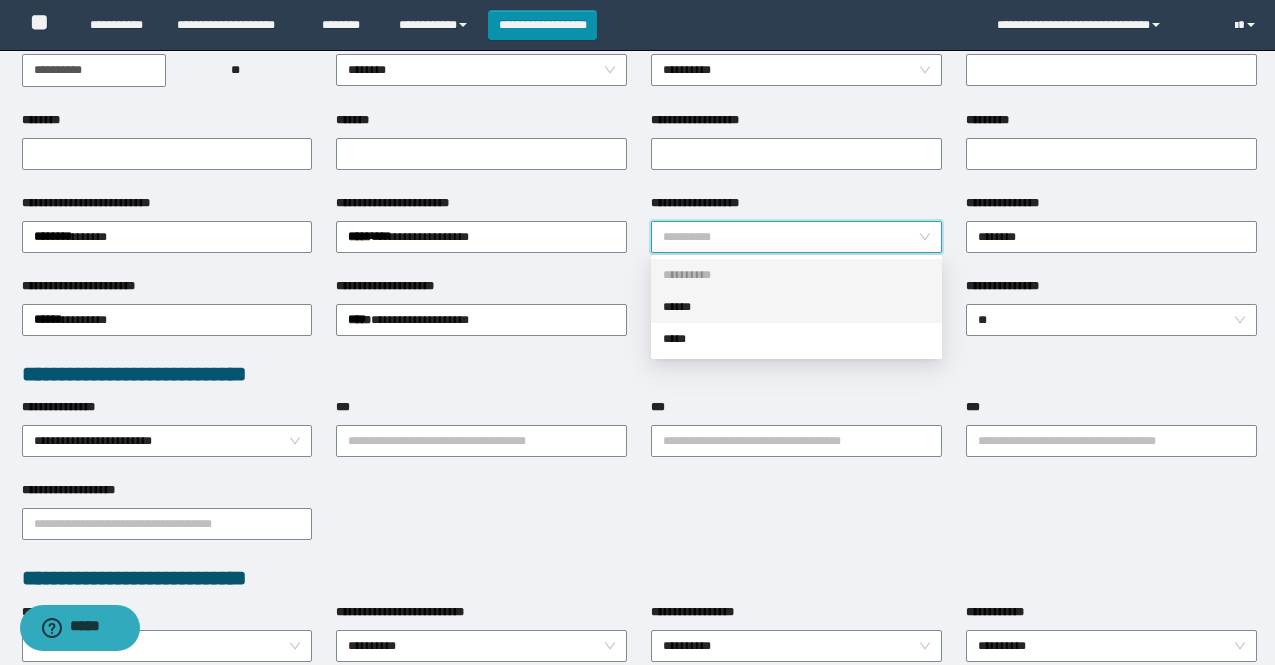 click on "******" at bounding box center [796, 307] 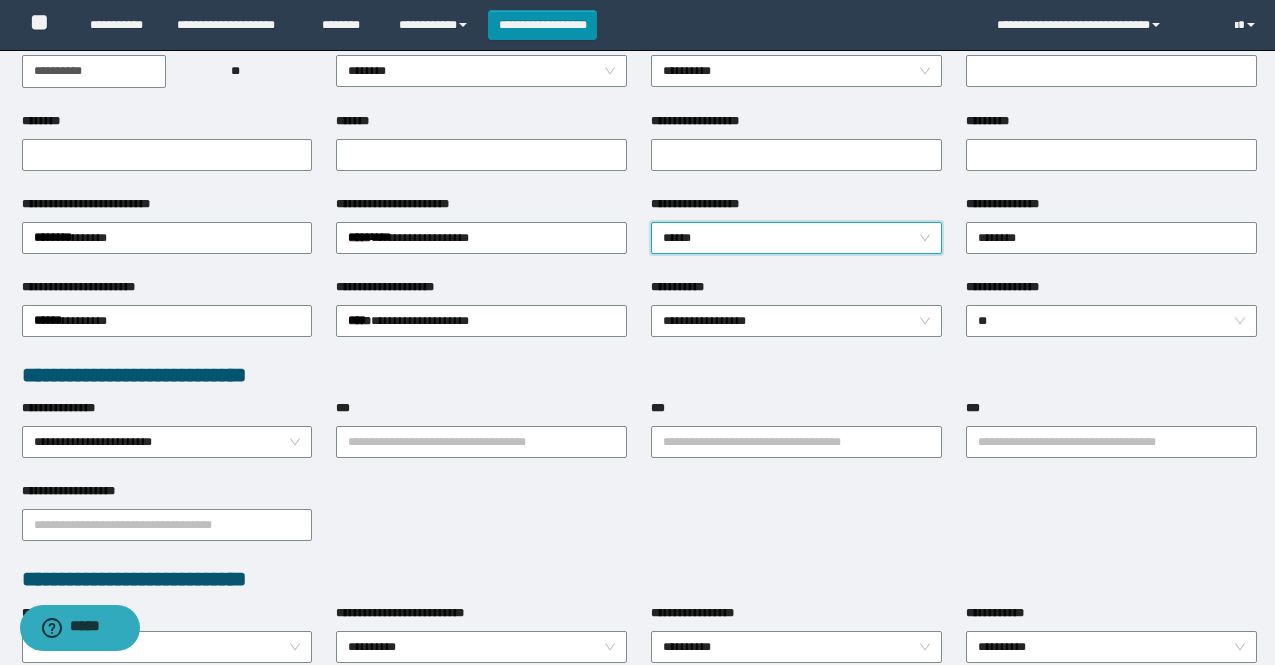 scroll, scrollTop: 501, scrollLeft: 0, axis: vertical 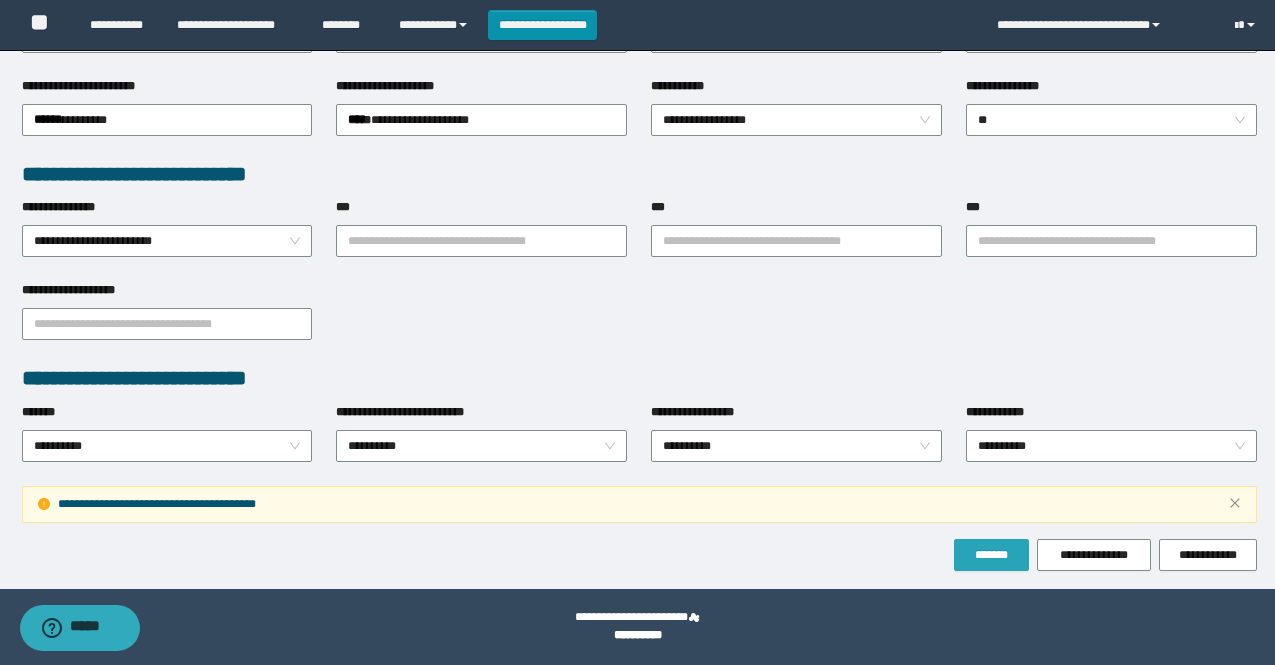 click on "*******" at bounding box center [991, 555] 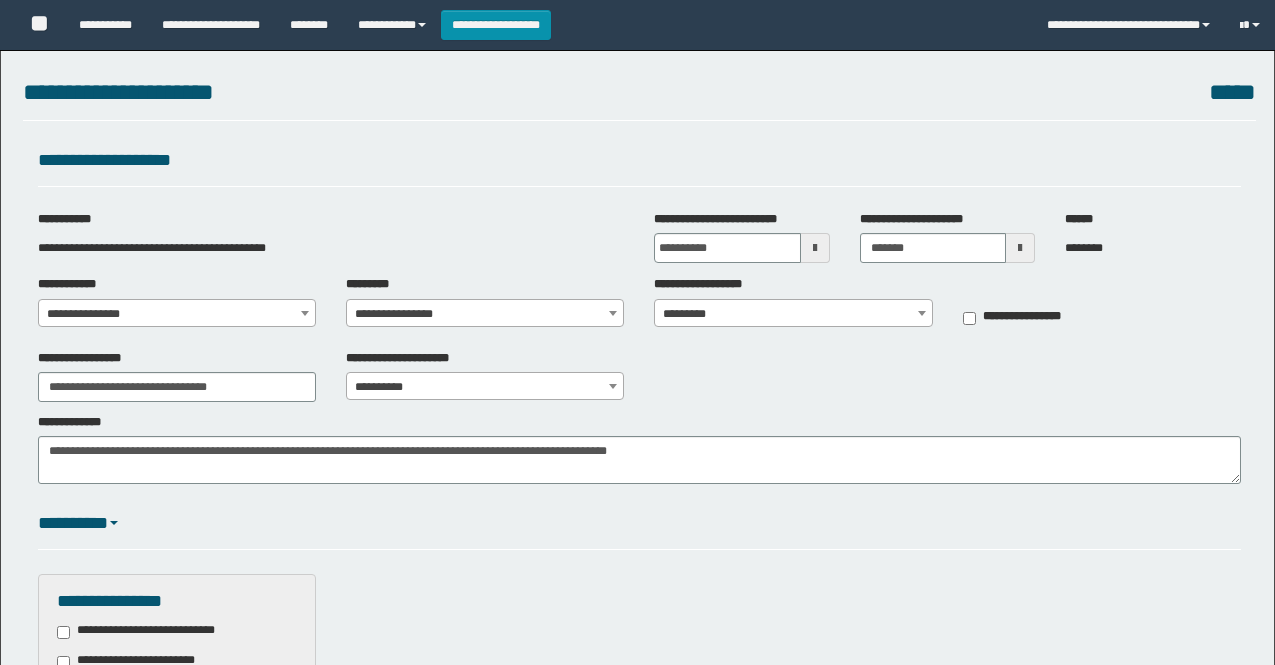 select on "**" 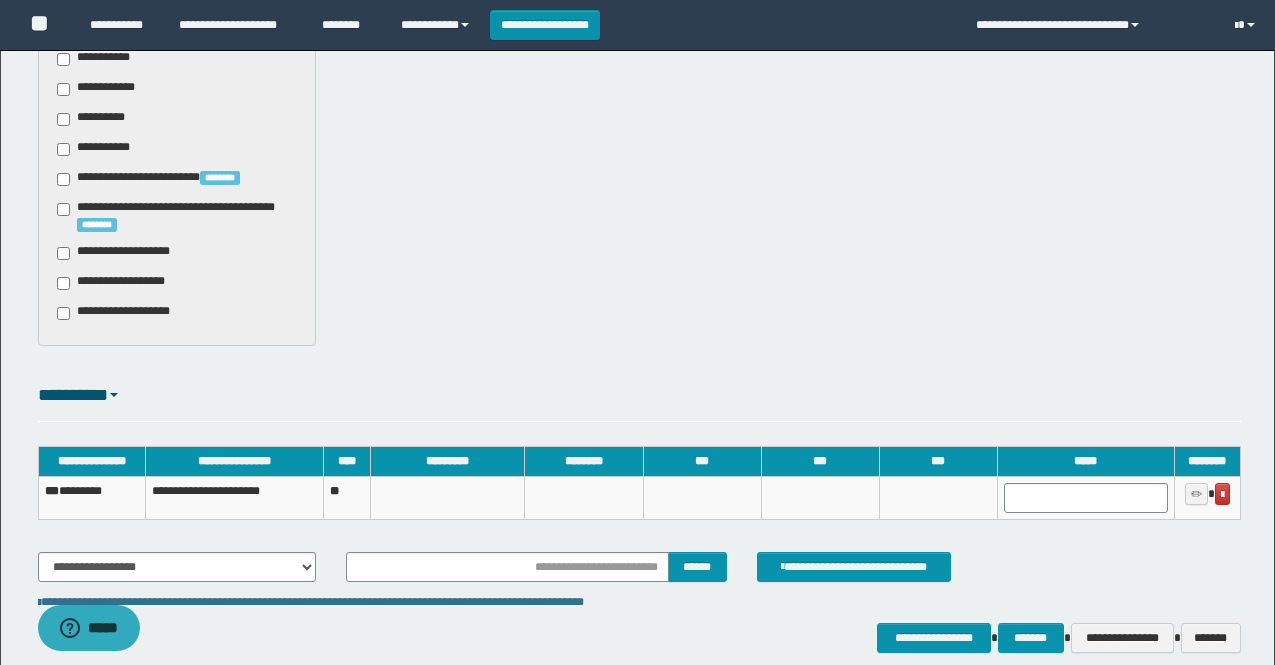 scroll, scrollTop: 1023, scrollLeft: 0, axis: vertical 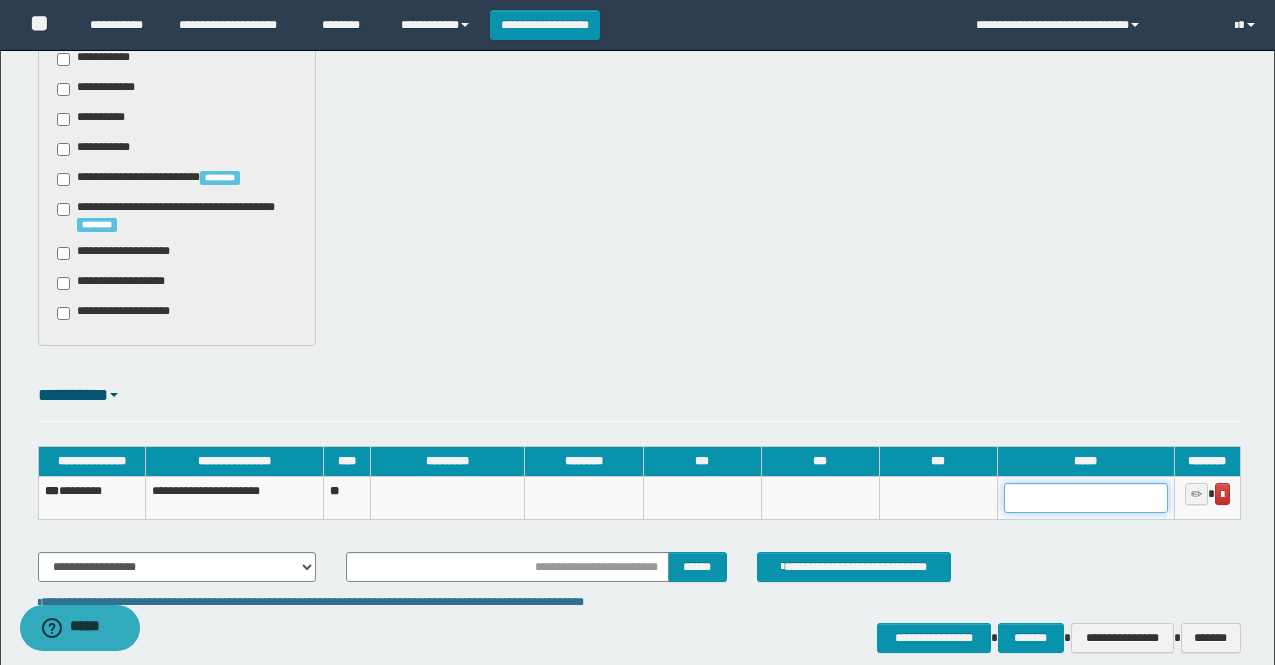 click at bounding box center [1086, 498] 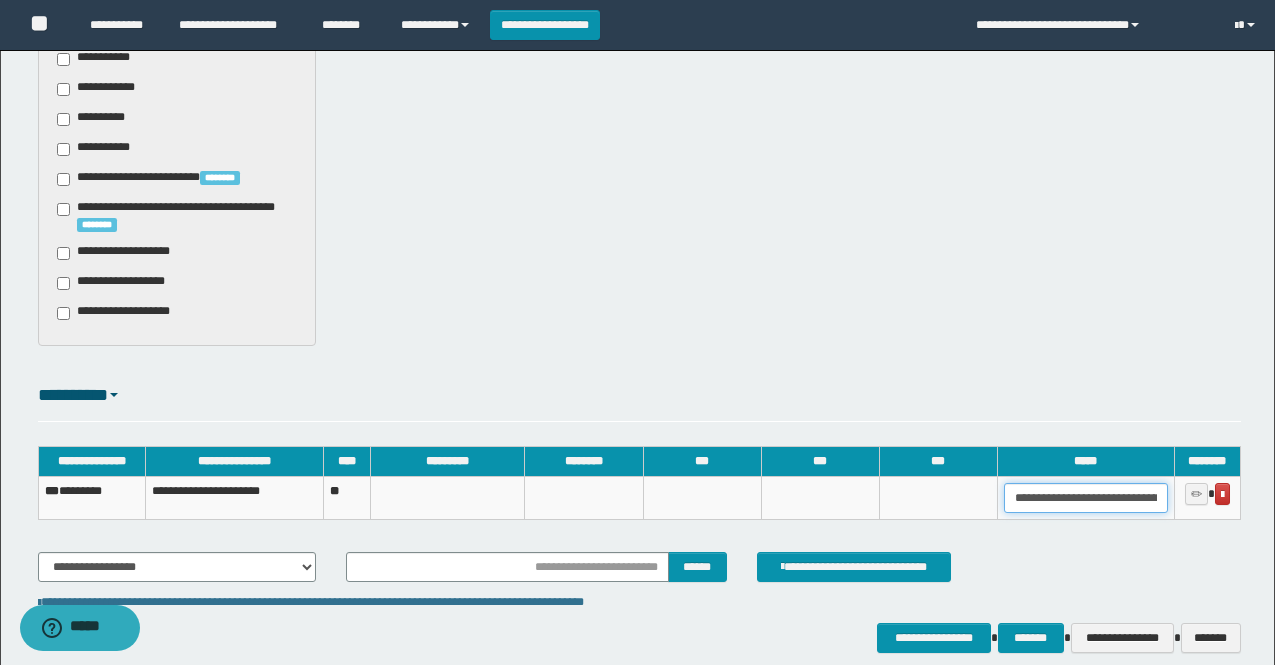 scroll, scrollTop: 0, scrollLeft: 77, axis: horizontal 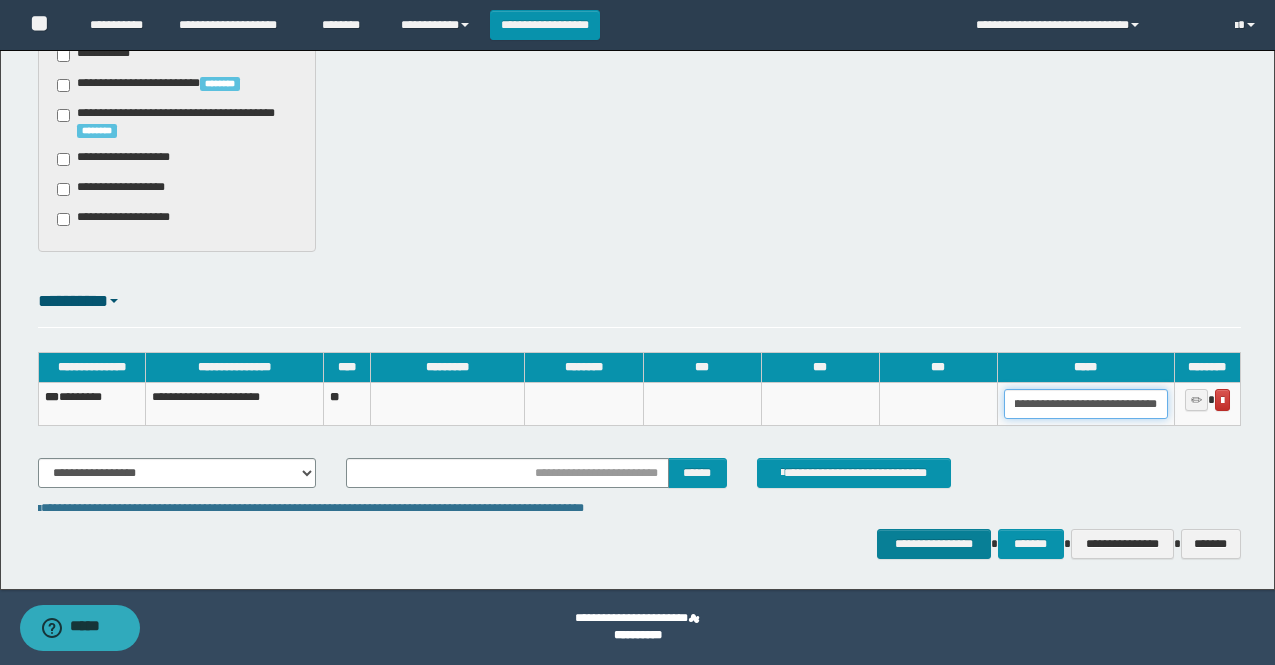 type on "**********" 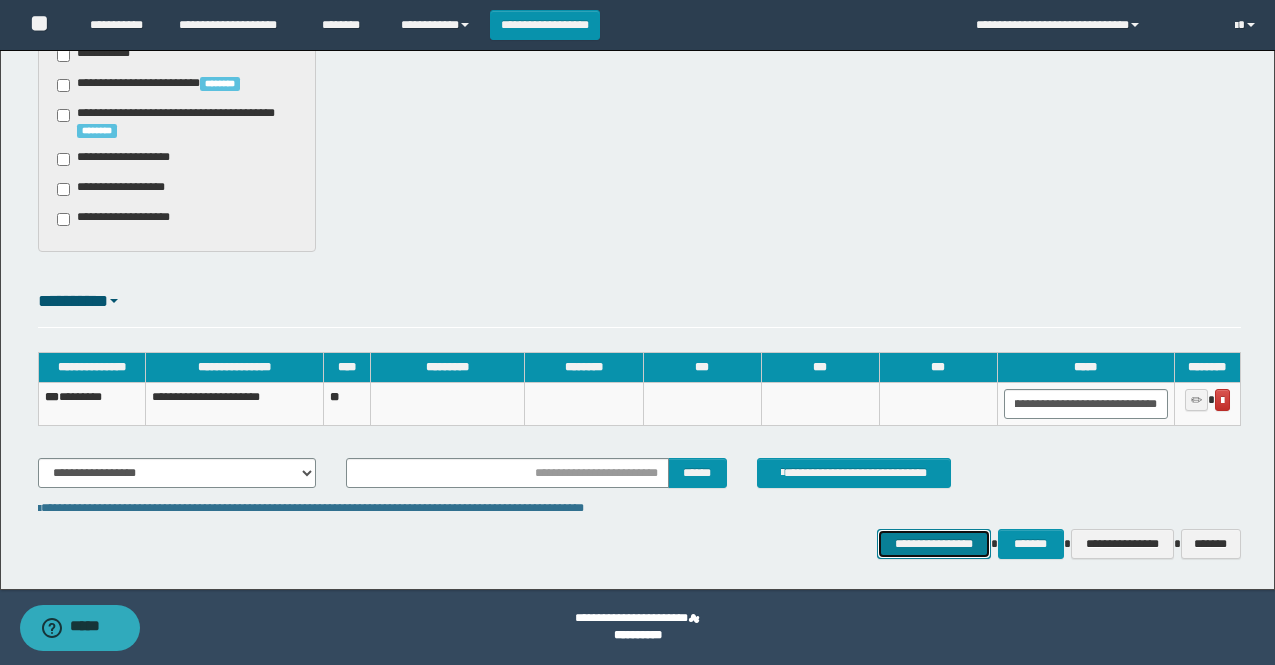 click on "**********" at bounding box center [933, 544] 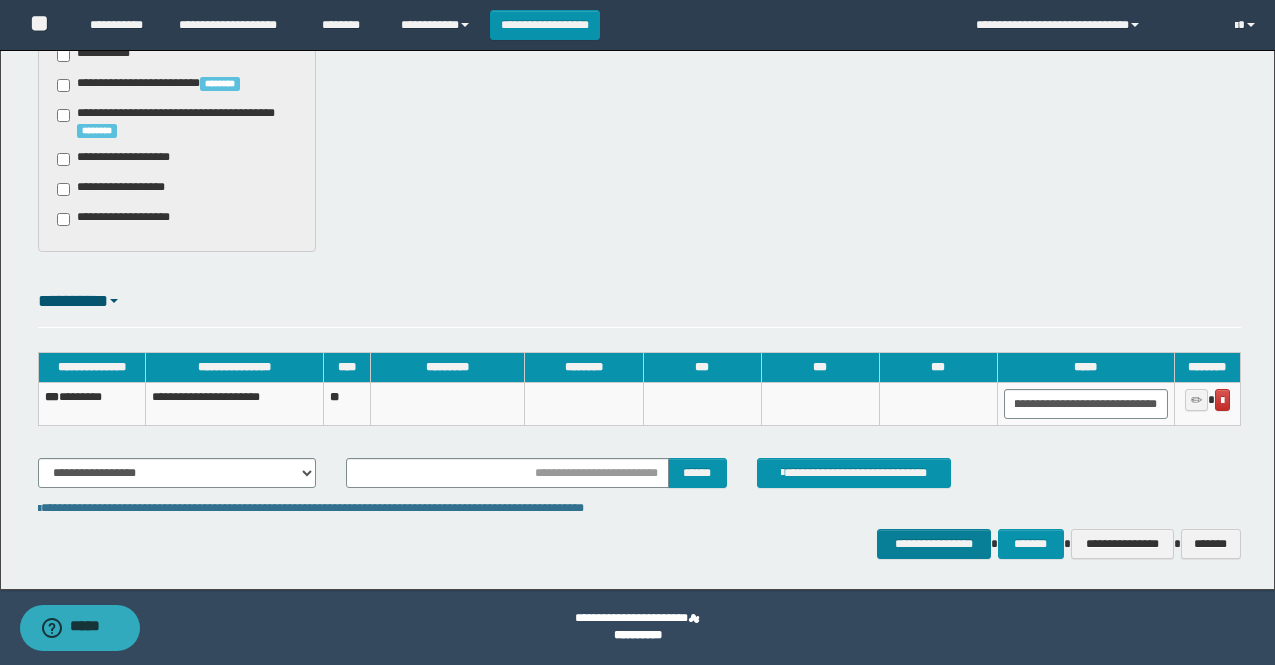 scroll, scrollTop: 0, scrollLeft: 0, axis: both 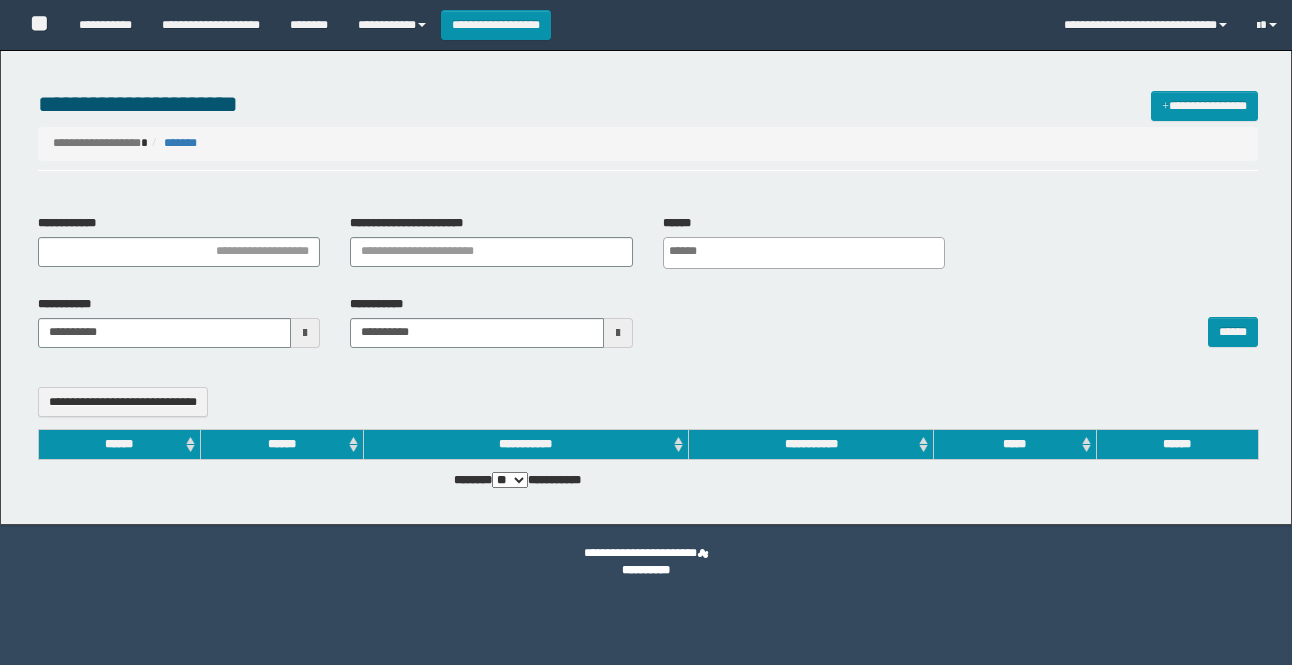 select 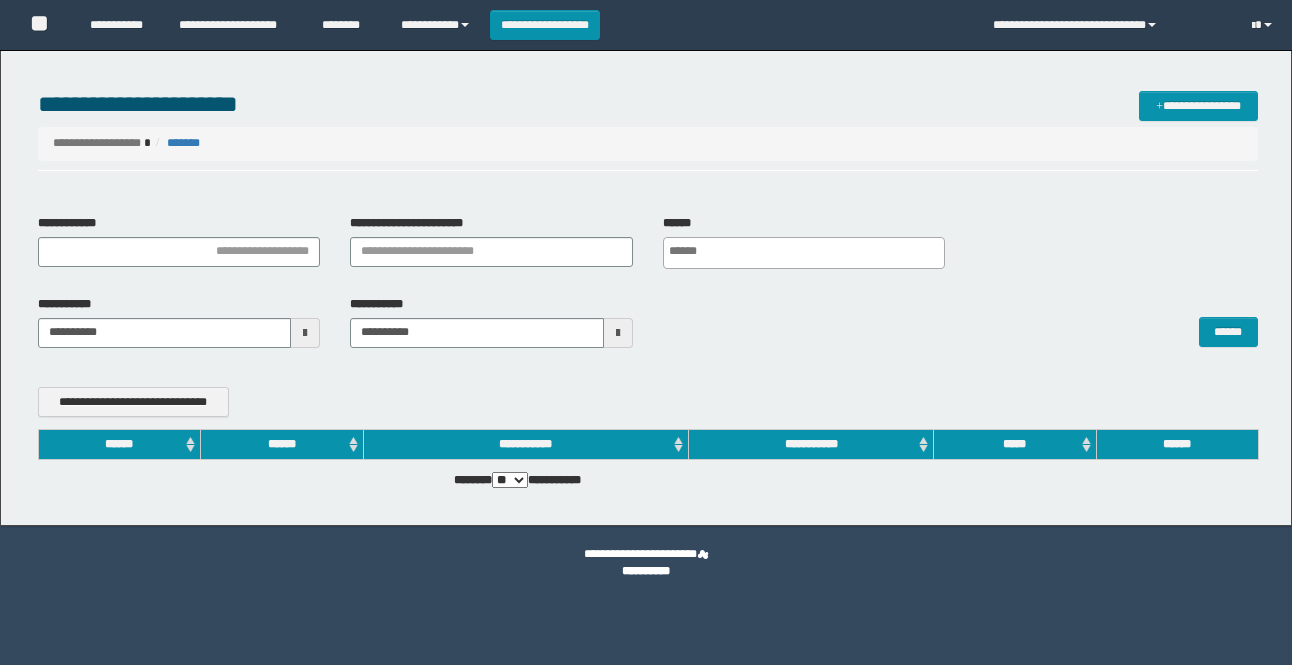 scroll, scrollTop: 0, scrollLeft: 0, axis: both 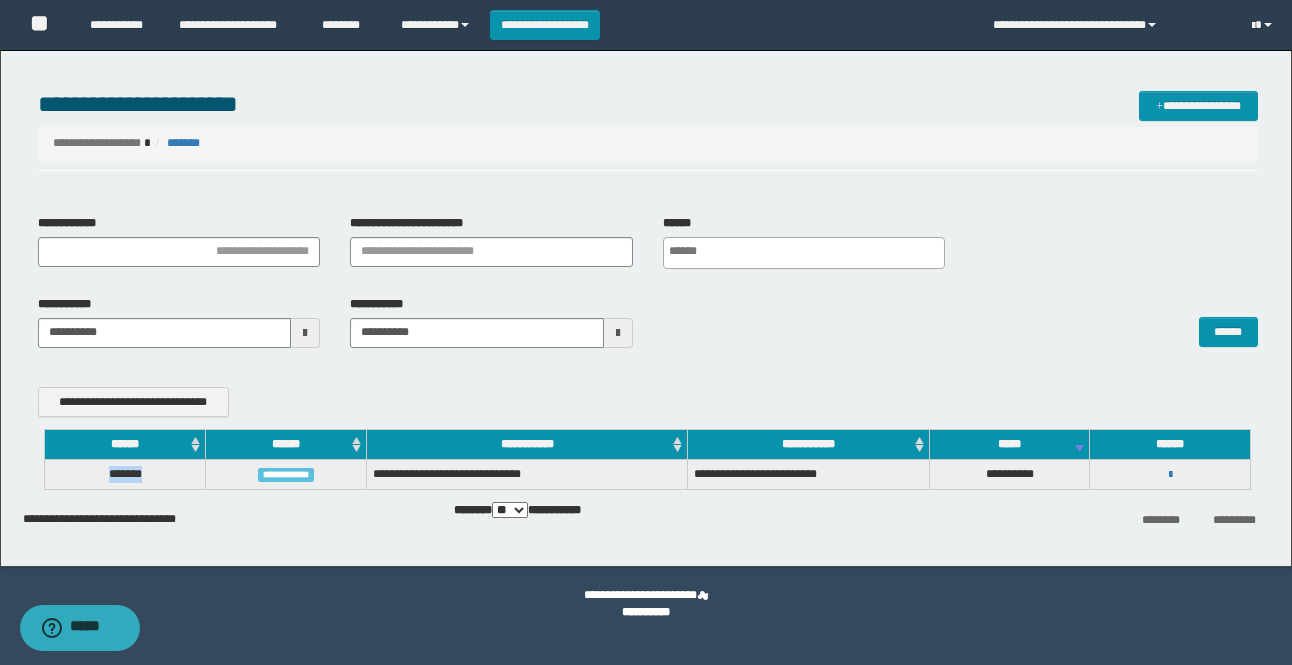 drag, startPoint x: 163, startPoint y: 476, endPoint x: 100, endPoint y: 473, distance: 63.07139 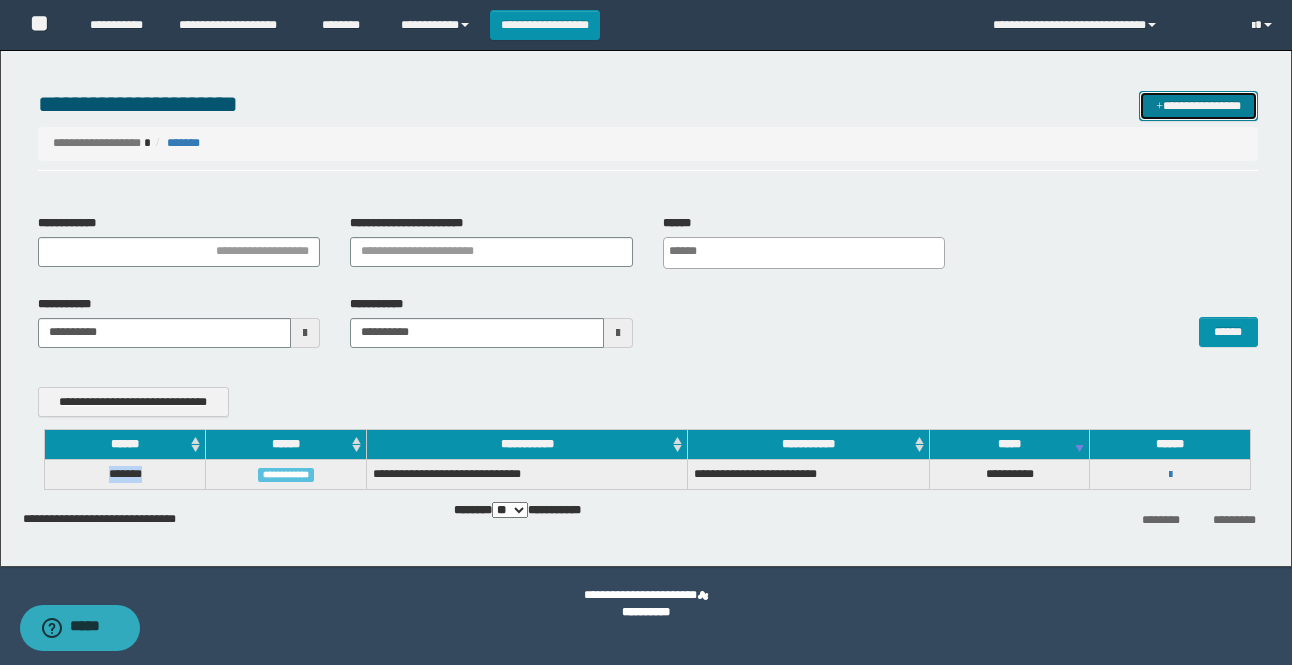 click on "**********" at bounding box center [1198, 106] 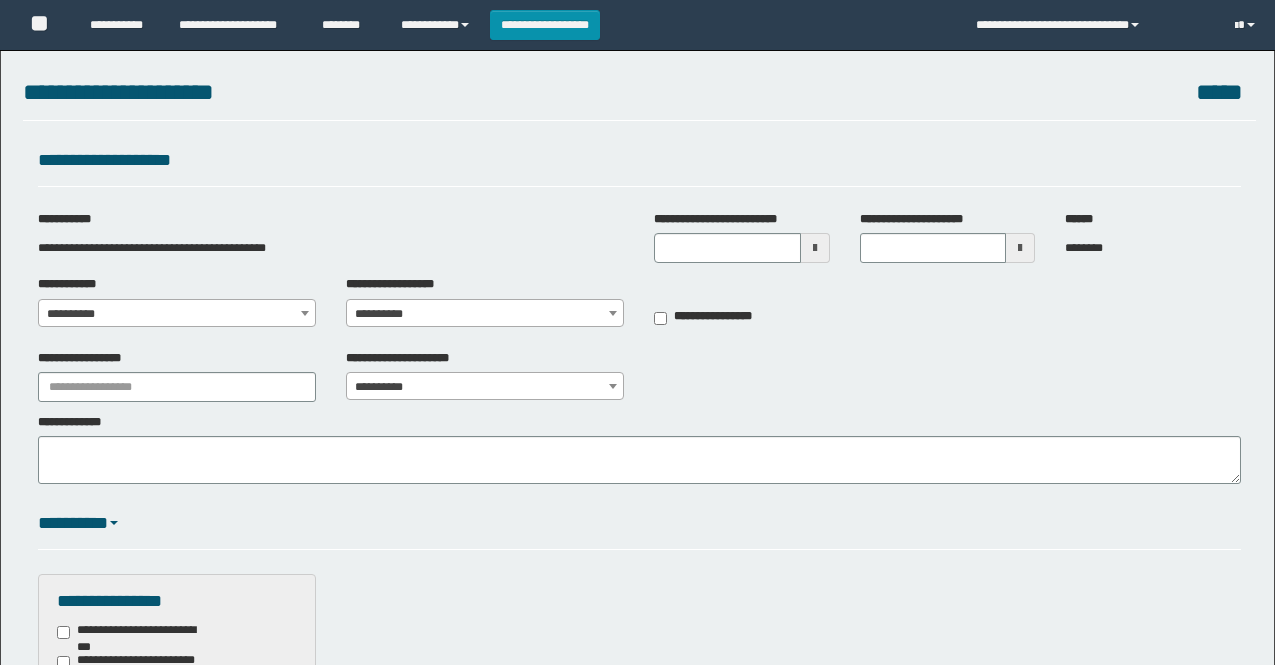 scroll, scrollTop: 0, scrollLeft: 0, axis: both 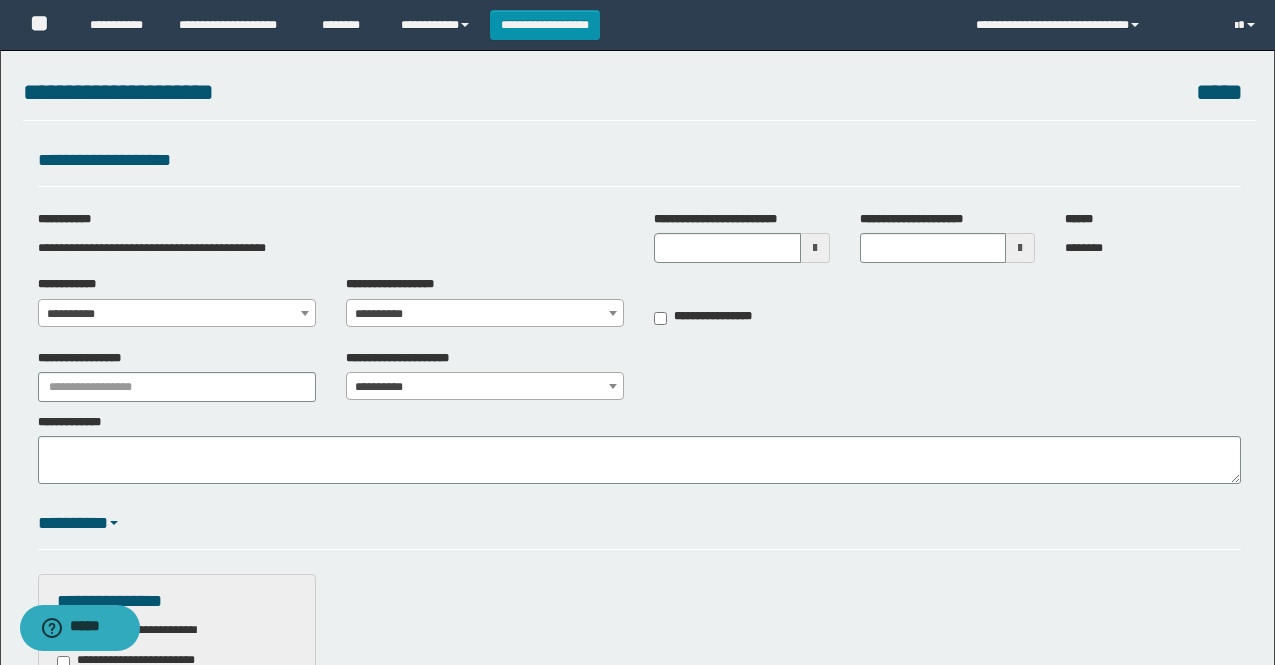 click on "**********" at bounding box center (177, 314) 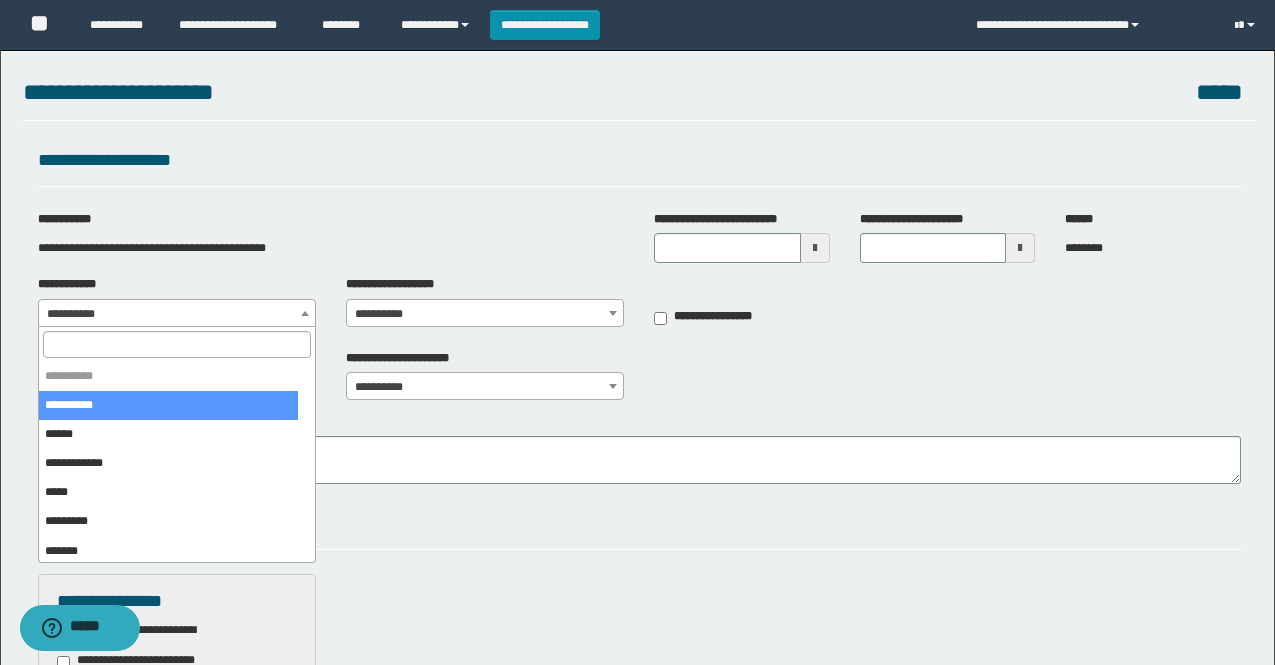 click at bounding box center [177, 344] 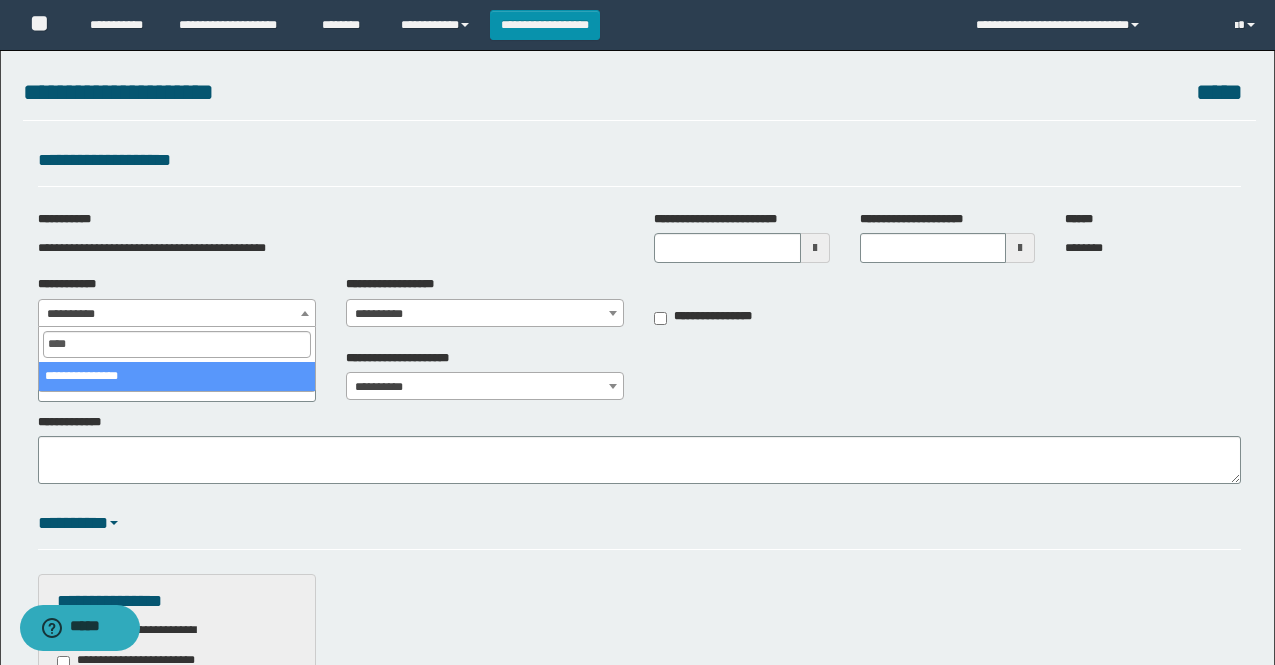 type on "****" 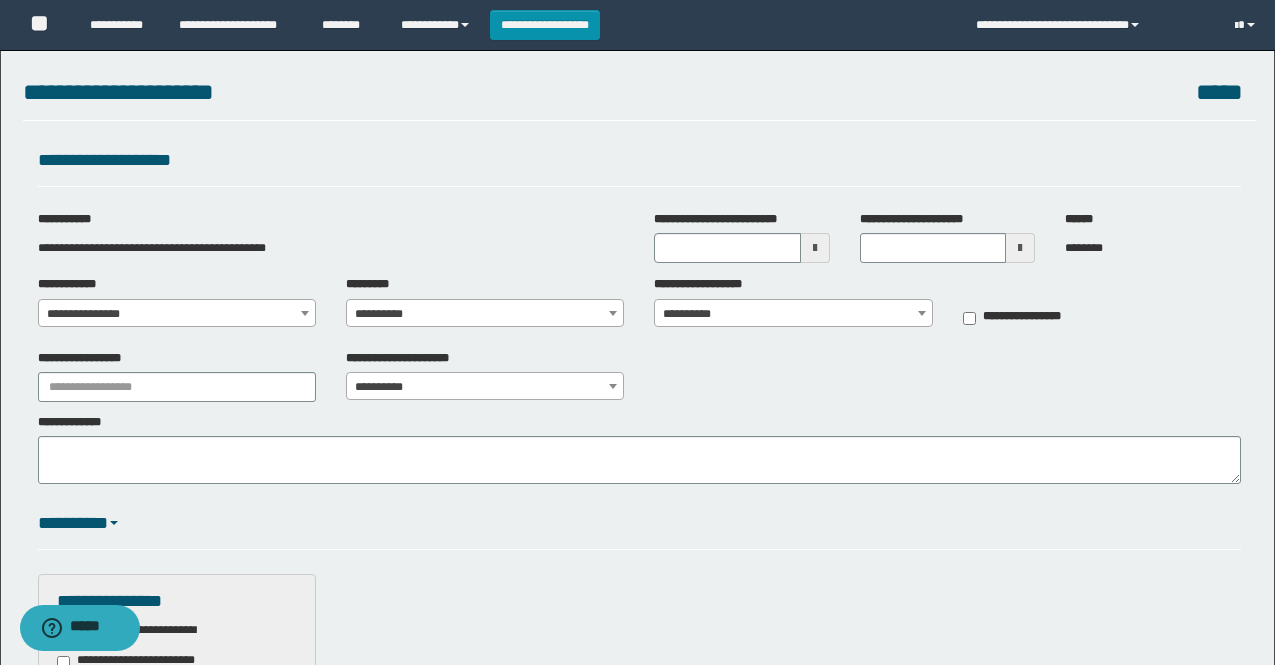click on "**********" at bounding box center [485, 314] 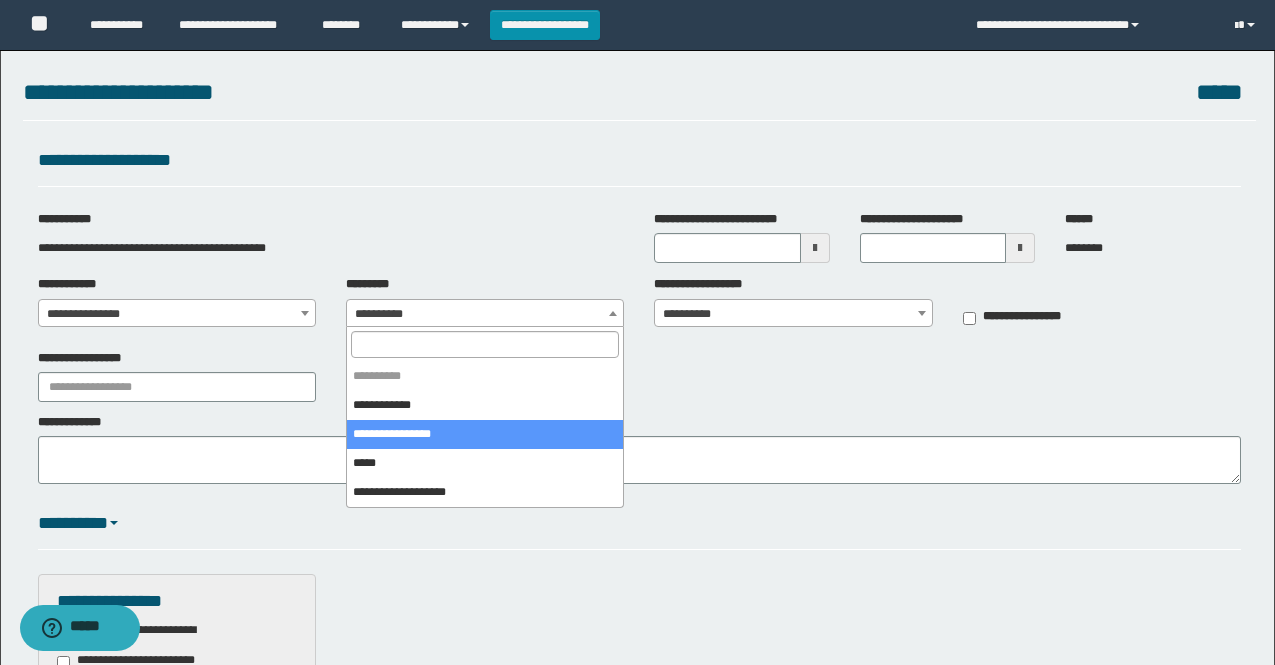 select on "****" 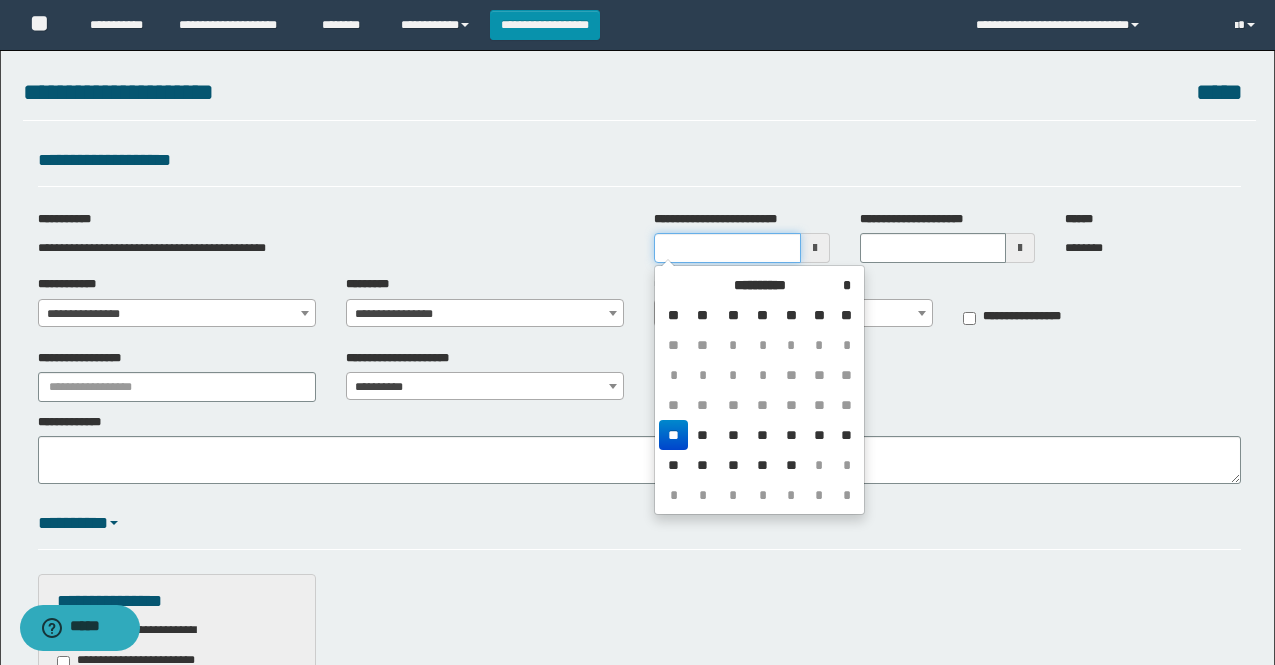 click on "**********" at bounding box center (727, 248) 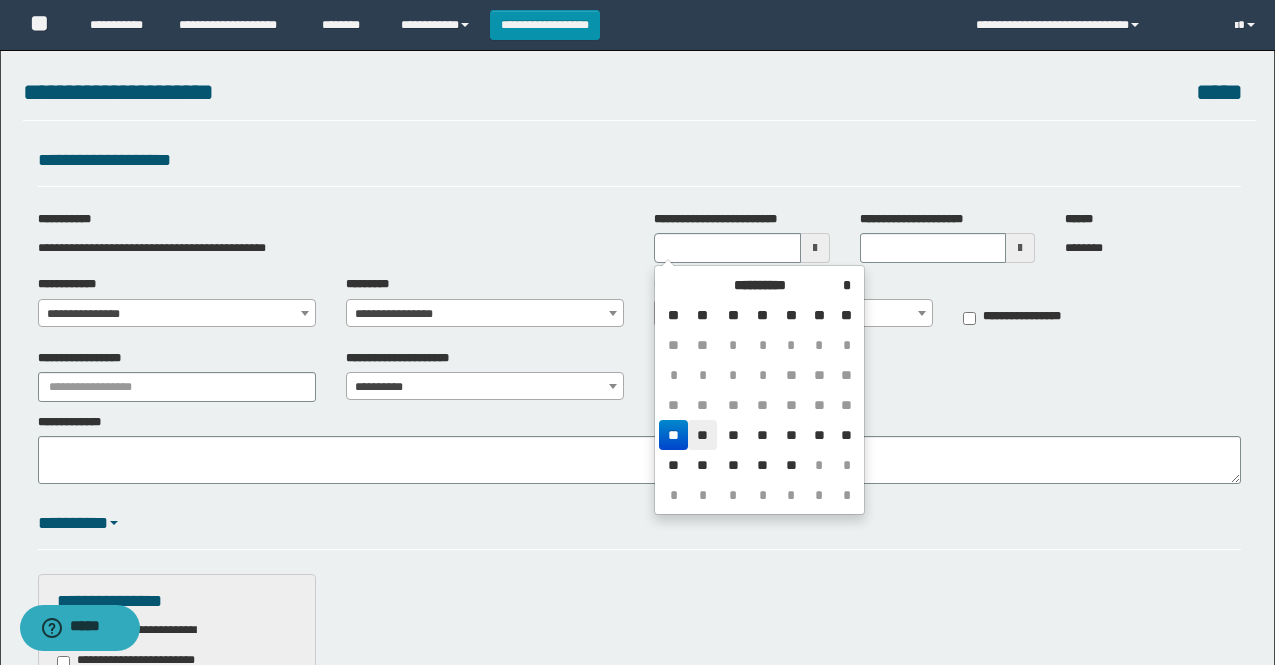 click on "**" at bounding box center [702, 435] 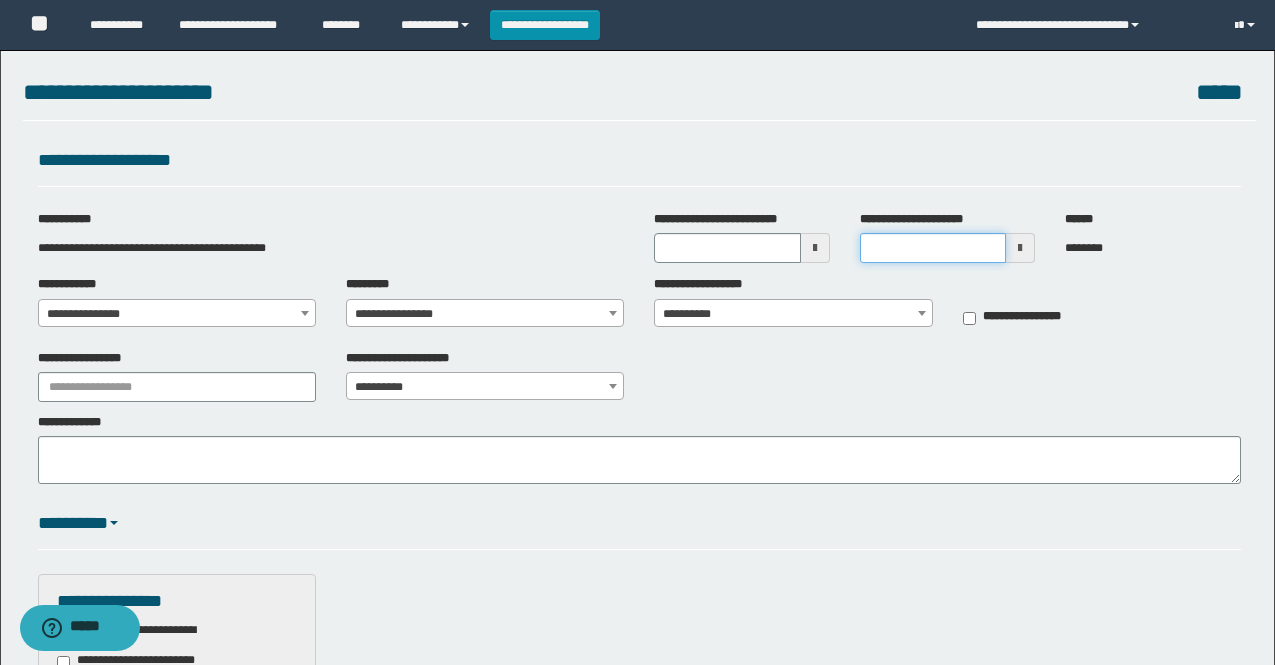 click on "**********" at bounding box center (933, 248) 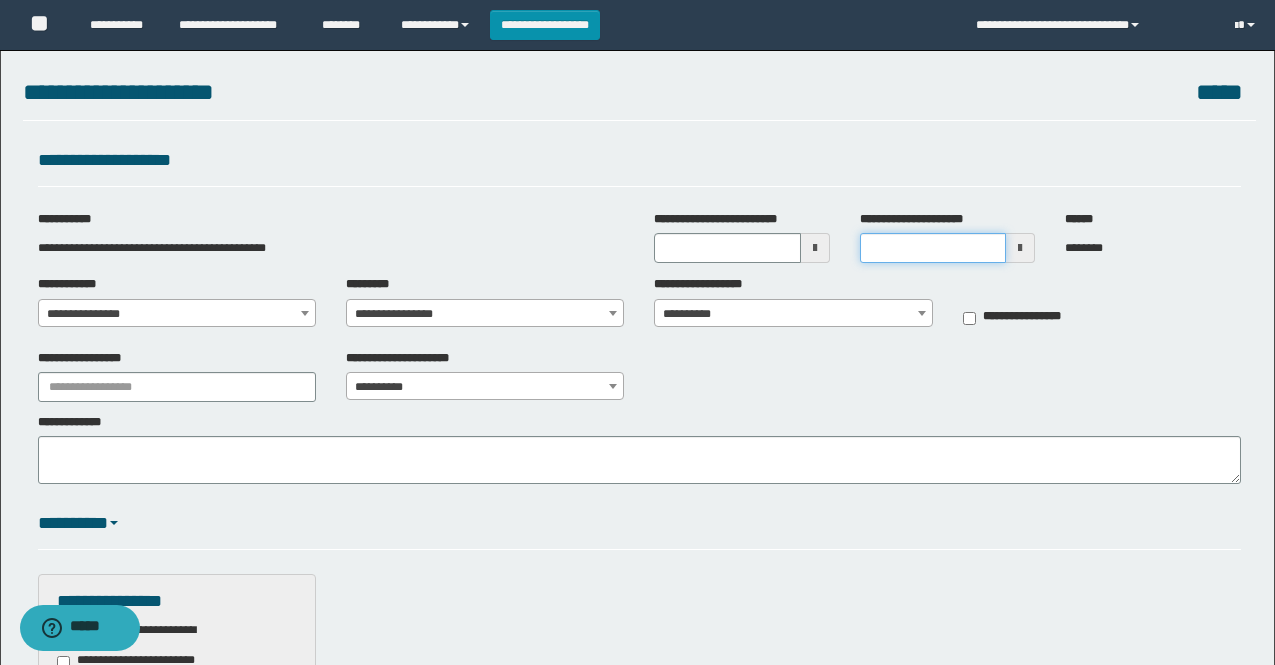 type on "*******" 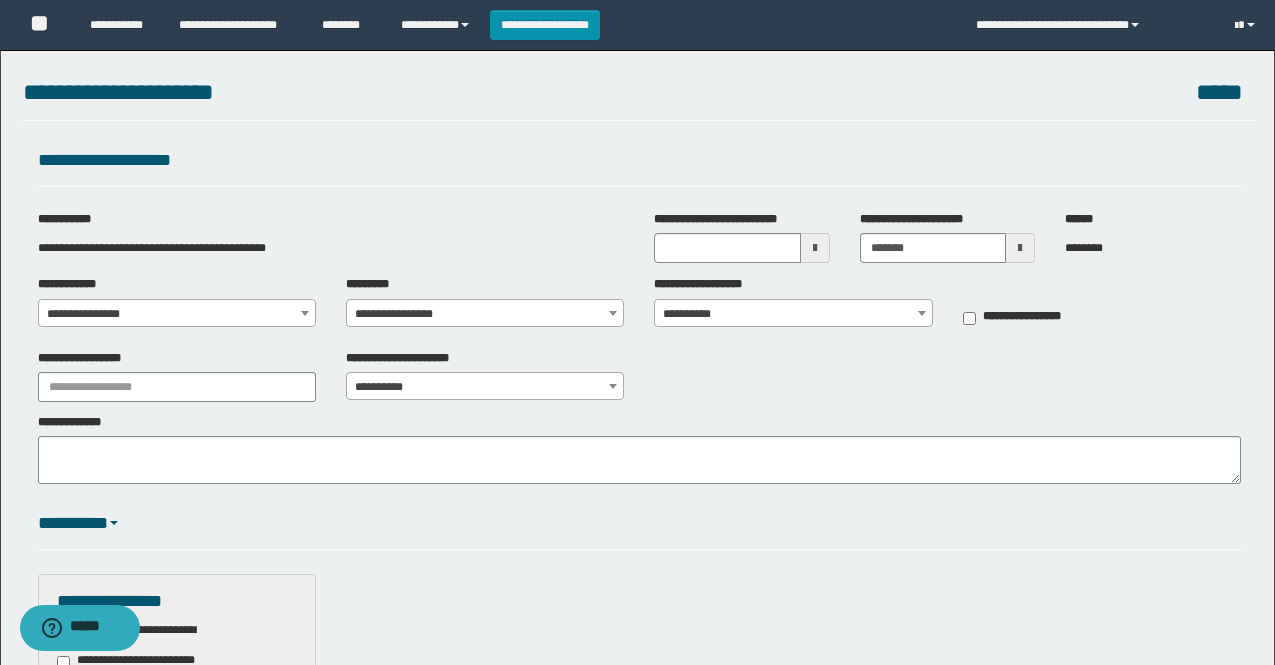 click on "**********" at bounding box center (793, 314) 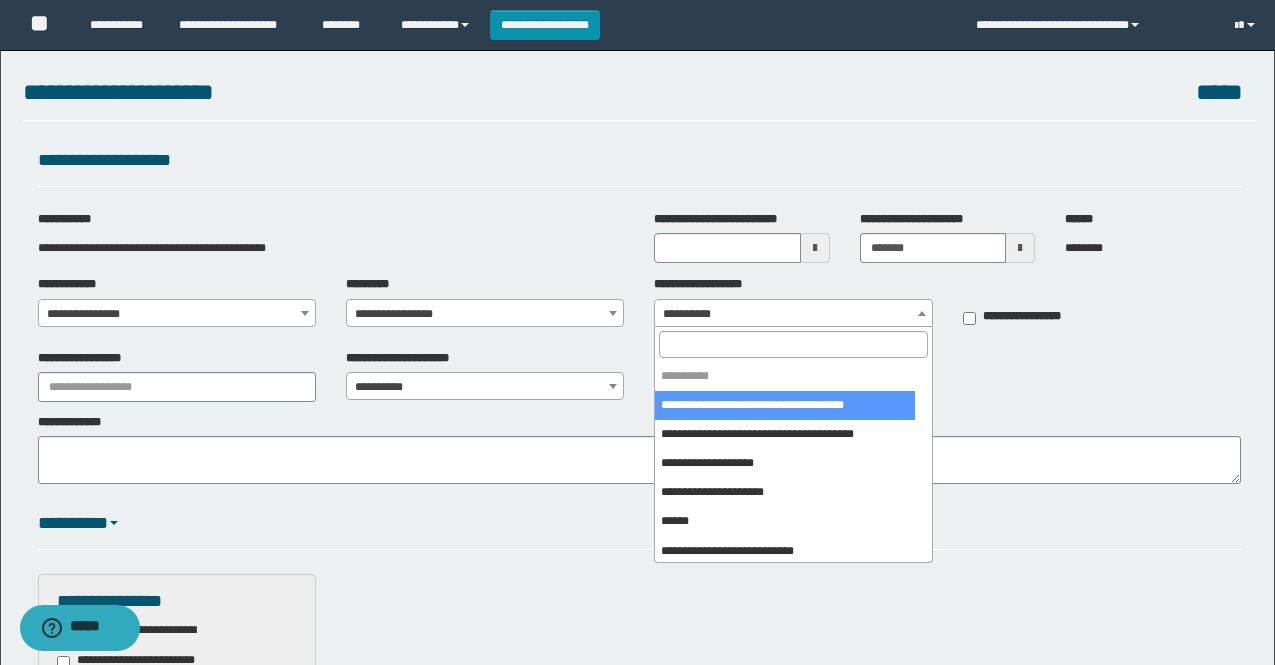 click at bounding box center [793, 344] 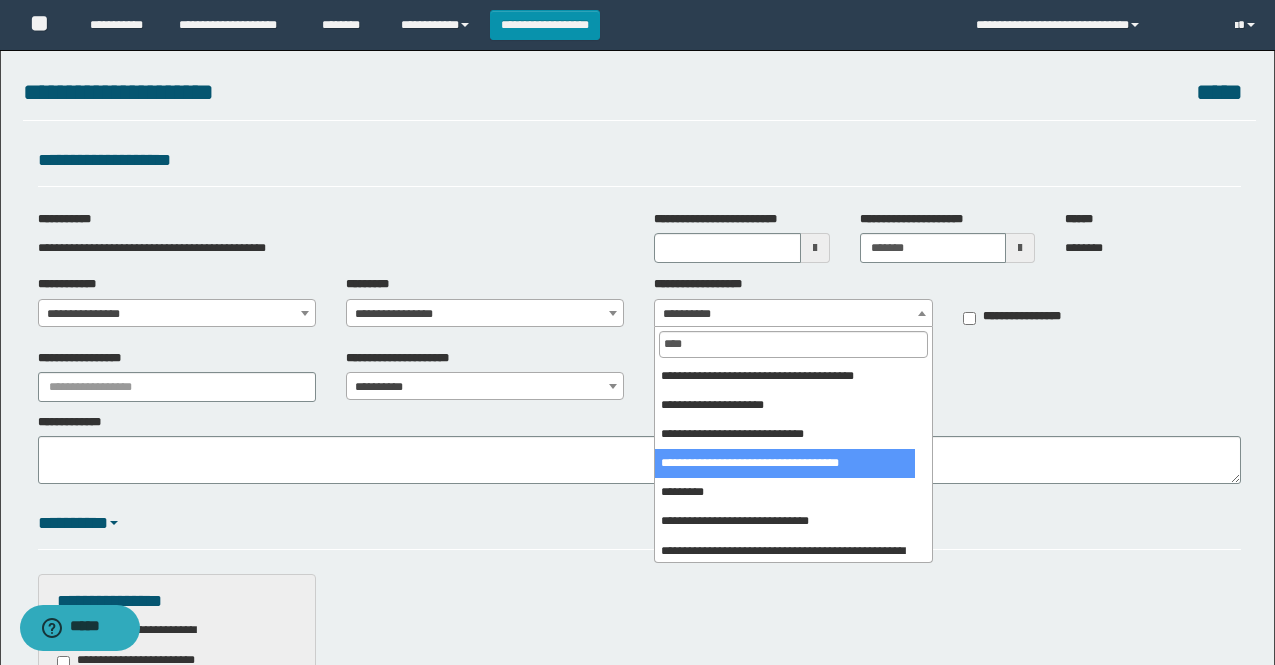type on "****" 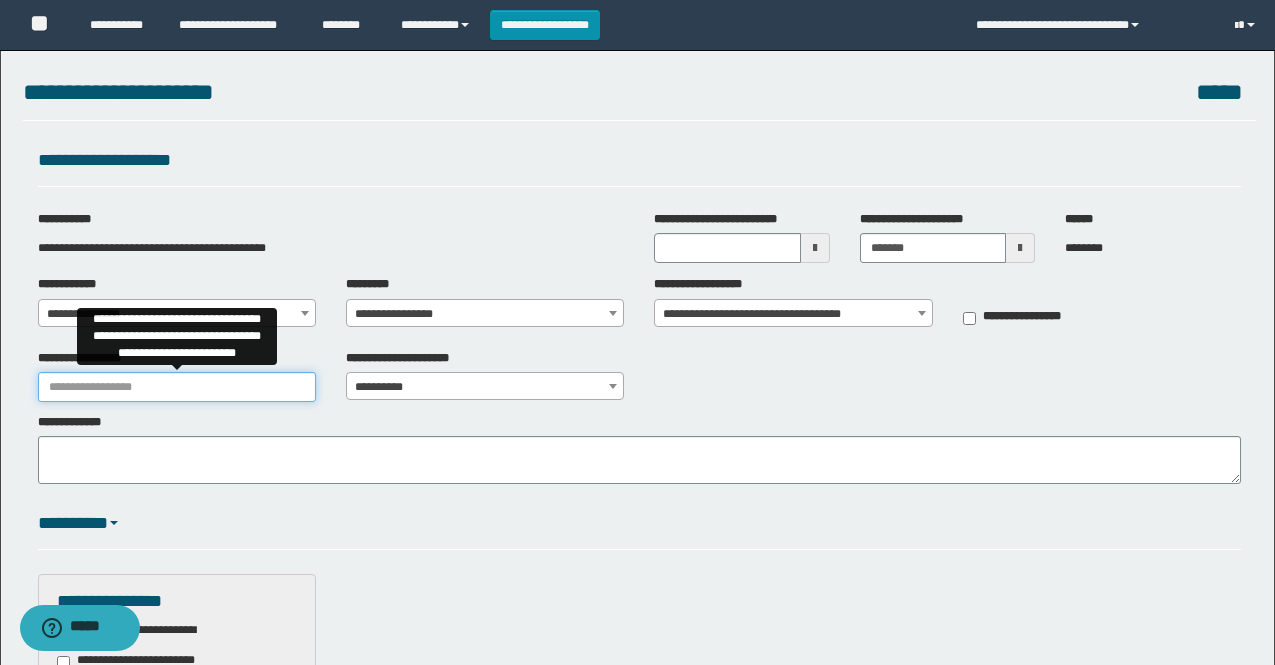 click on "**********" at bounding box center [177, 387] 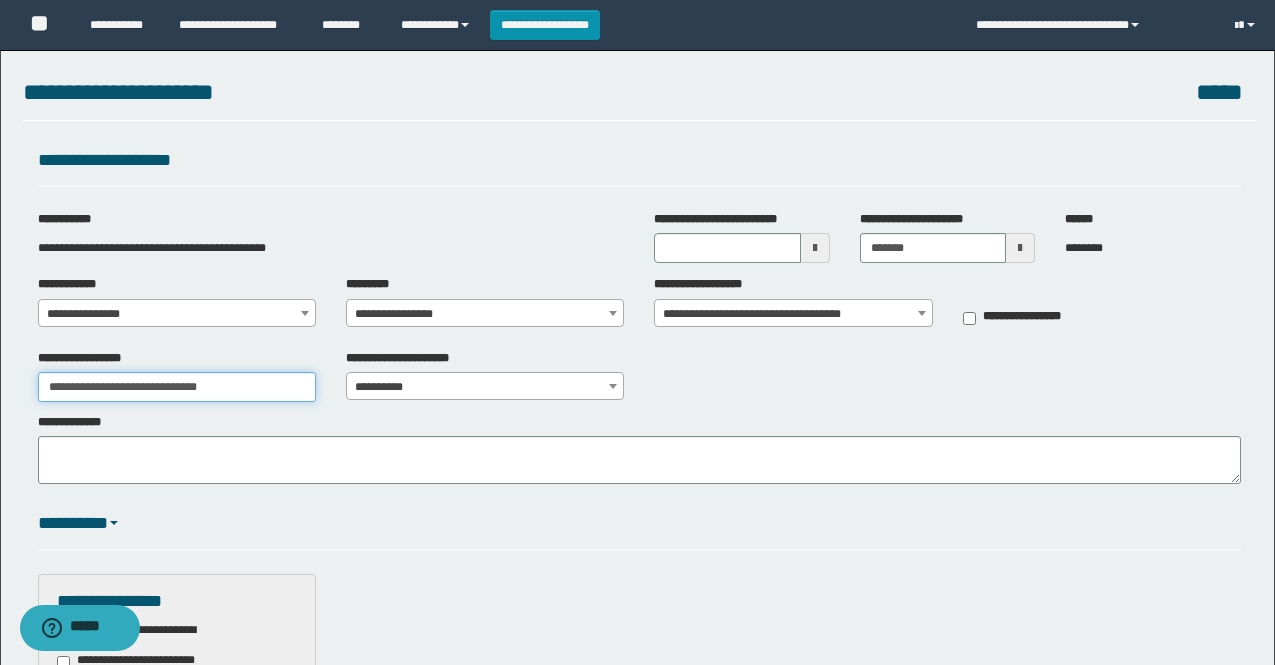 type on "**********" 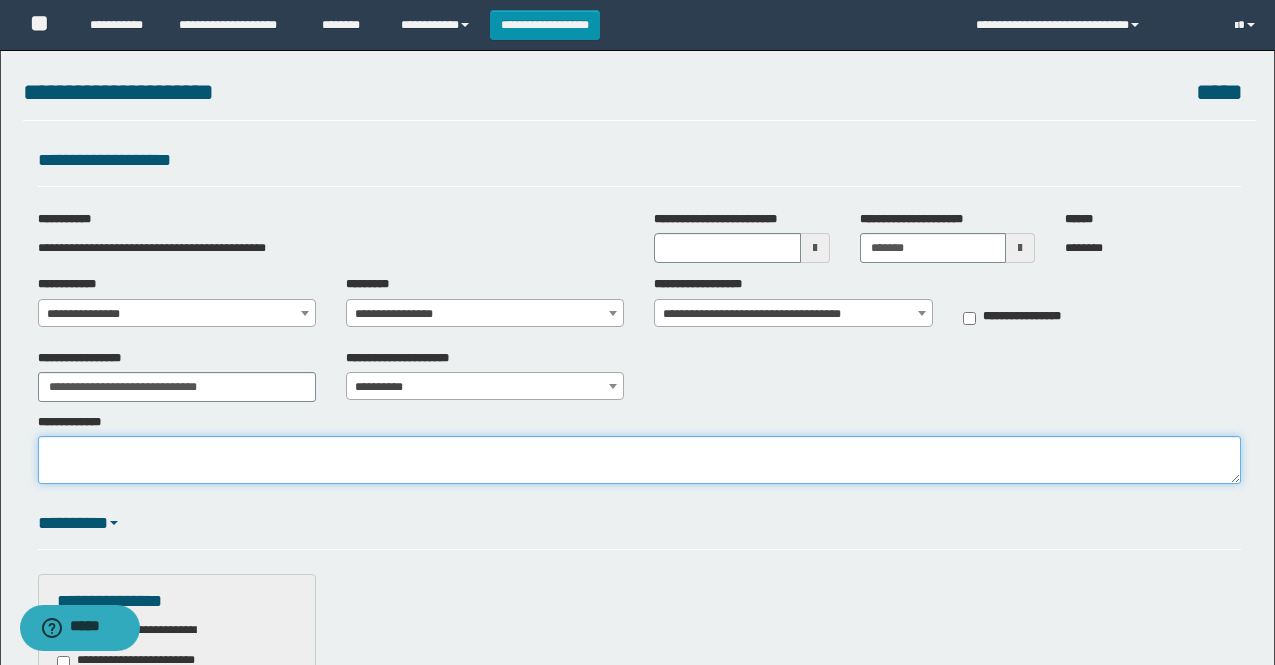 click on "**********" at bounding box center (639, 460) 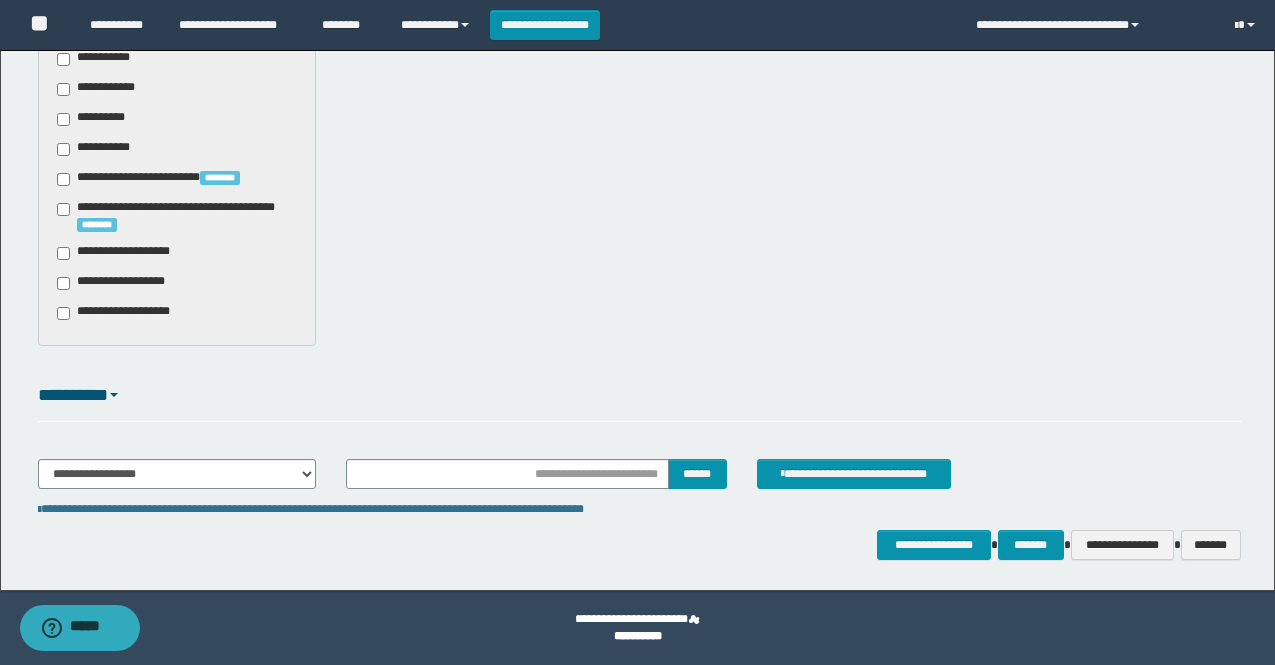 scroll, scrollTop: 523, scrollLeft: 0, axis: vertical 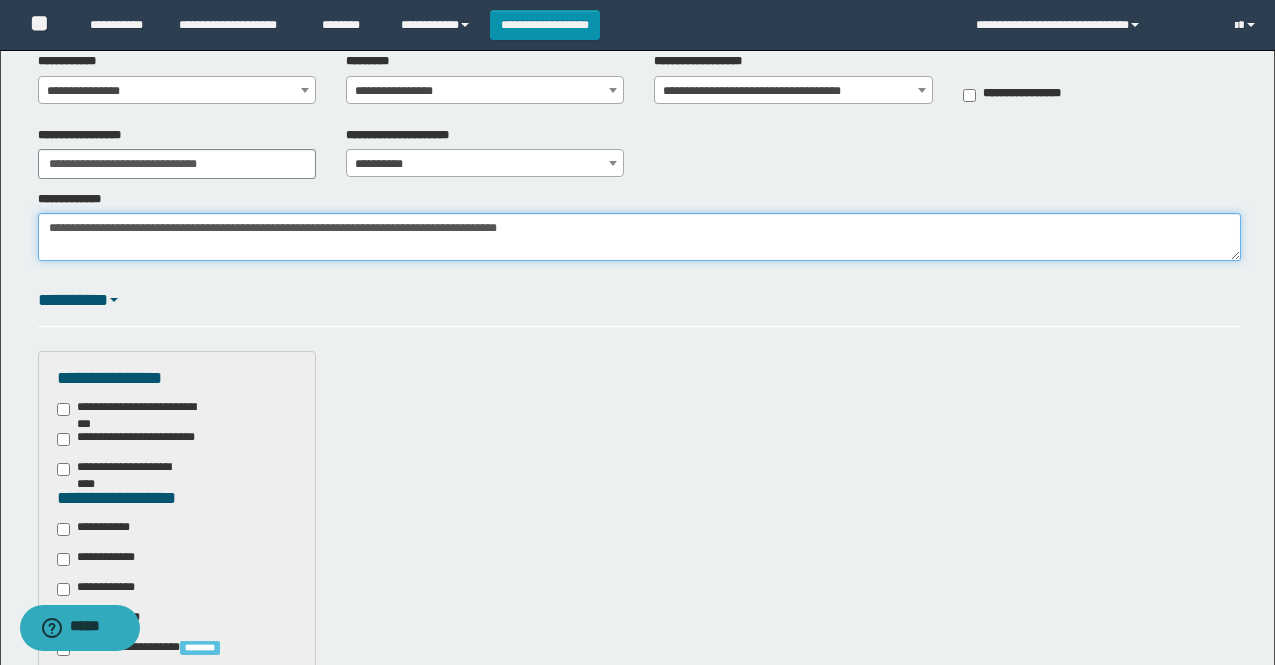 click on "**********" at bounding box center [639, 237] 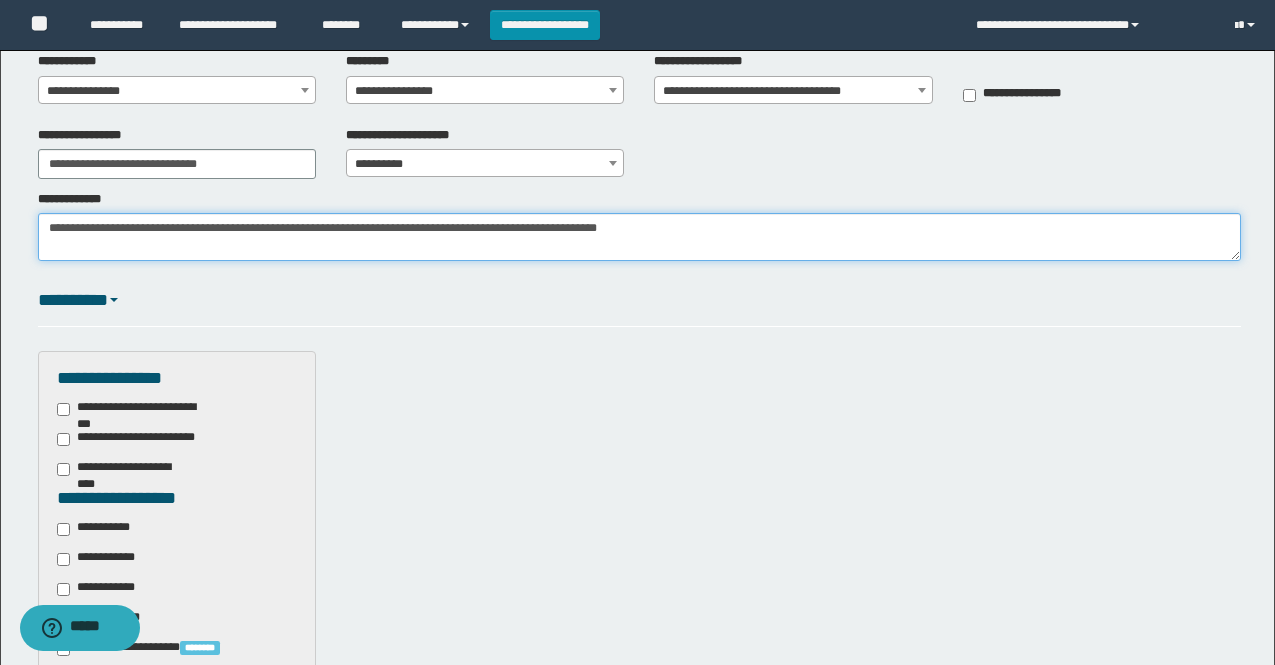 type on "**********" 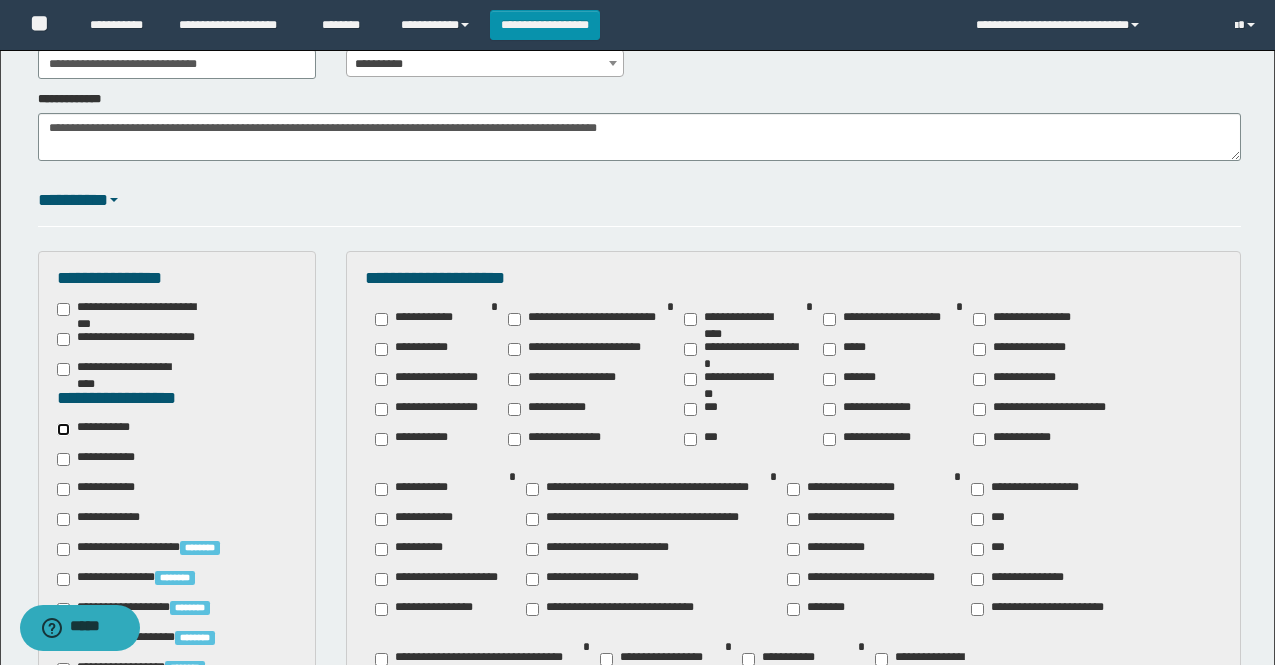 scroll, scrollTop: 523, scrollLeft: 0, axis: vertical 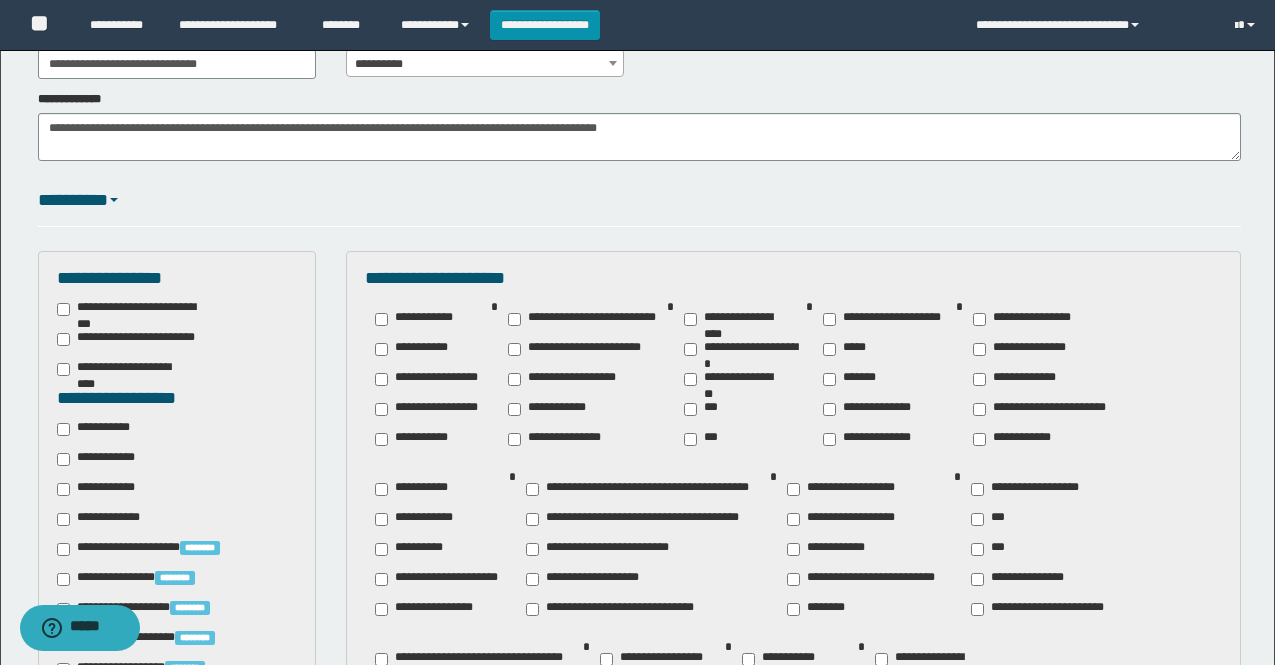 click on "**********" at bounding box center (417, 489) 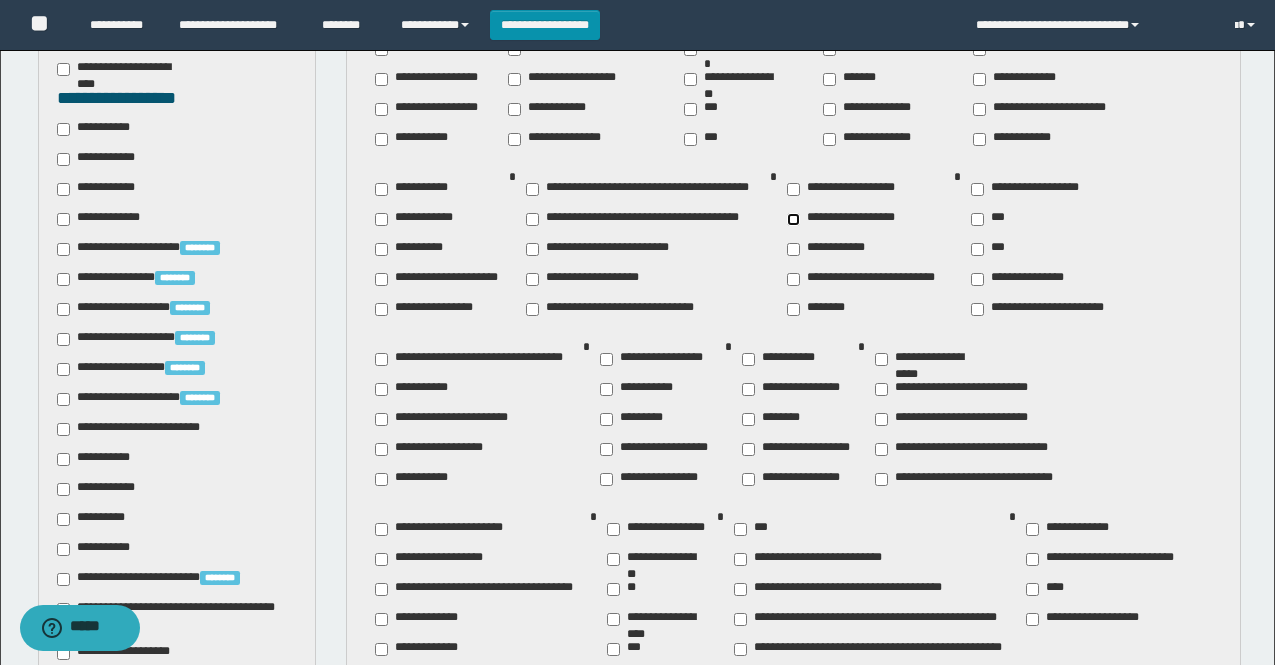 scroll, scrollTop: 723, scrollLeft: 0, axis: vertical 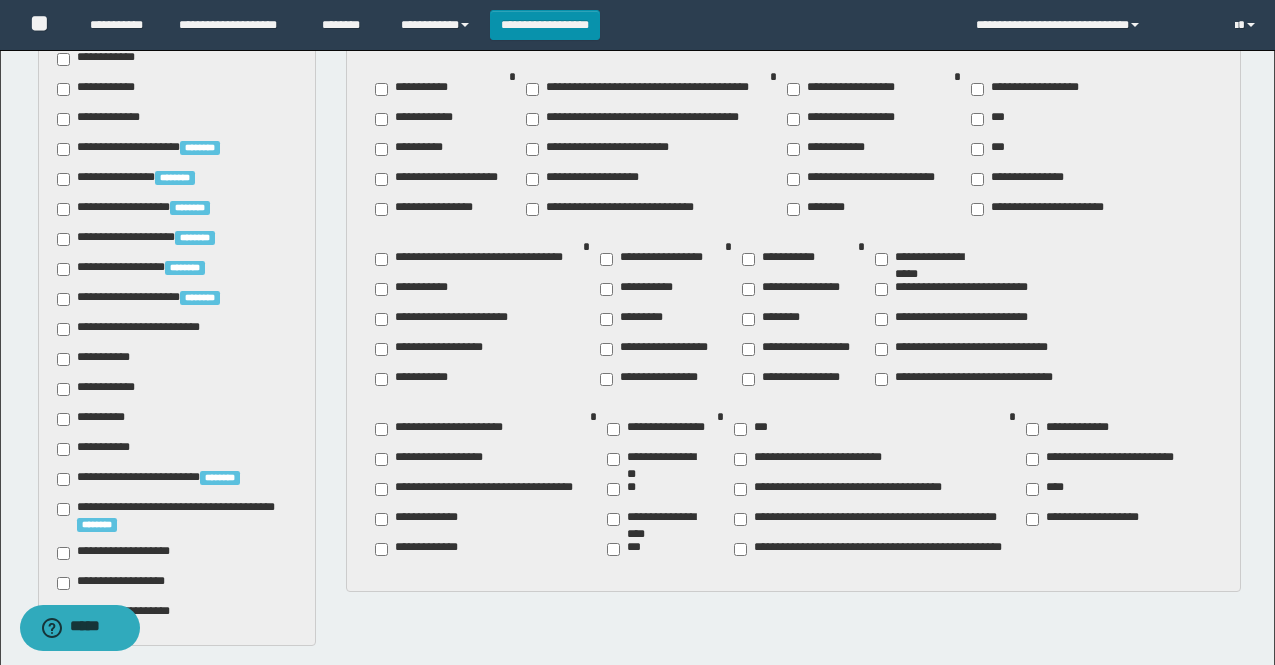 click on "**********" at bounding box center (99, 359) 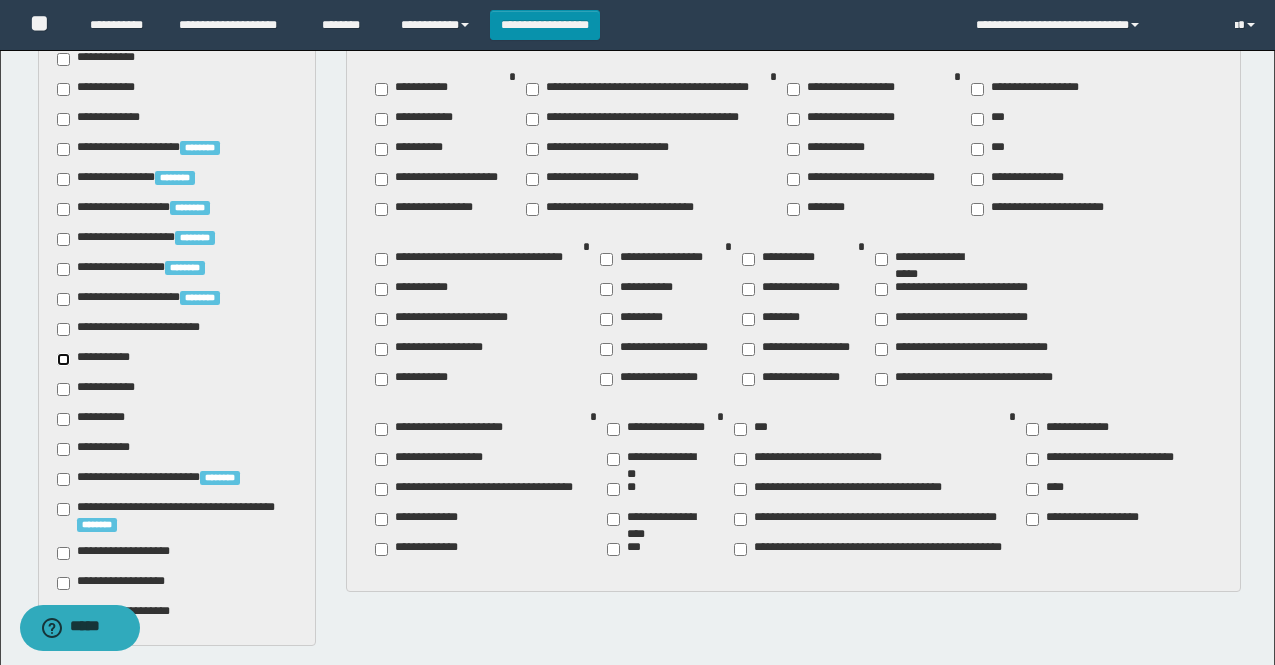 scroll, scrollTop: 823, scrollLeft: 0, axis: vertical 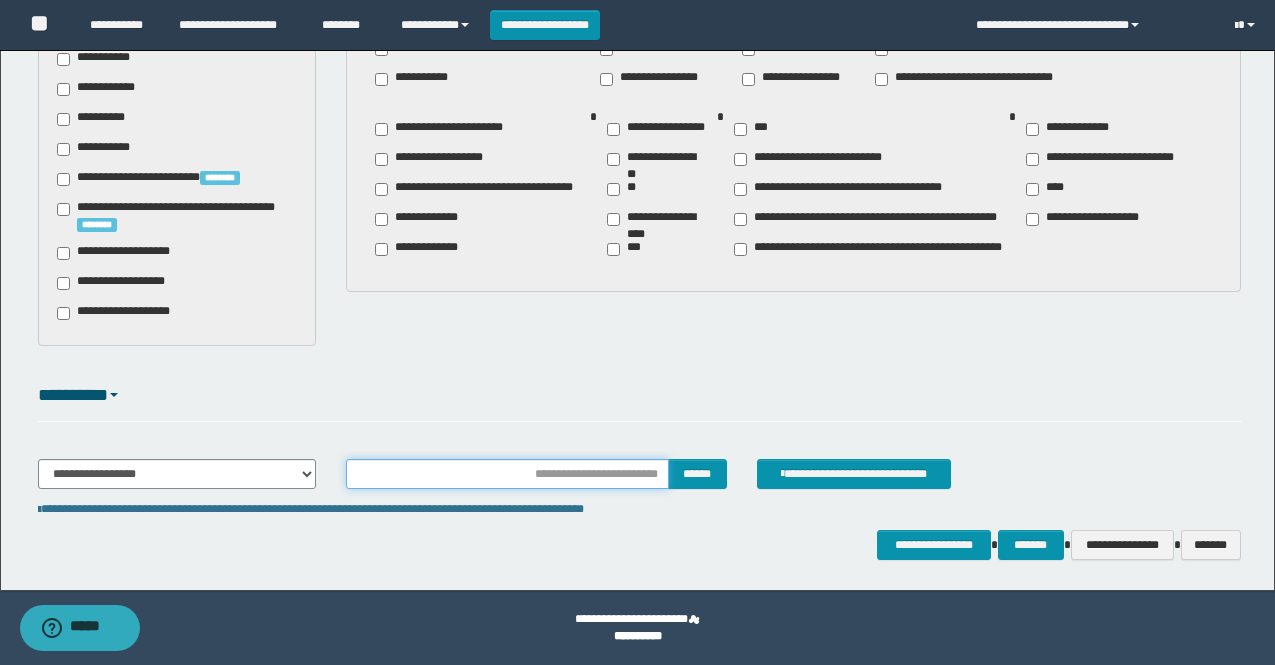 click at bounding box center [507, 474] 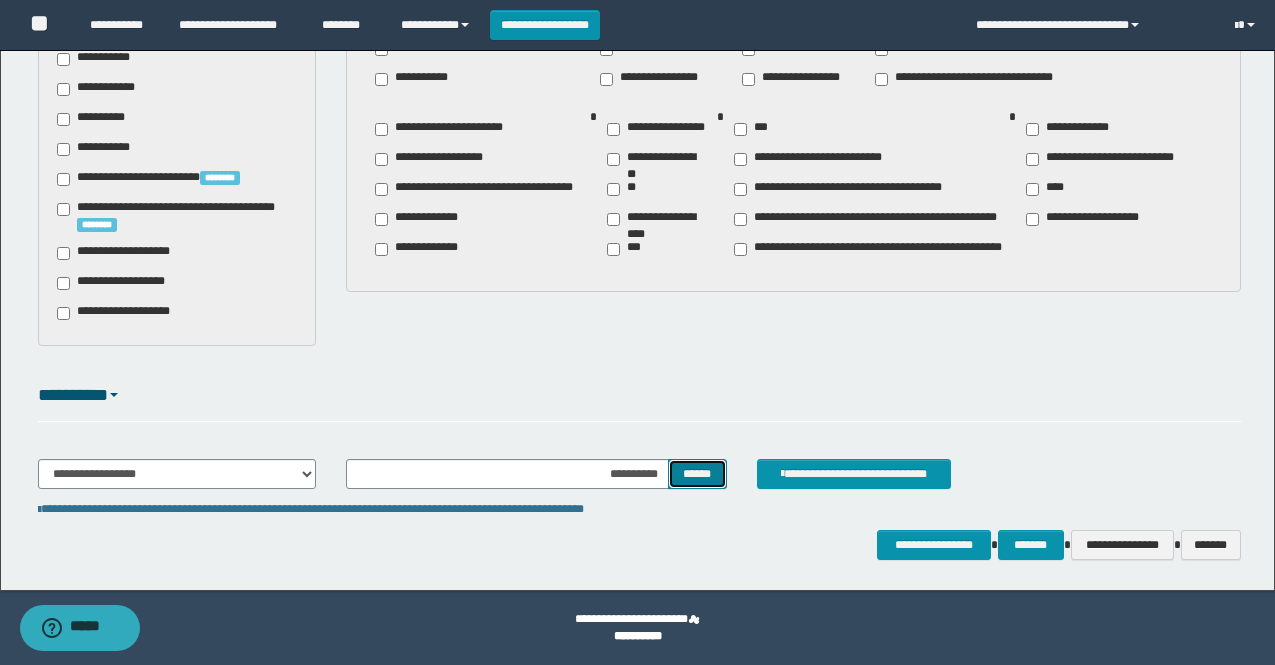 click on "******" at bounding box center (697, 474) 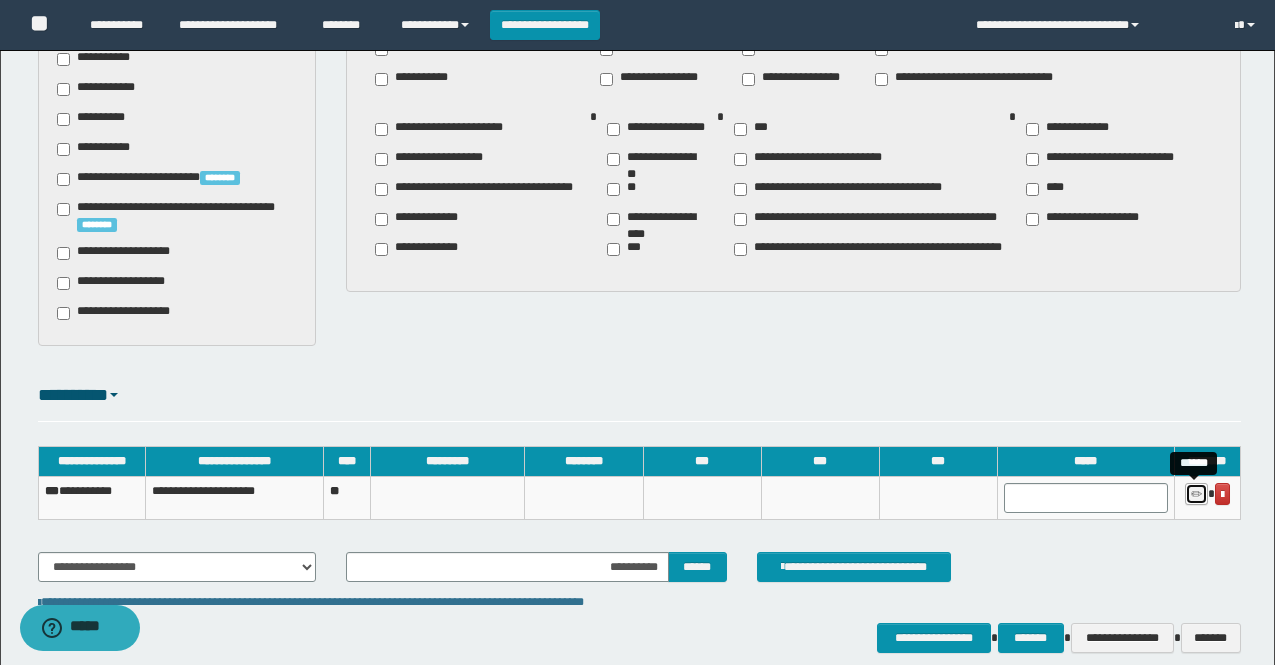 click at bounding box center (1196, 495) 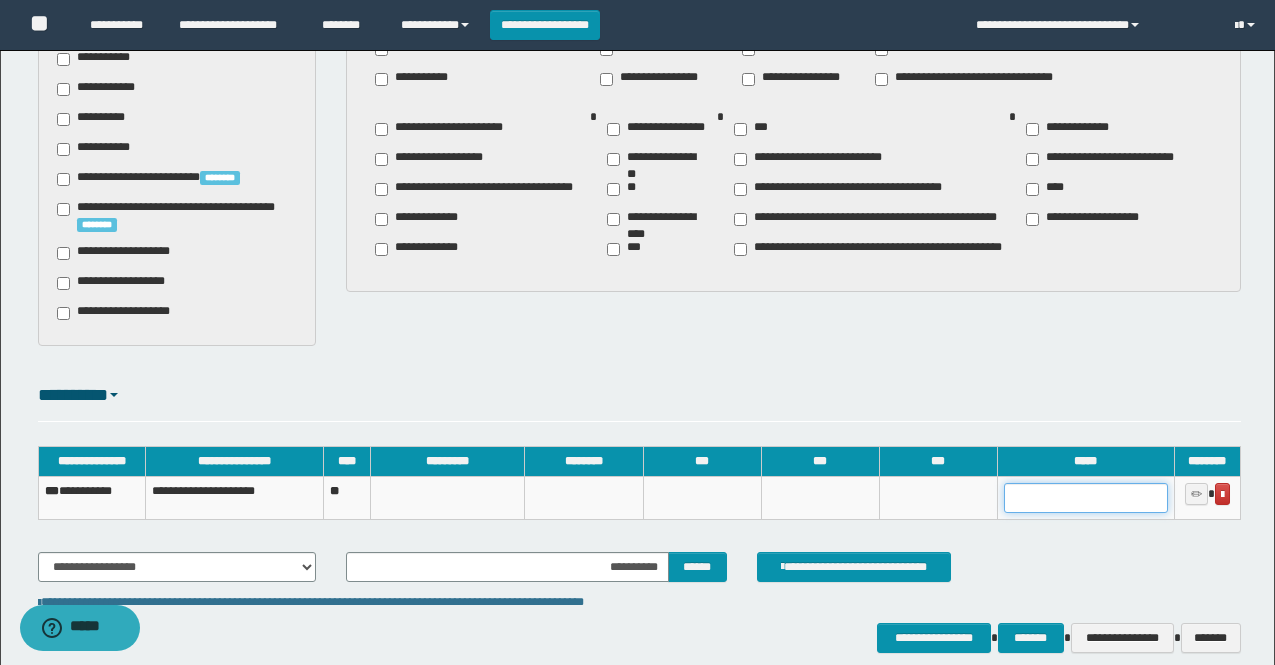 click at bounding box center [1086, 498] 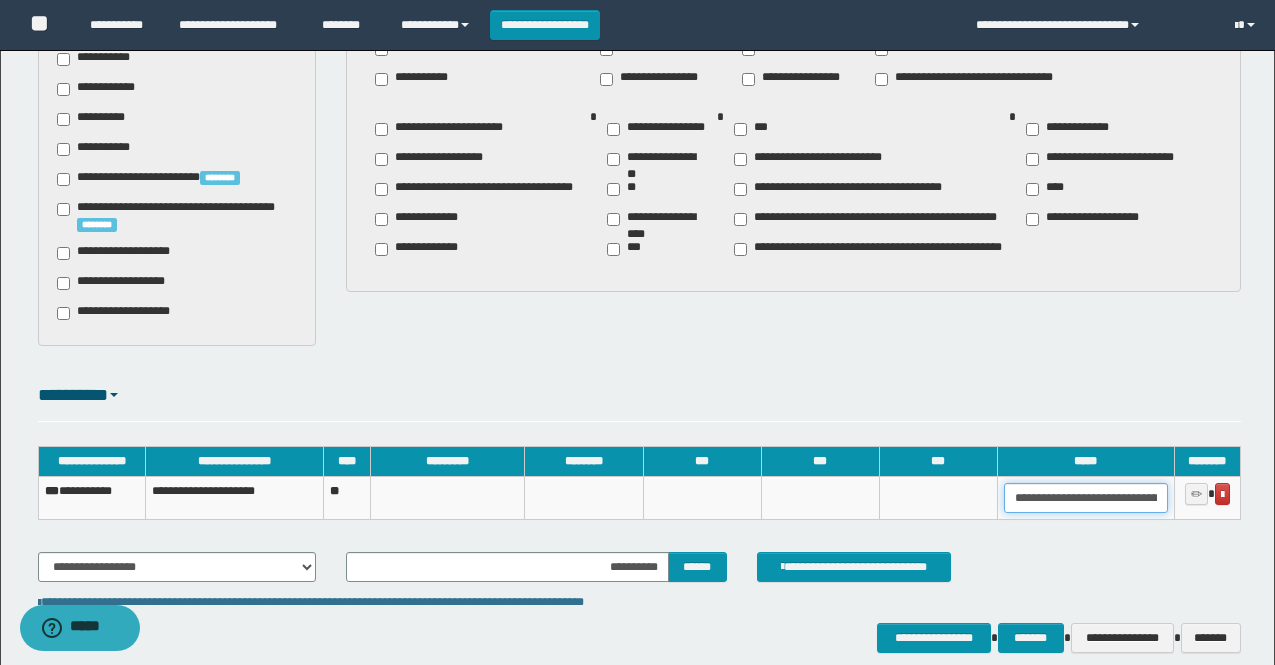 scroll, scrollTop: 0, scrollLeft: 77, axis: horizontal 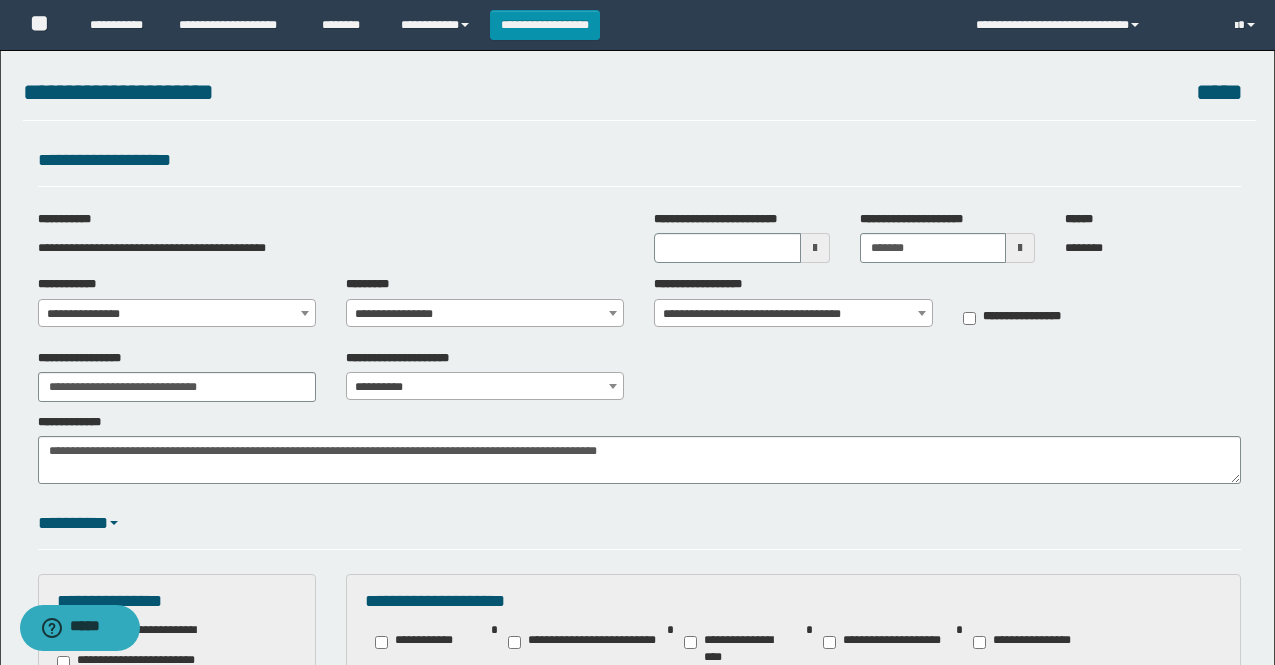 type on "**********" 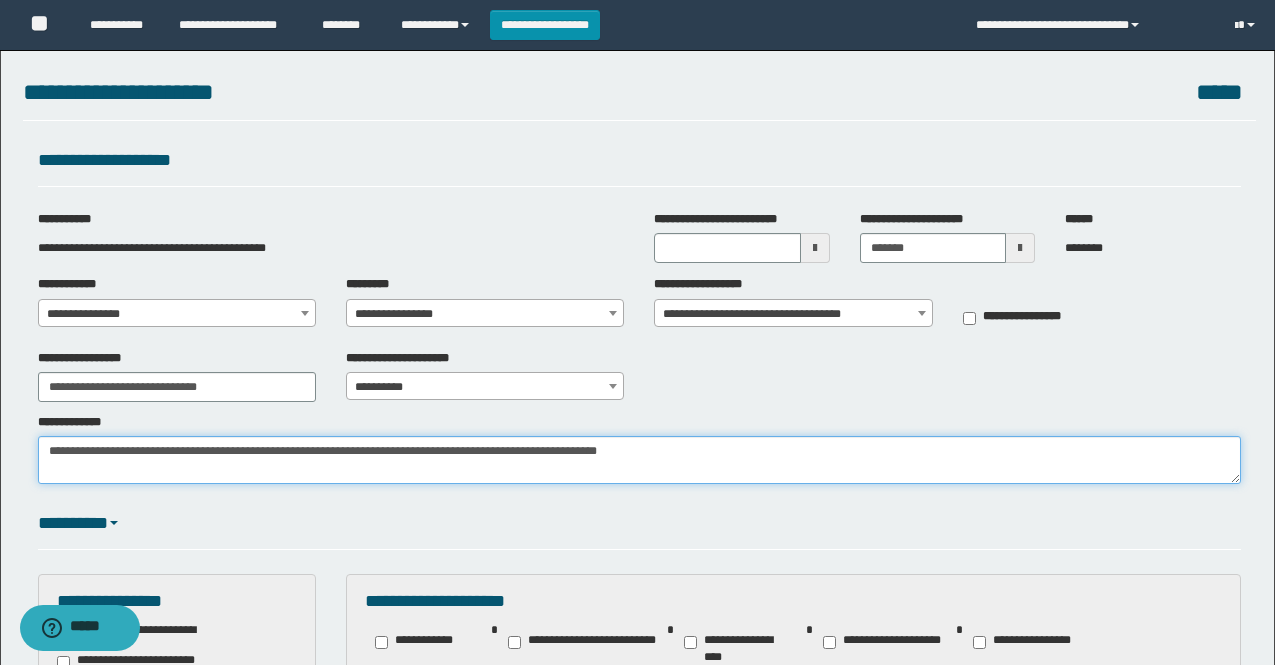 scroll, scrollTop: 0, scrollLeft: 0, axis: both 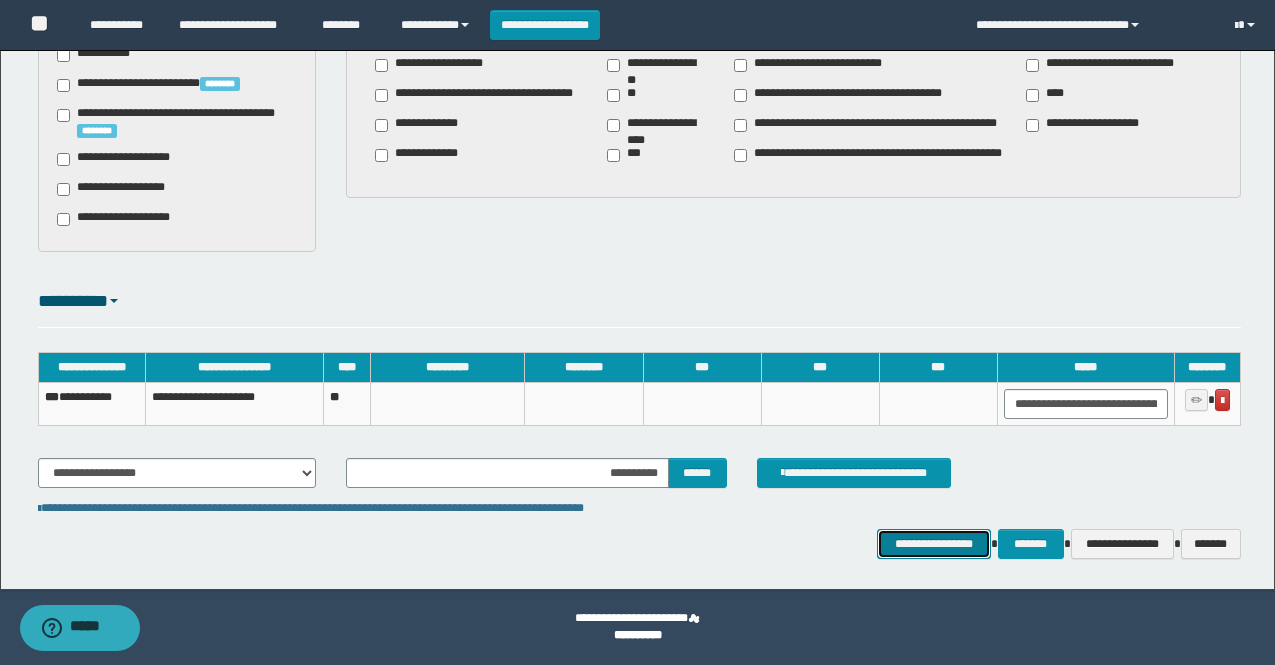 click on "**********" at bounding box center (933, 544) 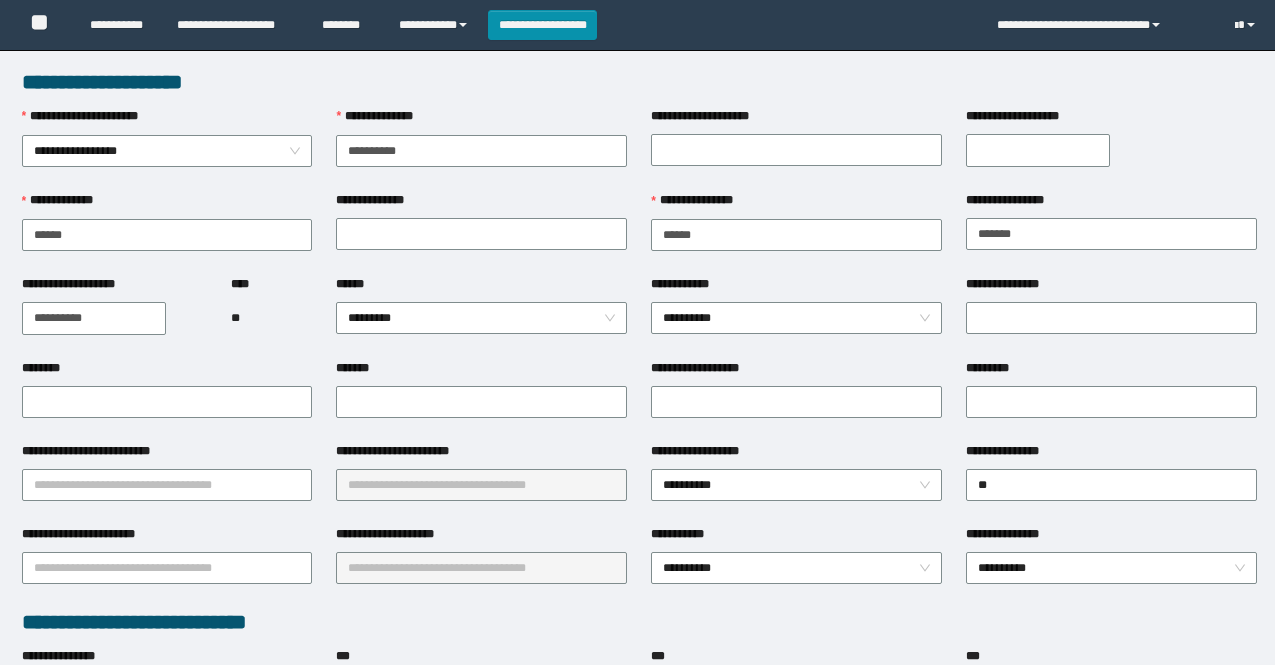 scroll, scrollTop: 0, scrollLeft: 0, axis: both 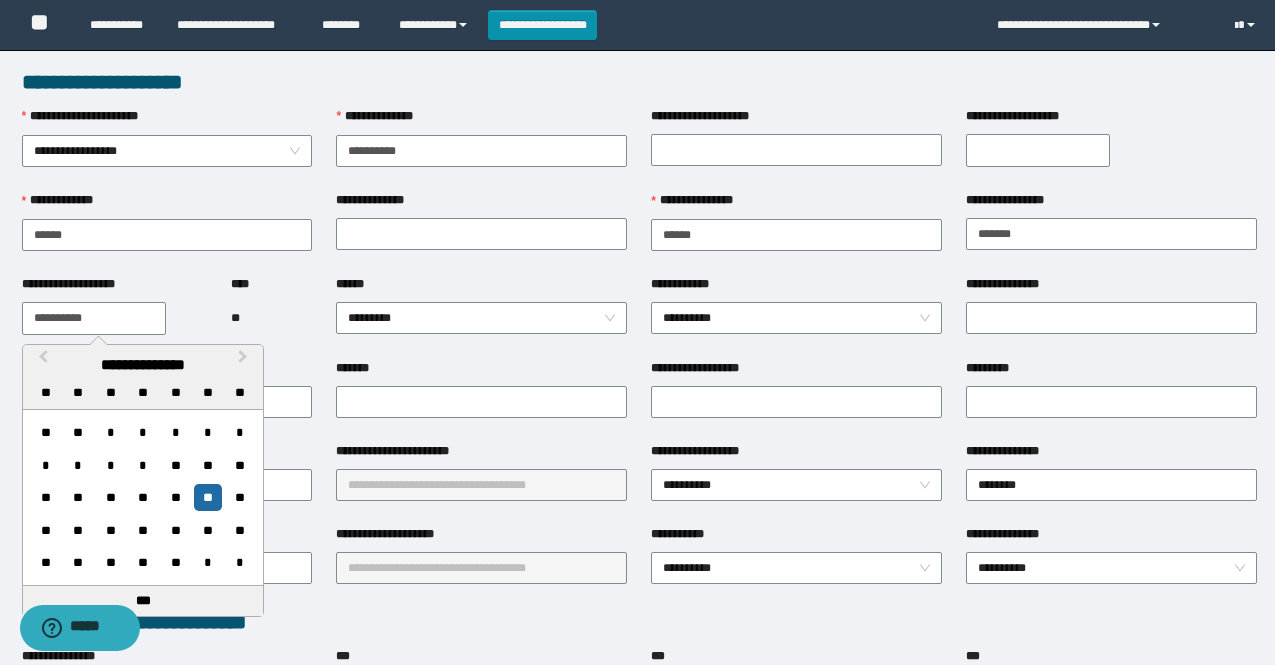 drag, startPoint x: 117, startPoint y: 320, endPoint x: 14, endPoint y: 317, distance: 103.04368 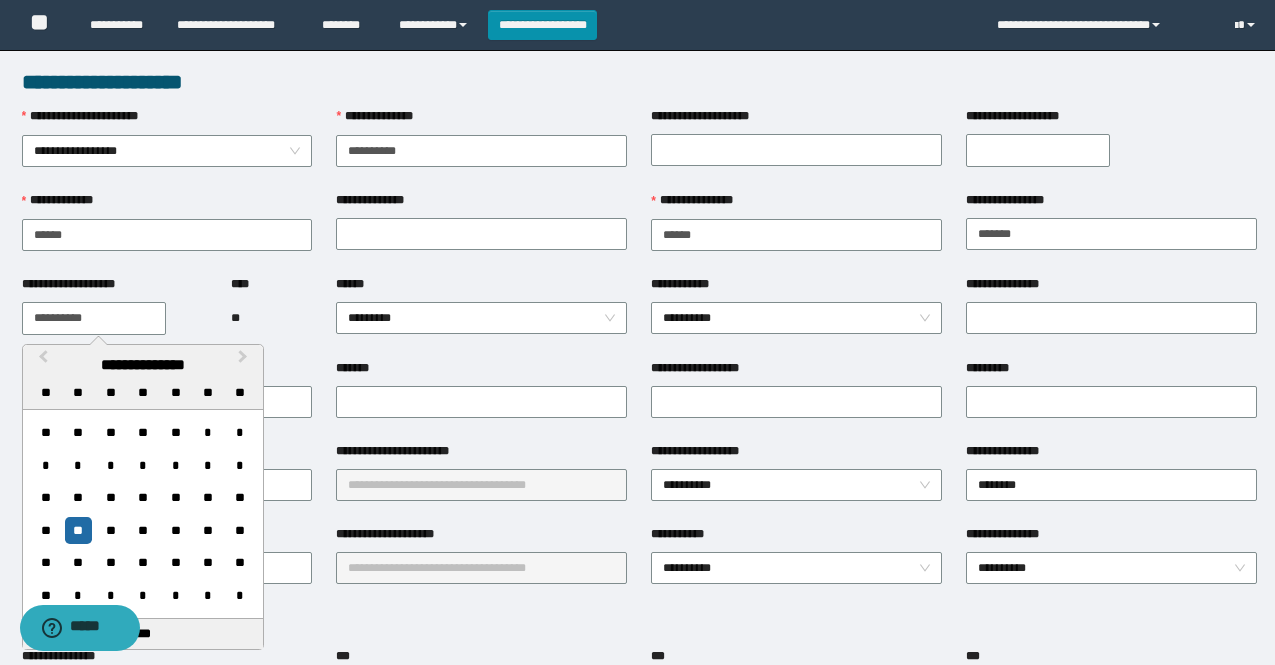 type on "**********" 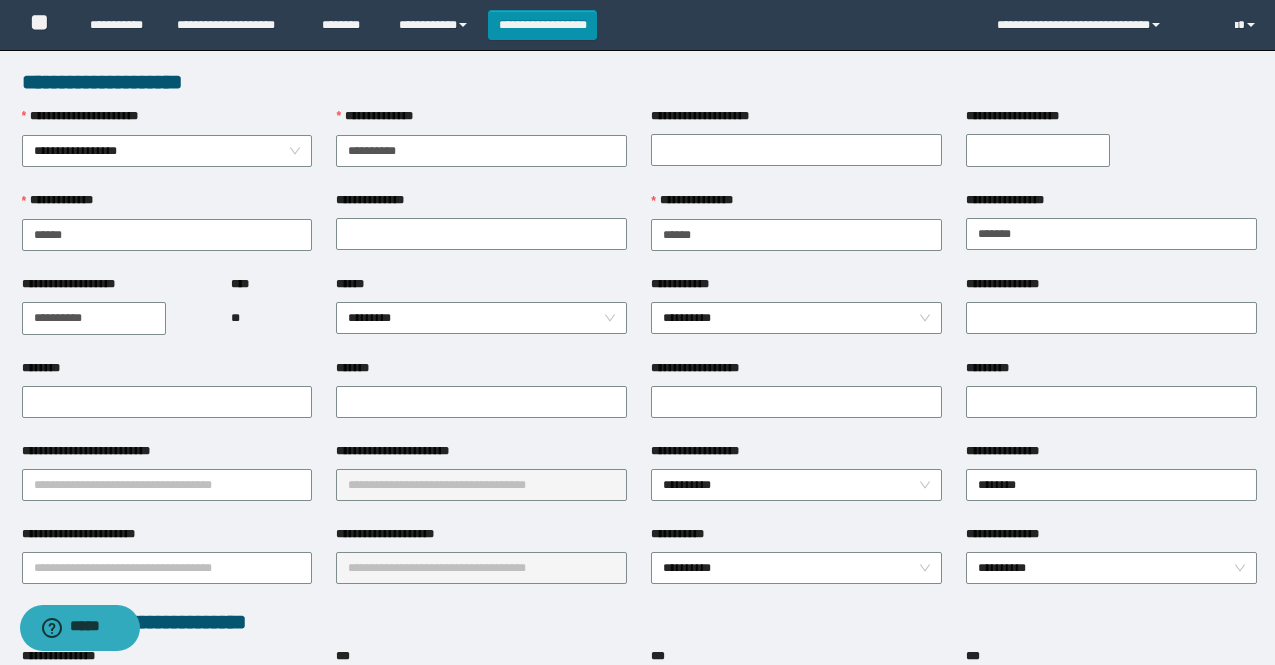 click on "*******" at bounding box center [481, 372] 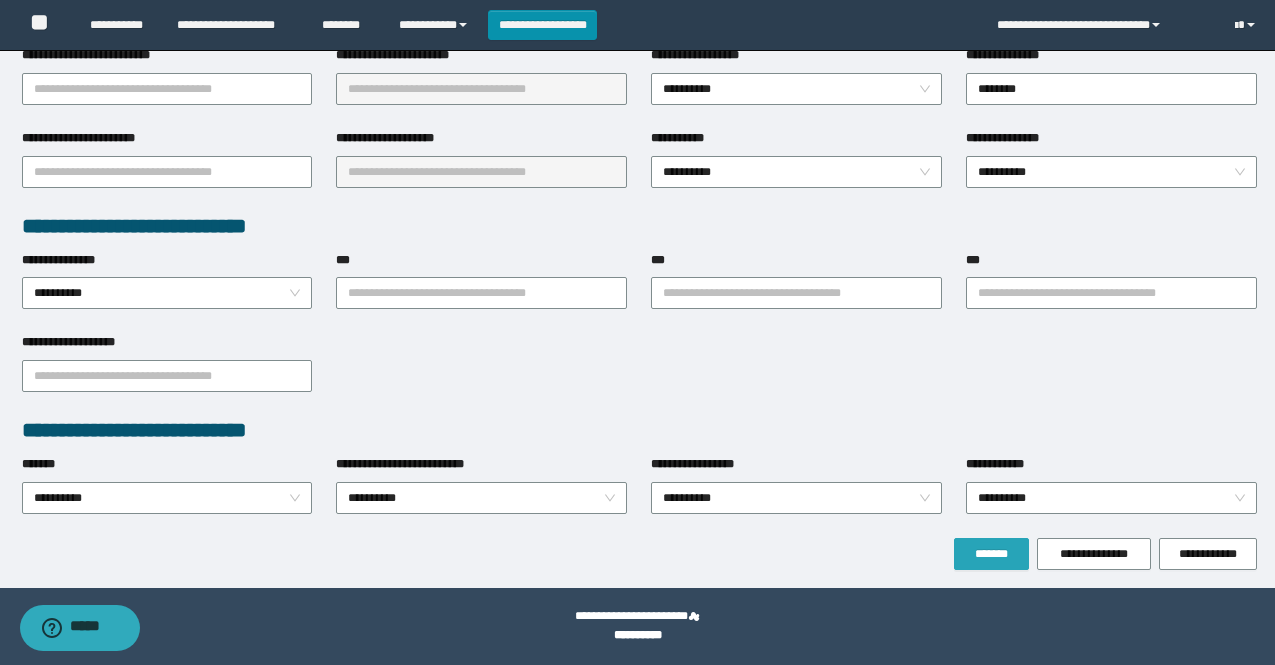 click on "*******" at bounding box center [991, 554] 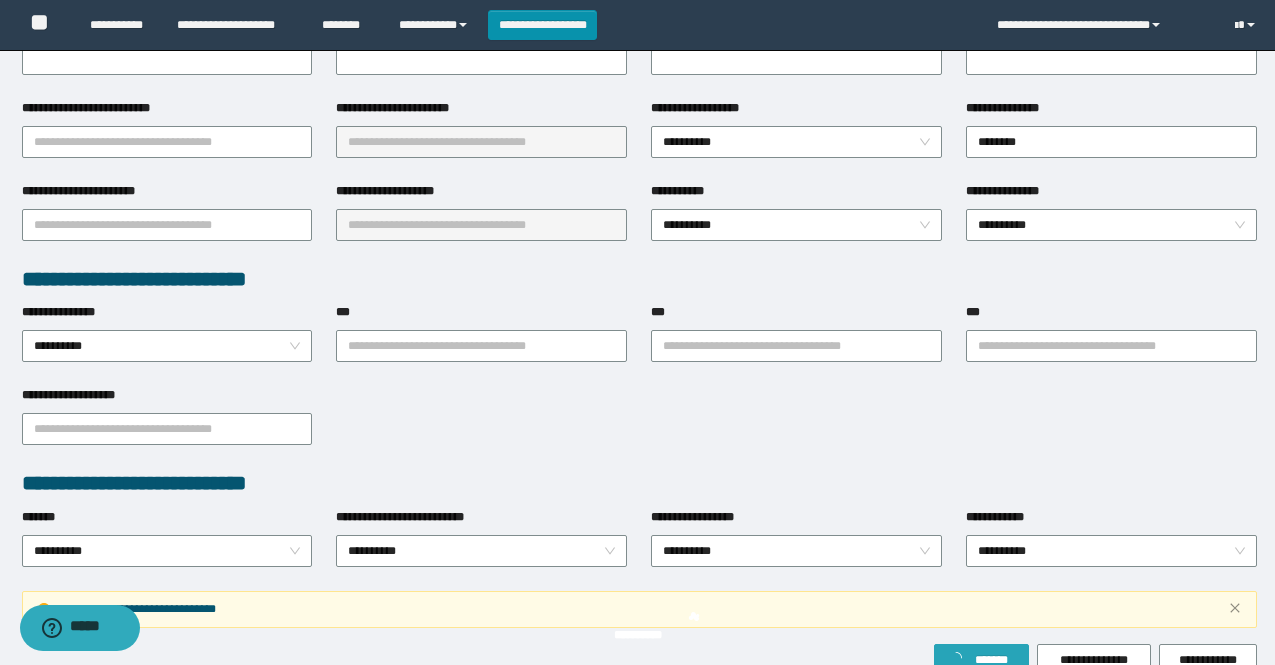 scroll, scrollTop: 449, scrollLeft: 0, axis: vertical 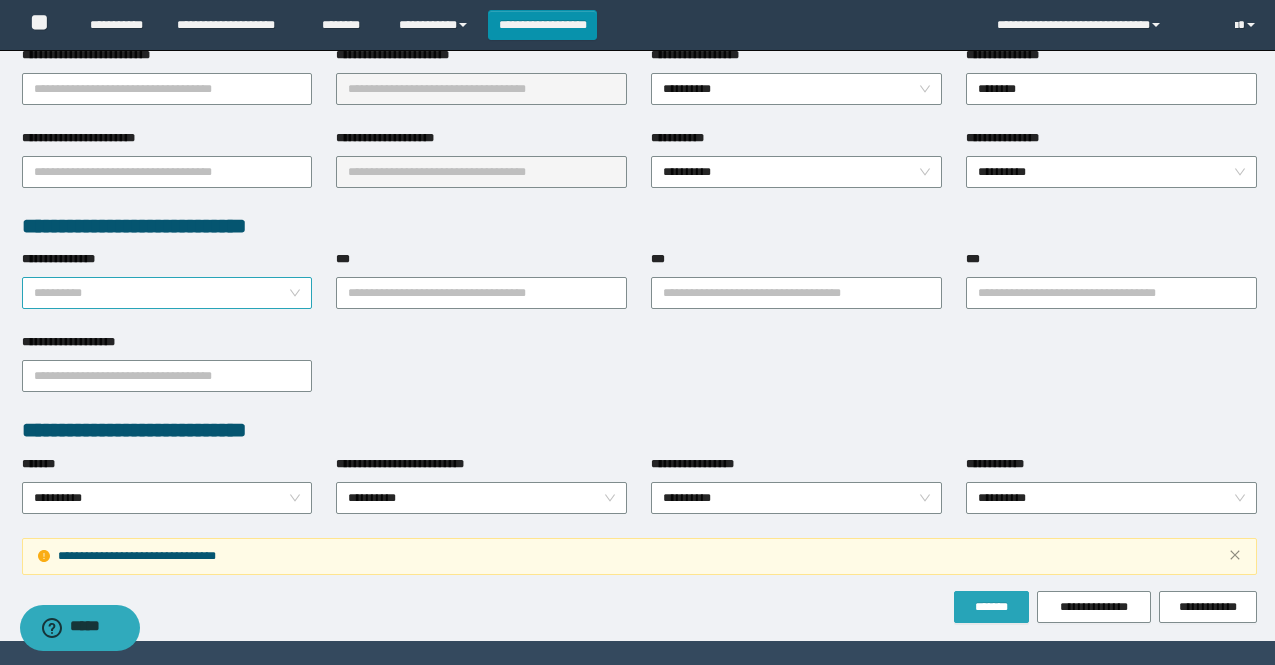 click on "**********" at bounding box center (167, 293) 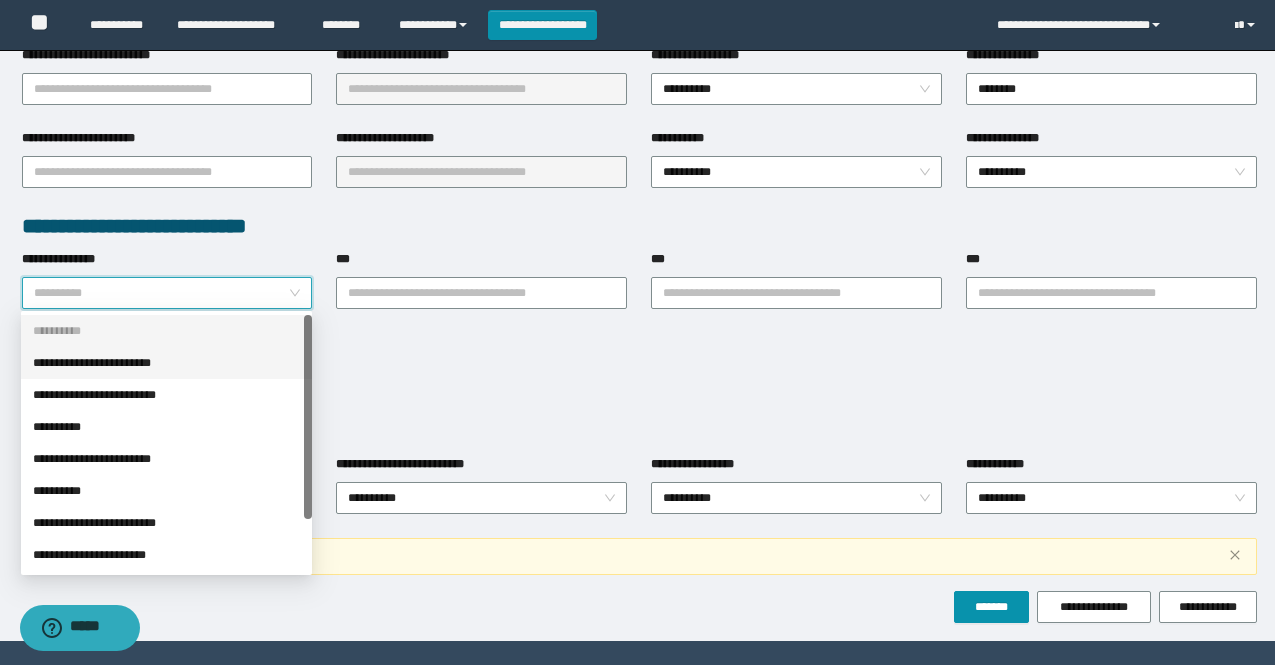 click on "**********" at bounding box center (166, 363) 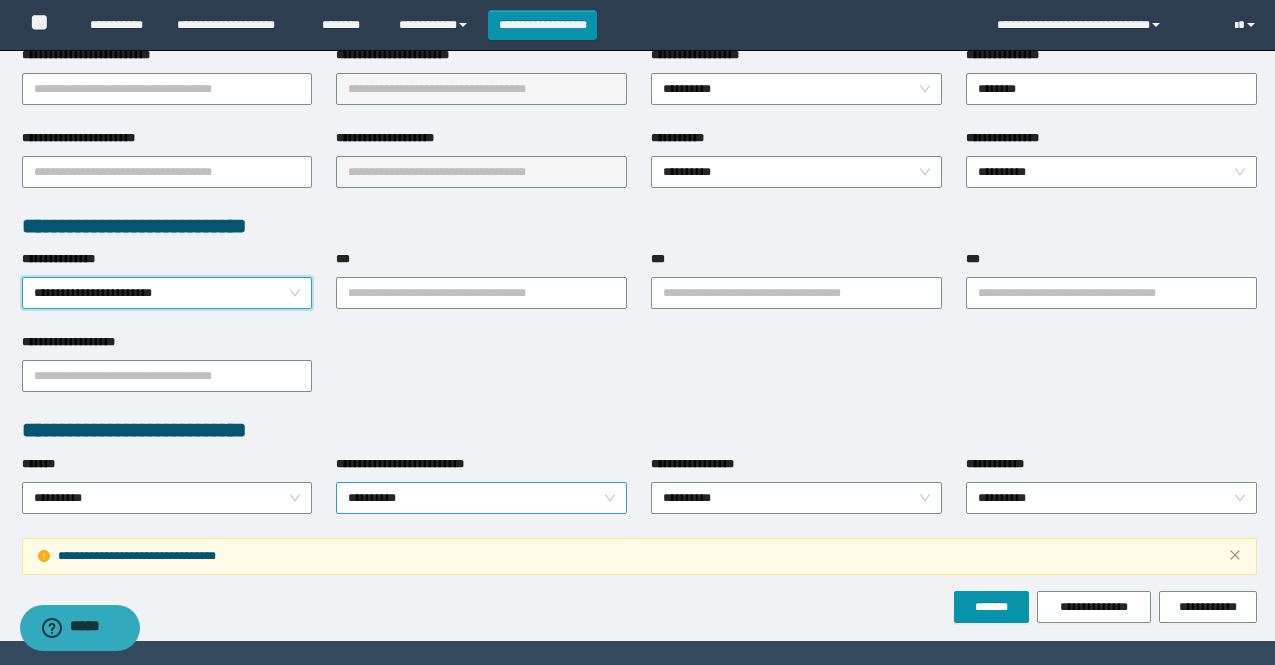 scroll, scrollTop: 501, scrollLeft: 0, axis: vertical 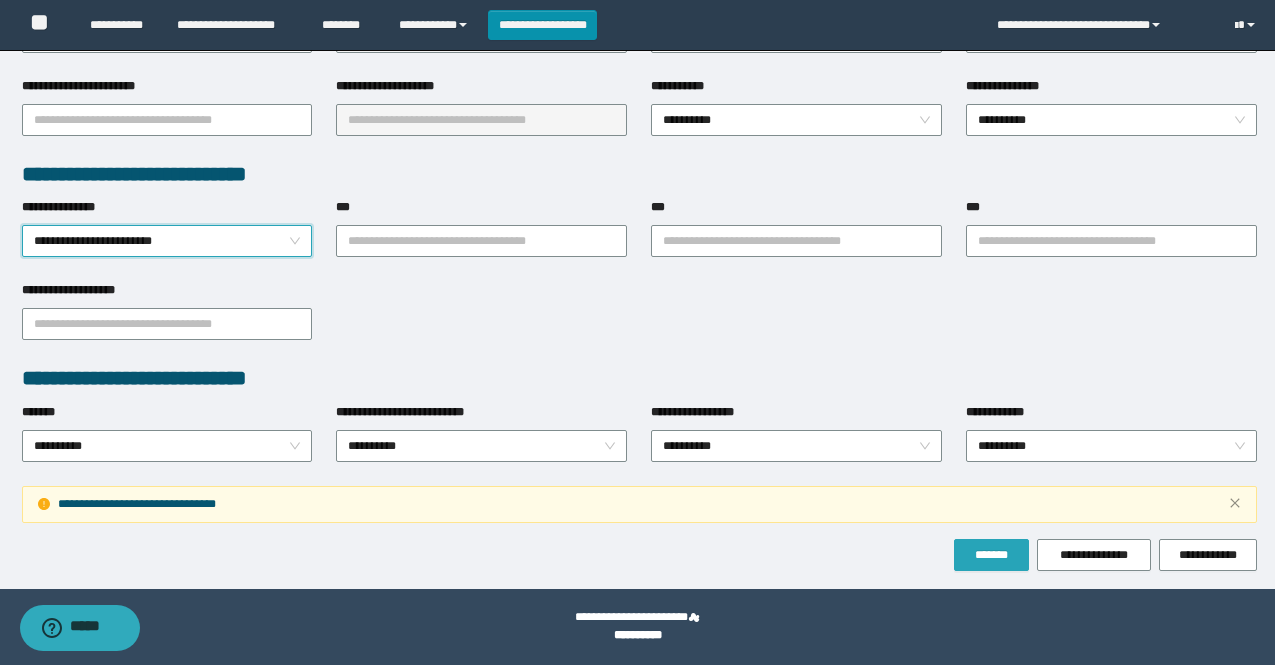 click on "*******" at bounding box center [991, 555] 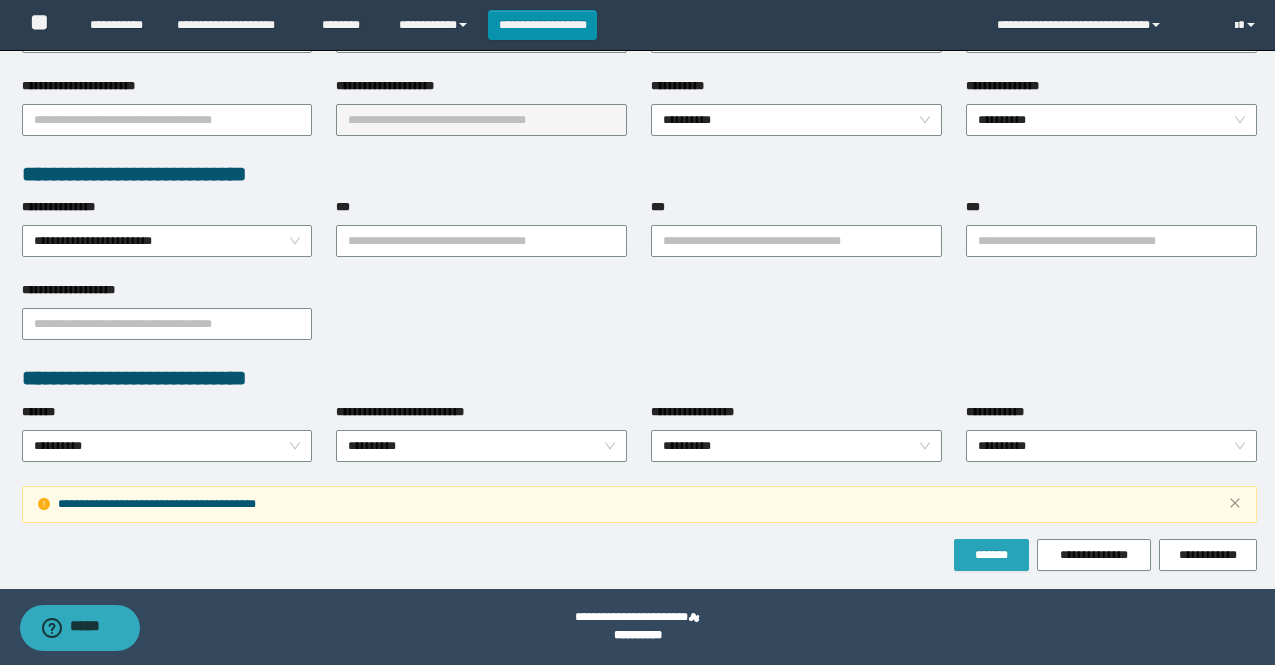 scroll, scrollTop: 401, scrollLeft: 0, axis: vertical 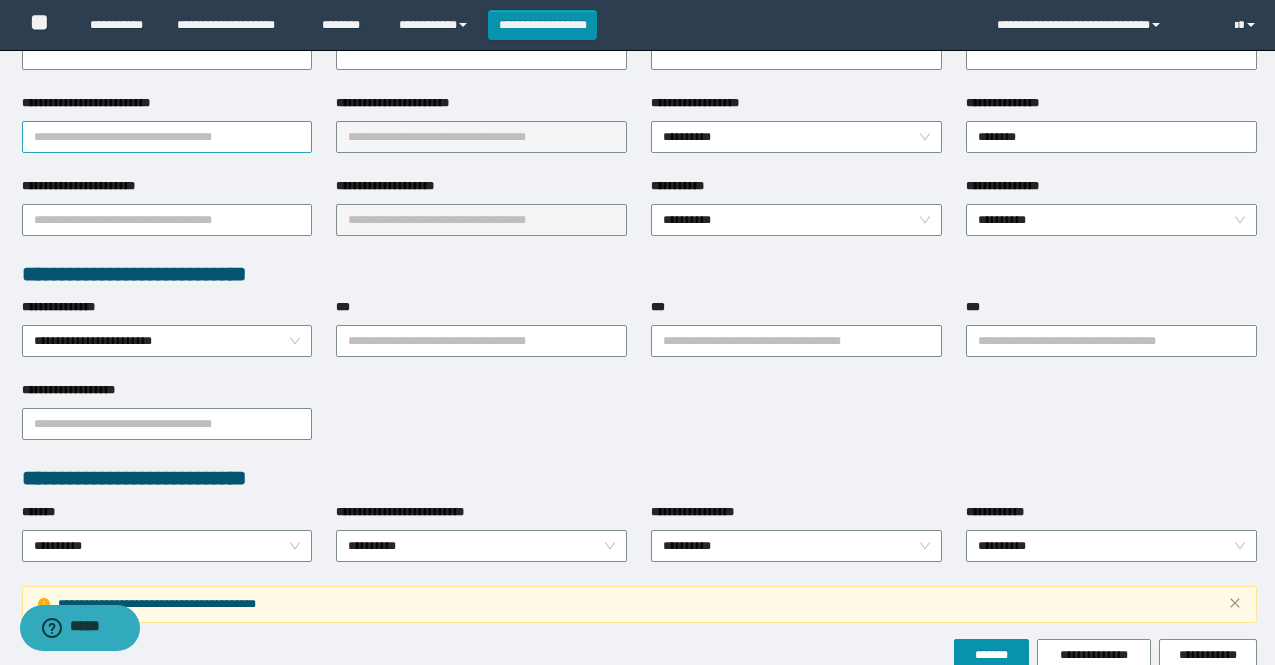 click on "**********" at bounding box center (167, 137) 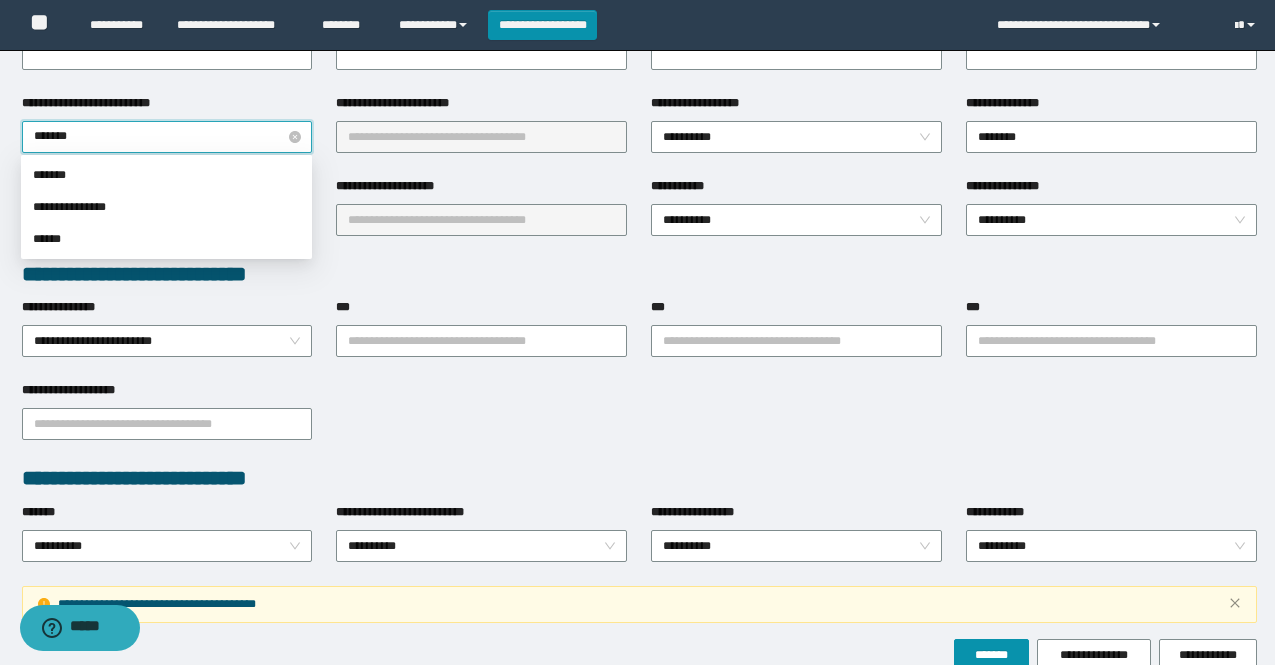 type on "********" 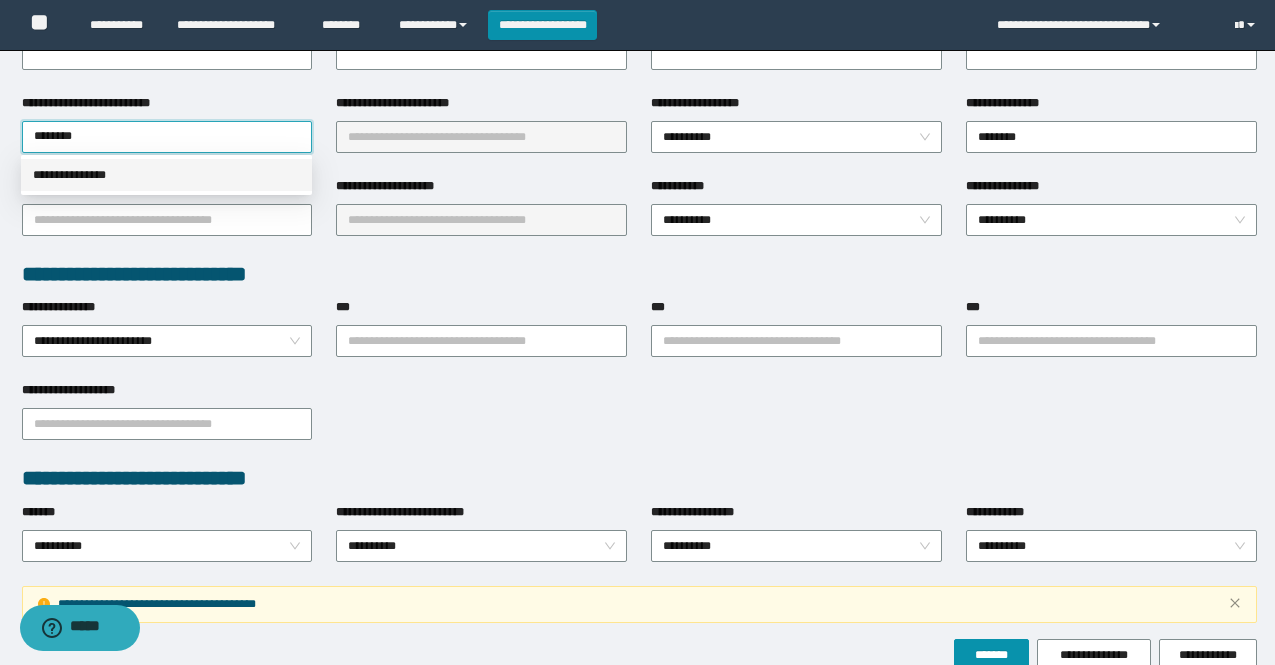 click on "**********" at bounding box center [166, 175] 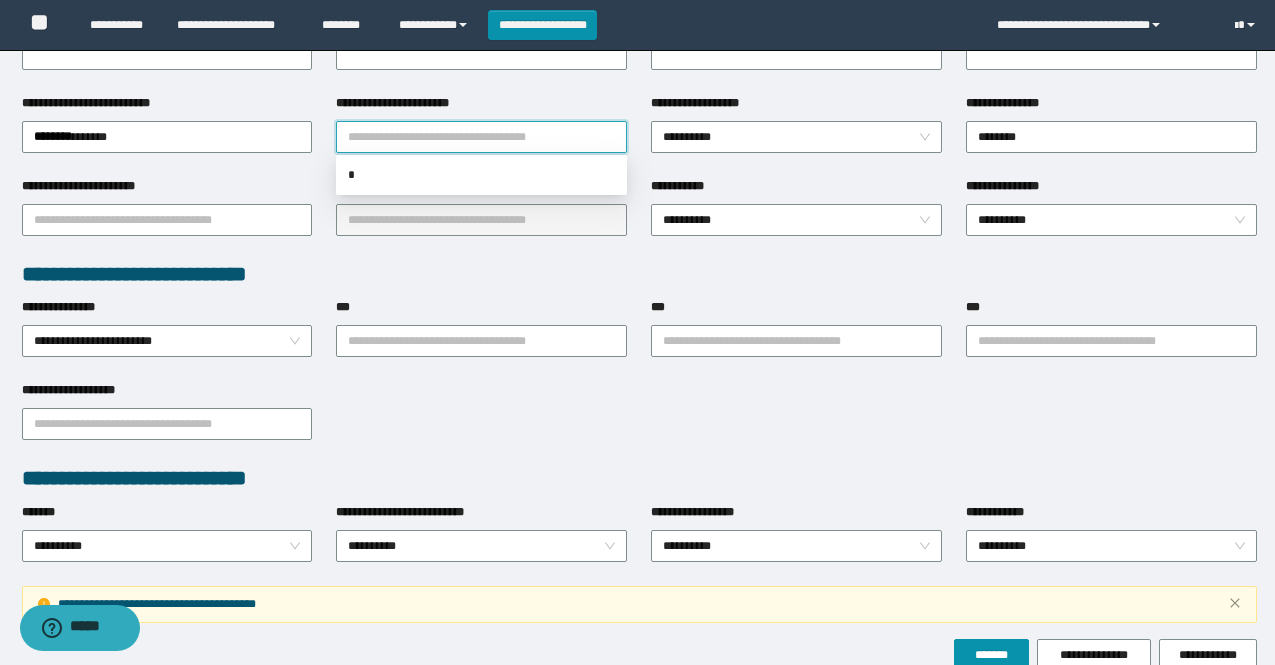 click on "**********" at bounding box center [481, 137] 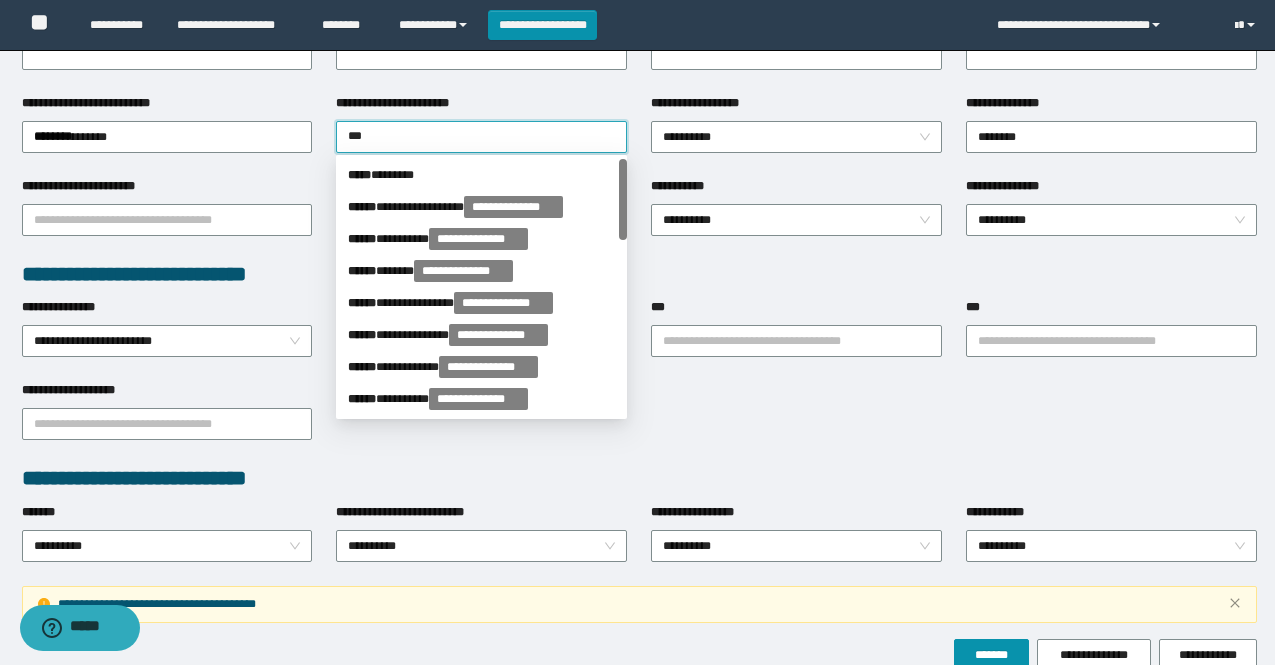 type on "****" 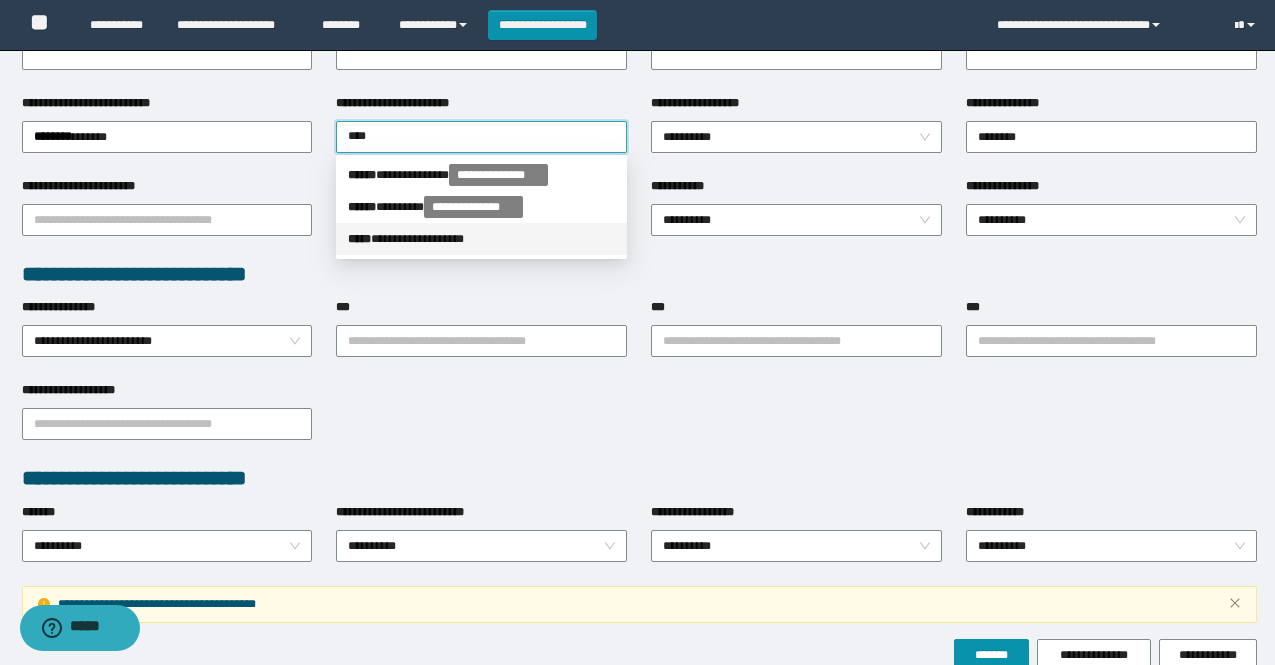 click on "**********" at bounding box center [481, 239] 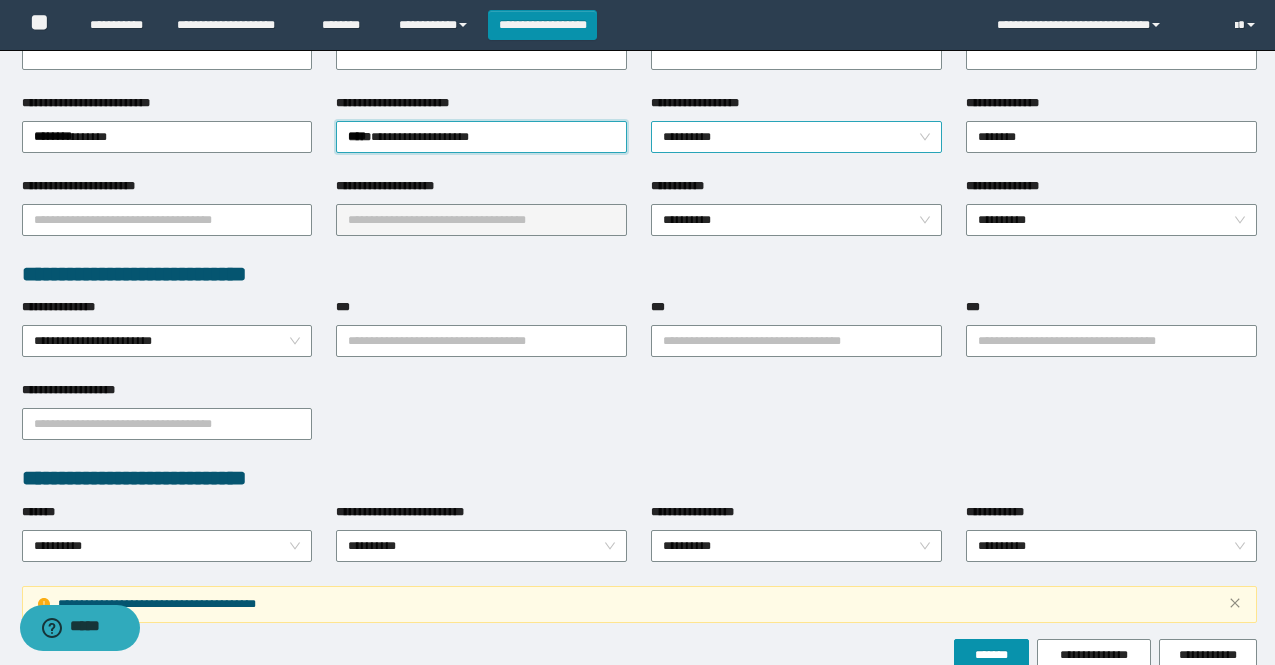 click on "**********" at bounding box center (796, 137) 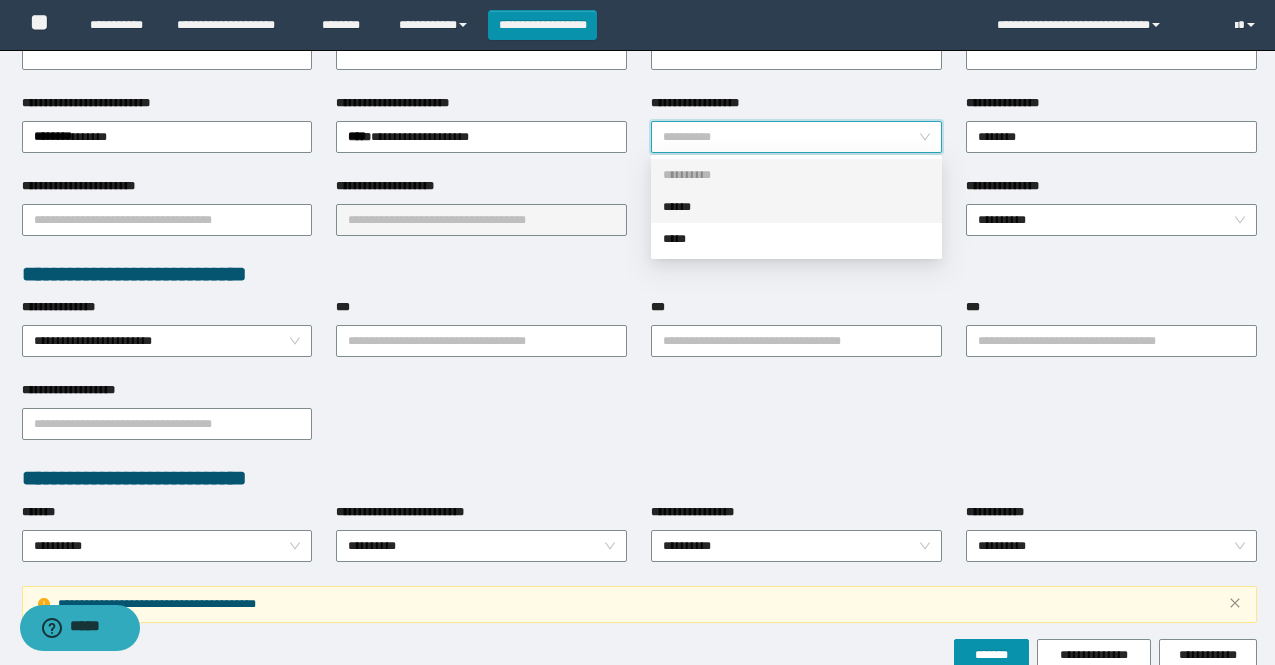 click on "******" at bounding box center (796, 207) 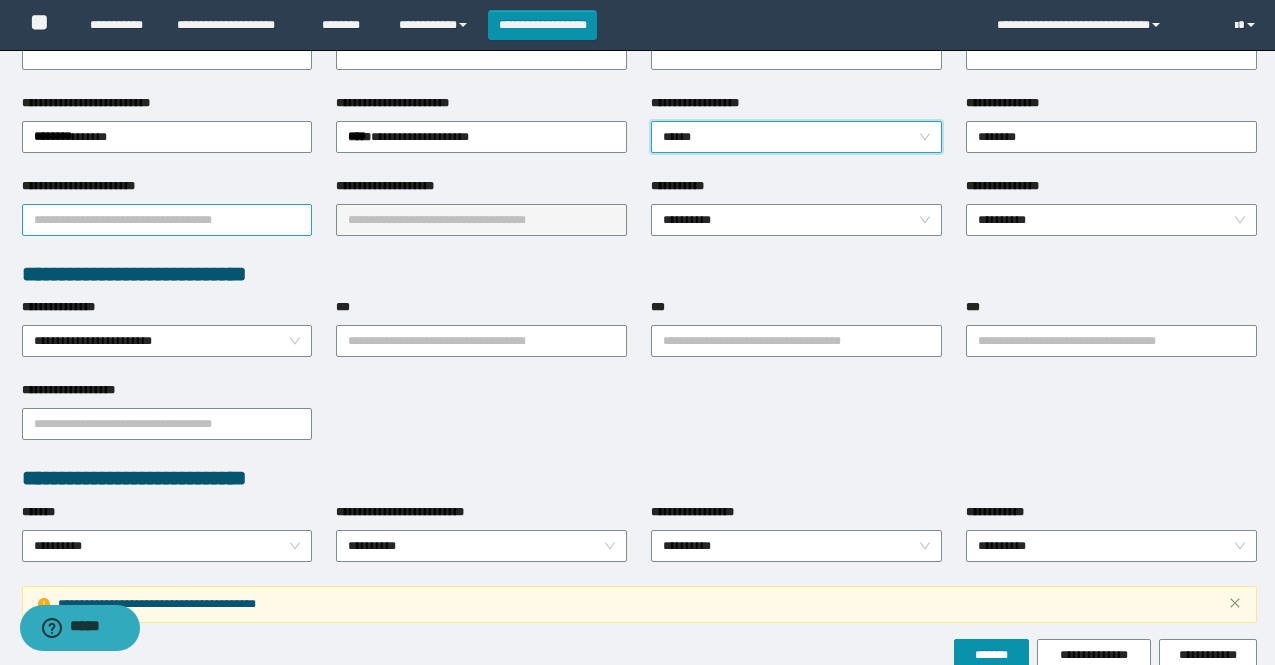 click on "**********" at bounding box center (167, 220) 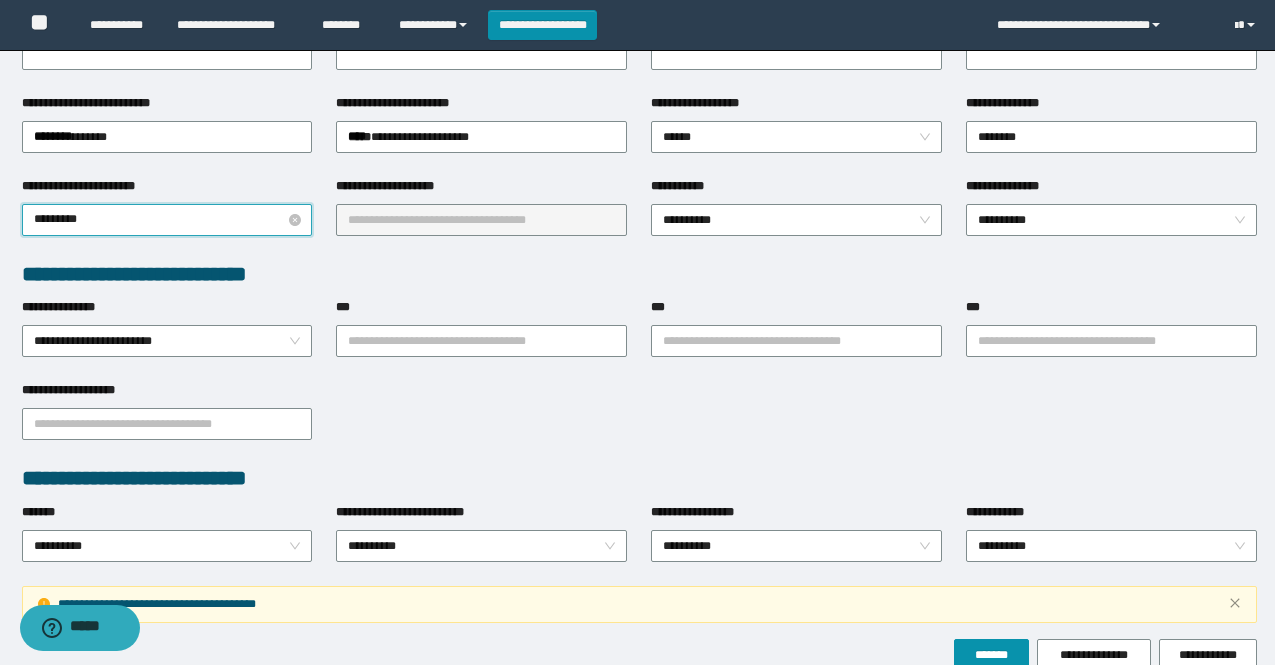 type on "*********" 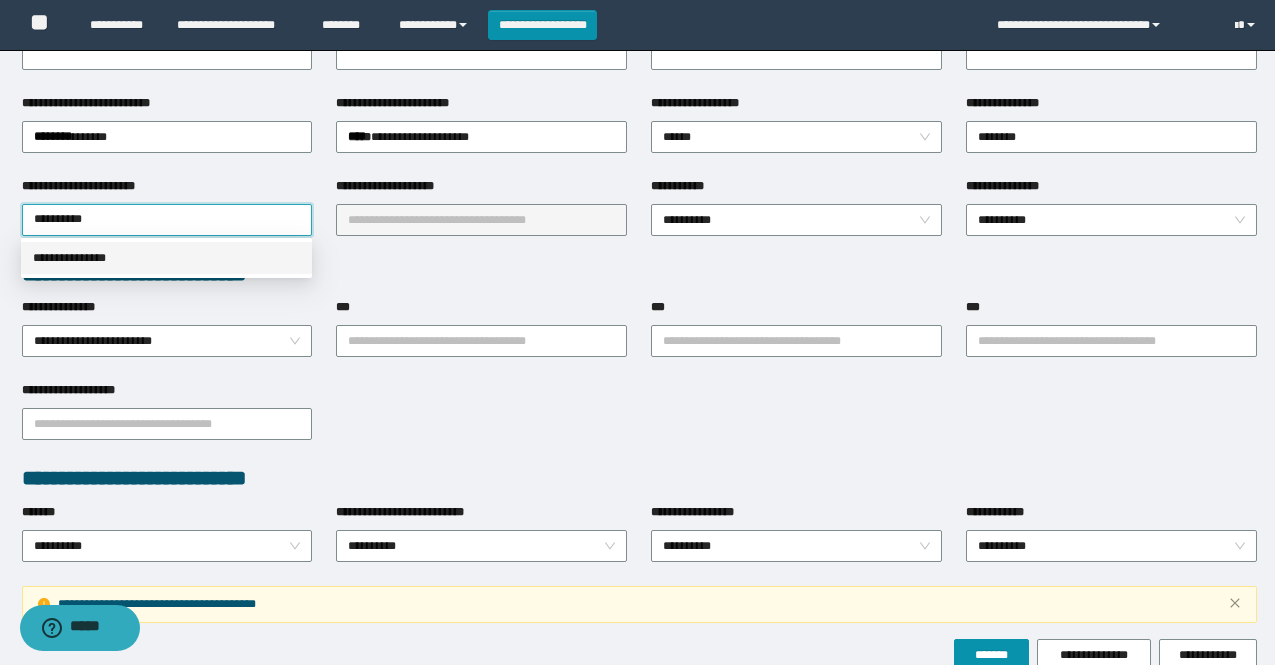 click on "**********" at bounding box center (166, 258) 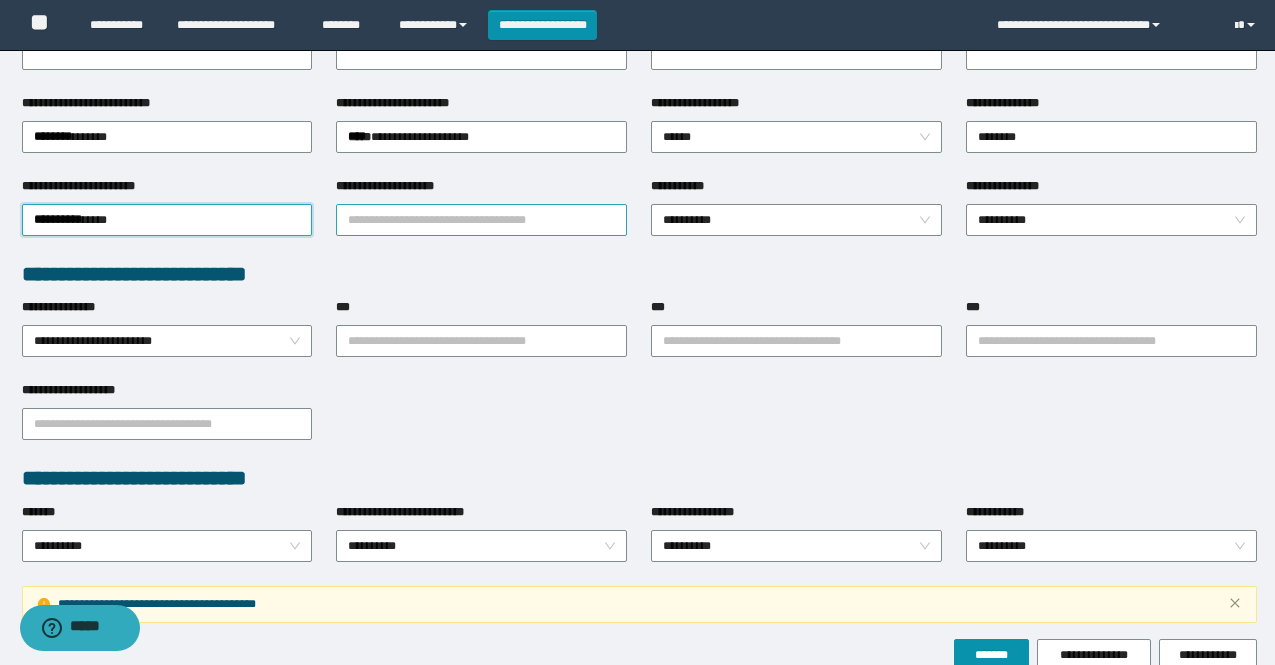 click on "**********" at bounding box center [481, 220] 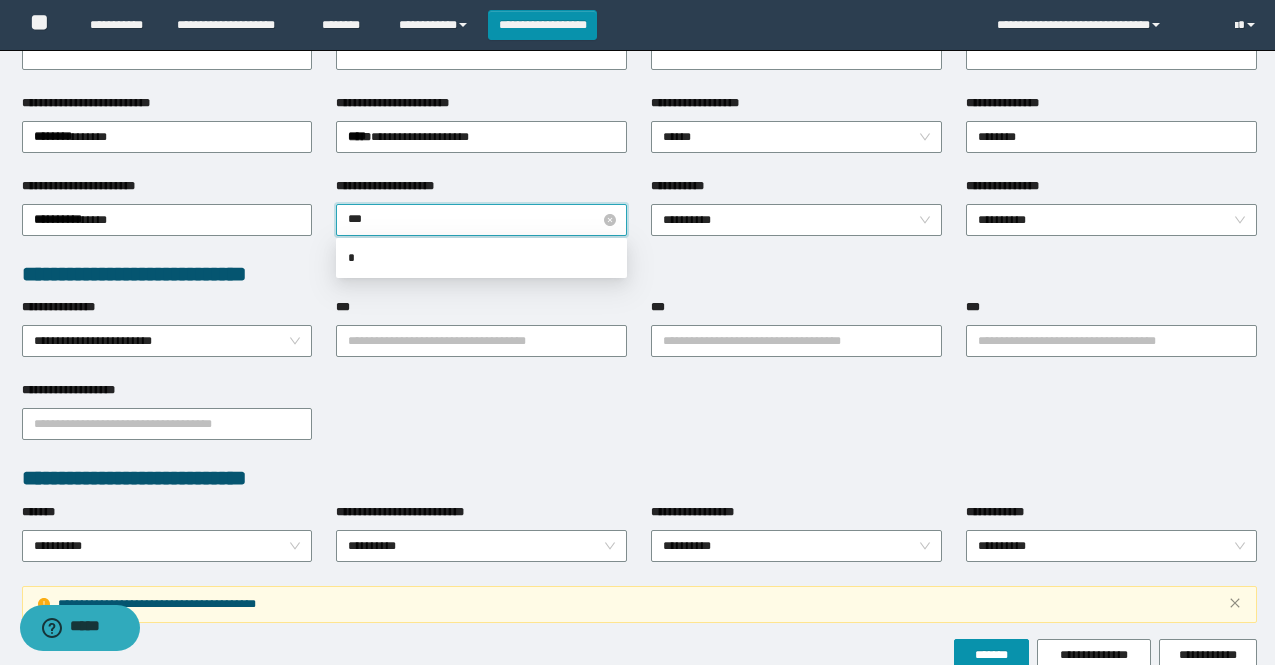 type on "****" 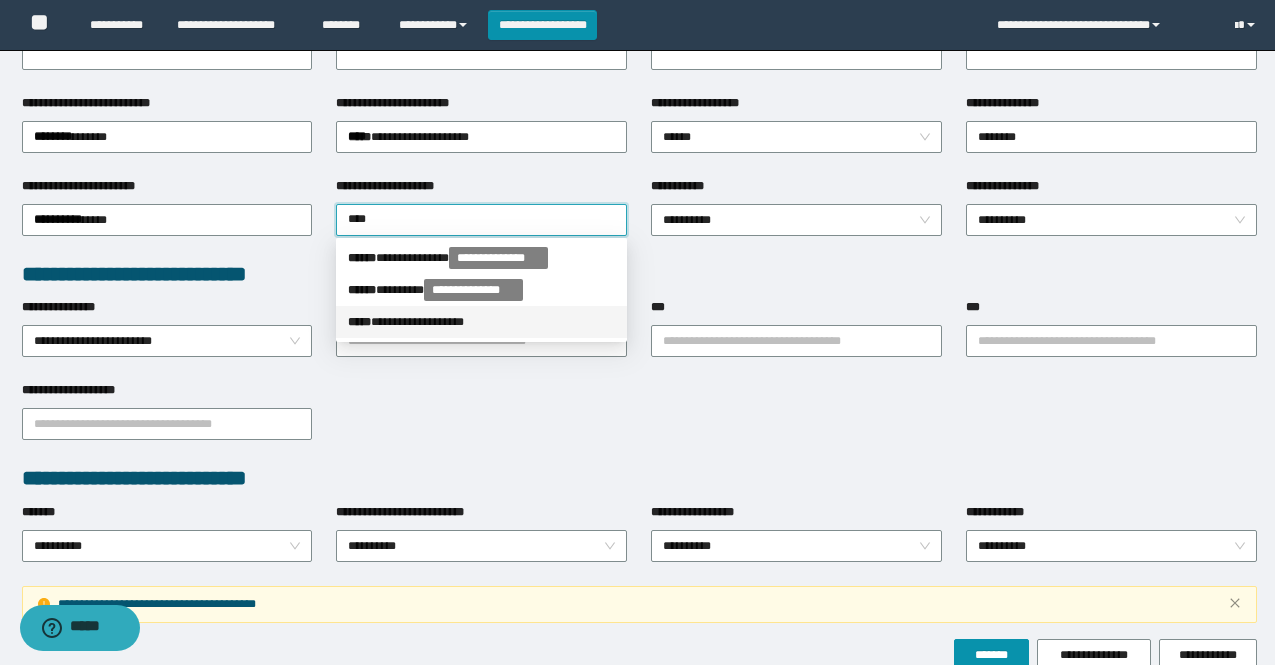 click on "**********" at bounding box center (481, 322) 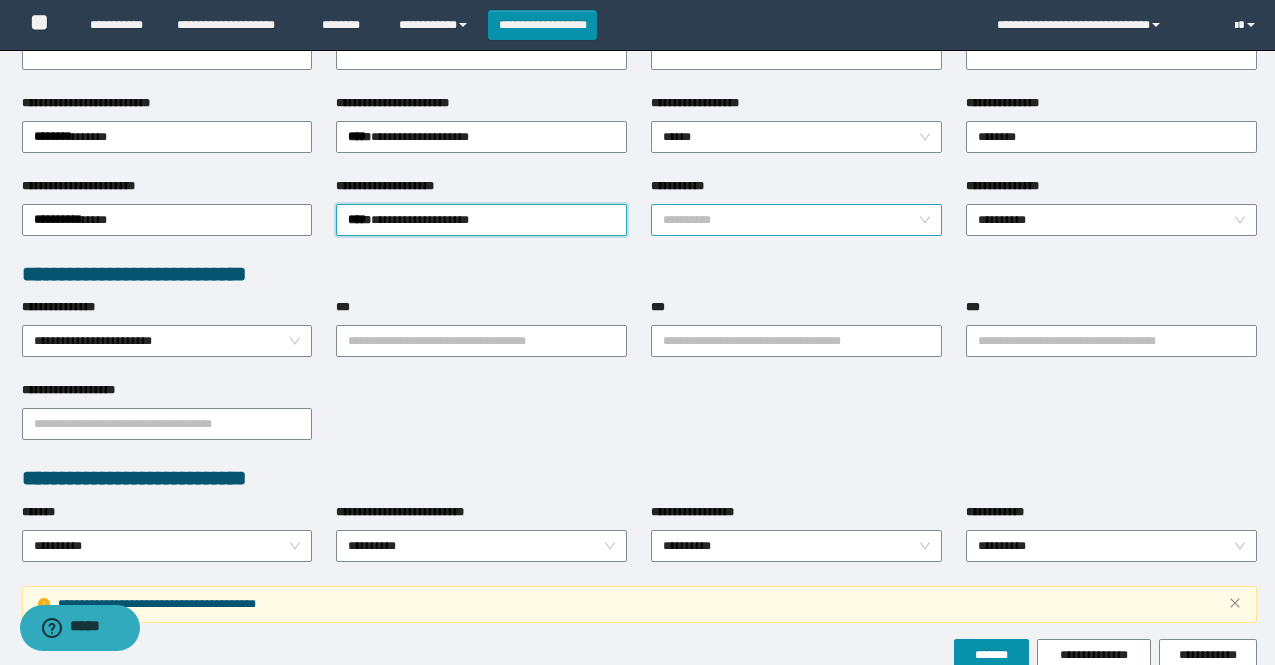 click on "**********" at bounding box center [796, 220] 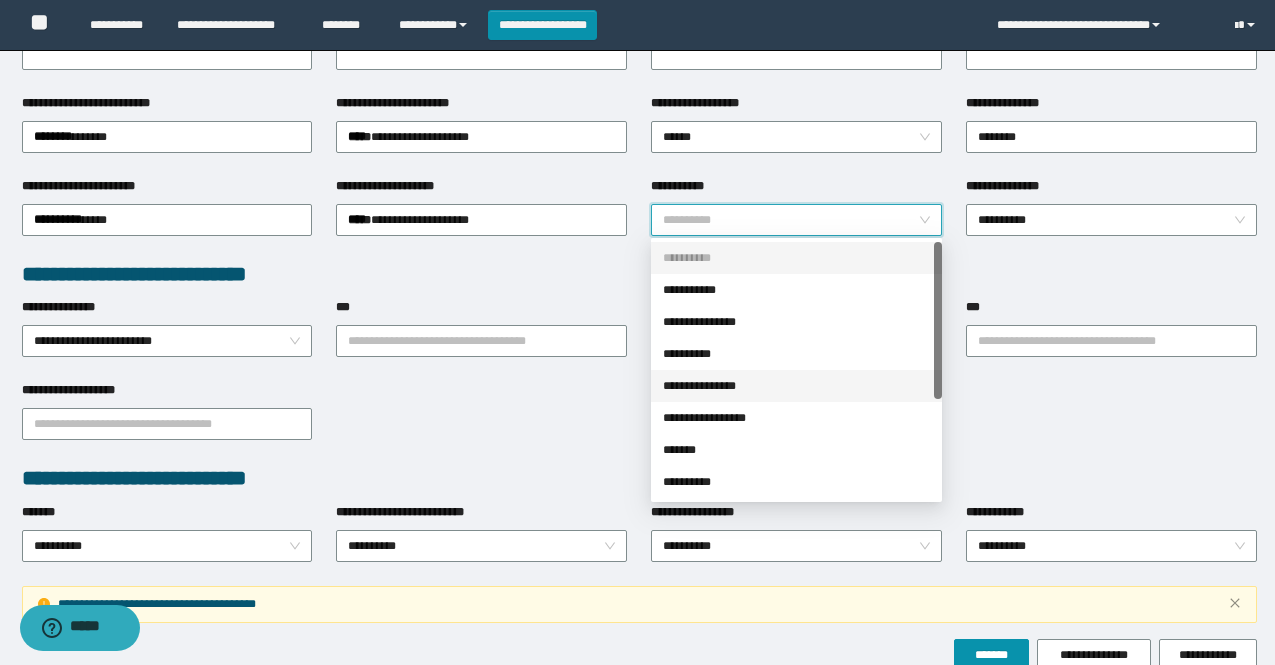 click on "**********" at bounding box center (796, 386) 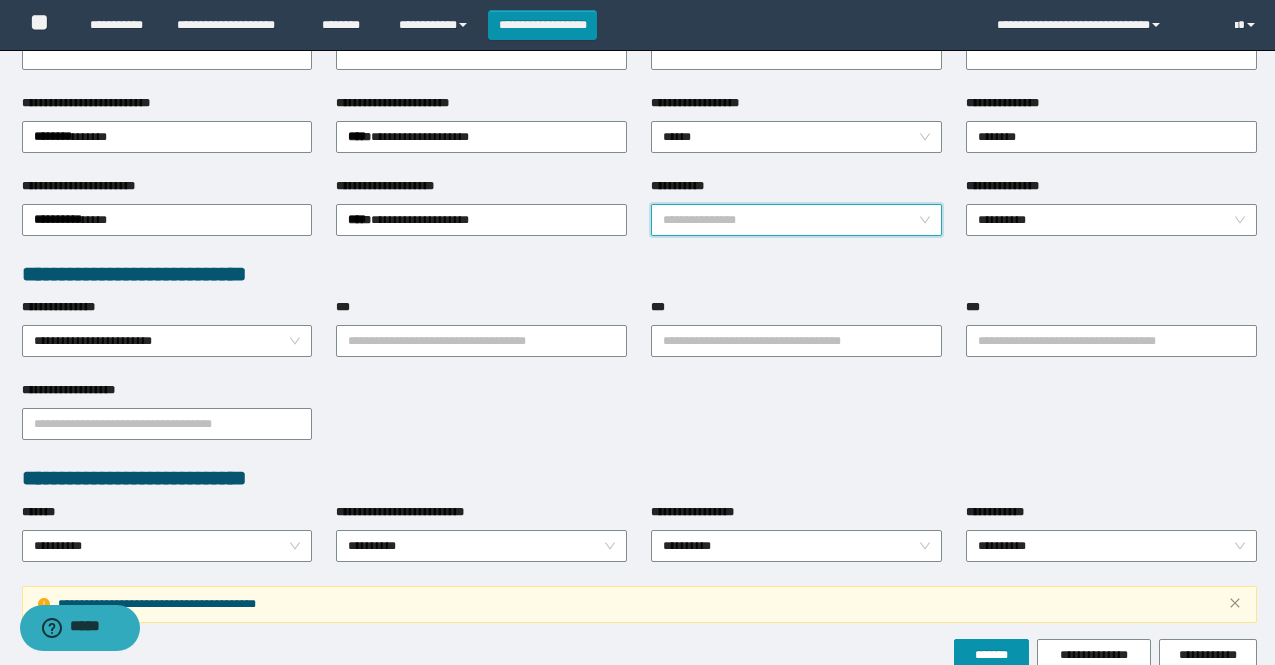 click on "**********" at bounding box center [796, 220] 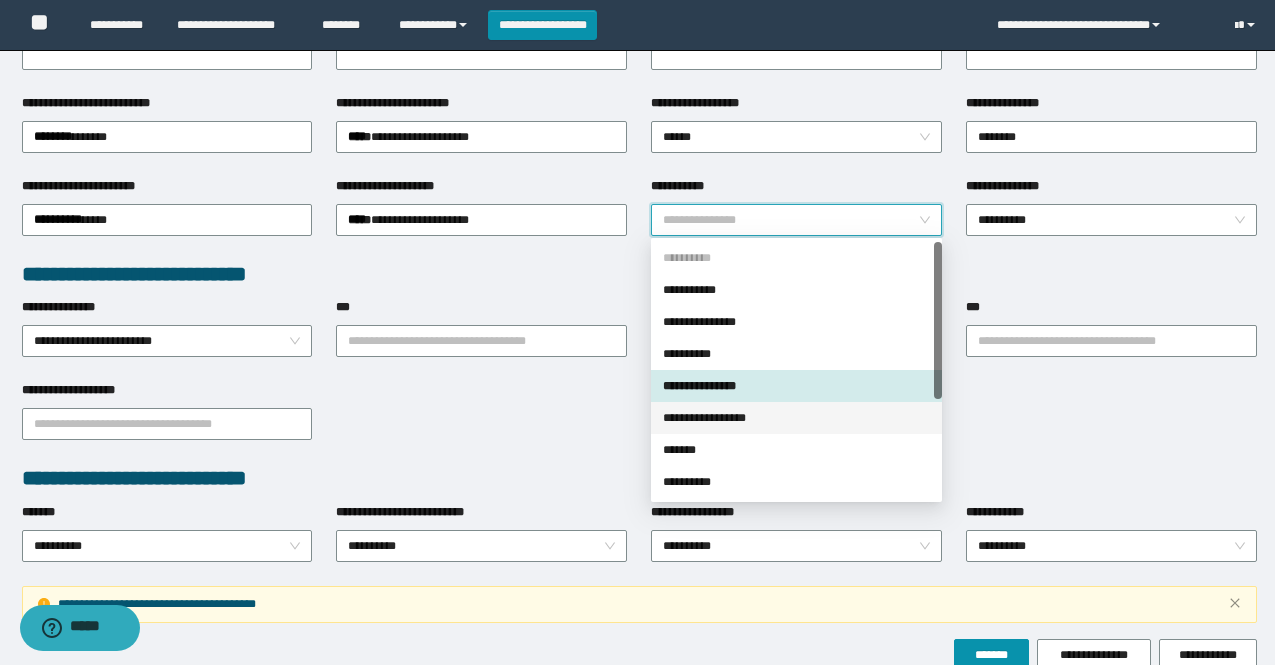 click on "**********" at bounding box center [796, 418] 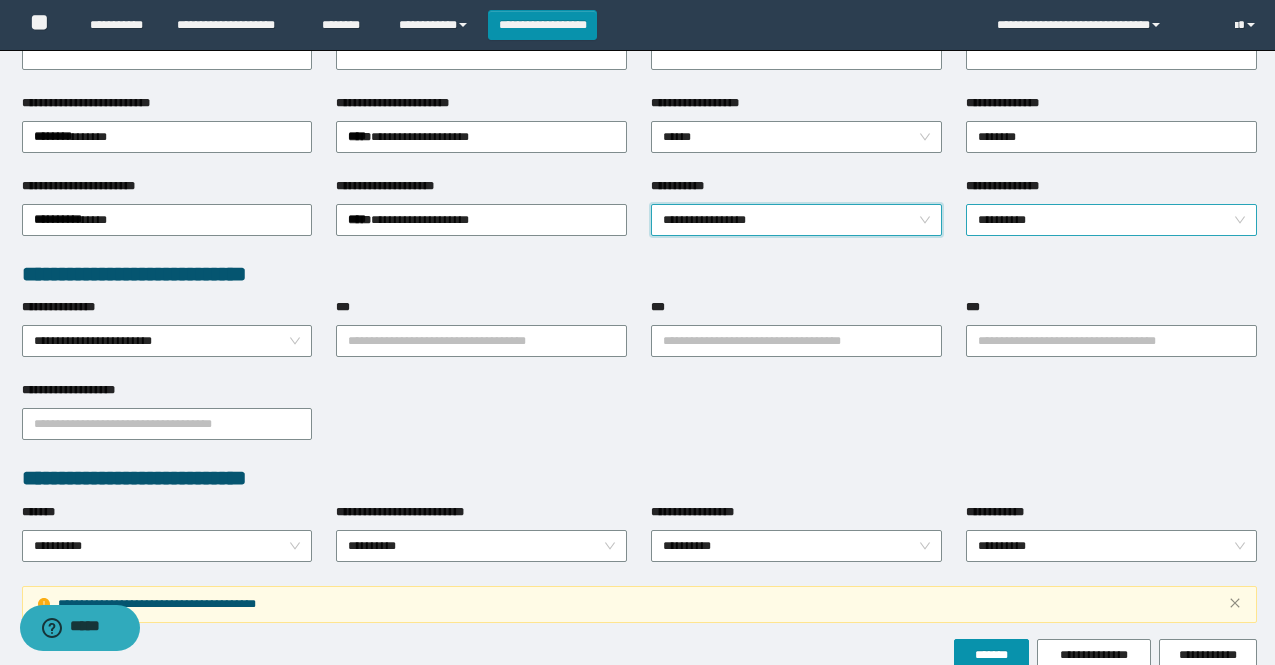 click on "**********" at bounding box center (1111, 220) 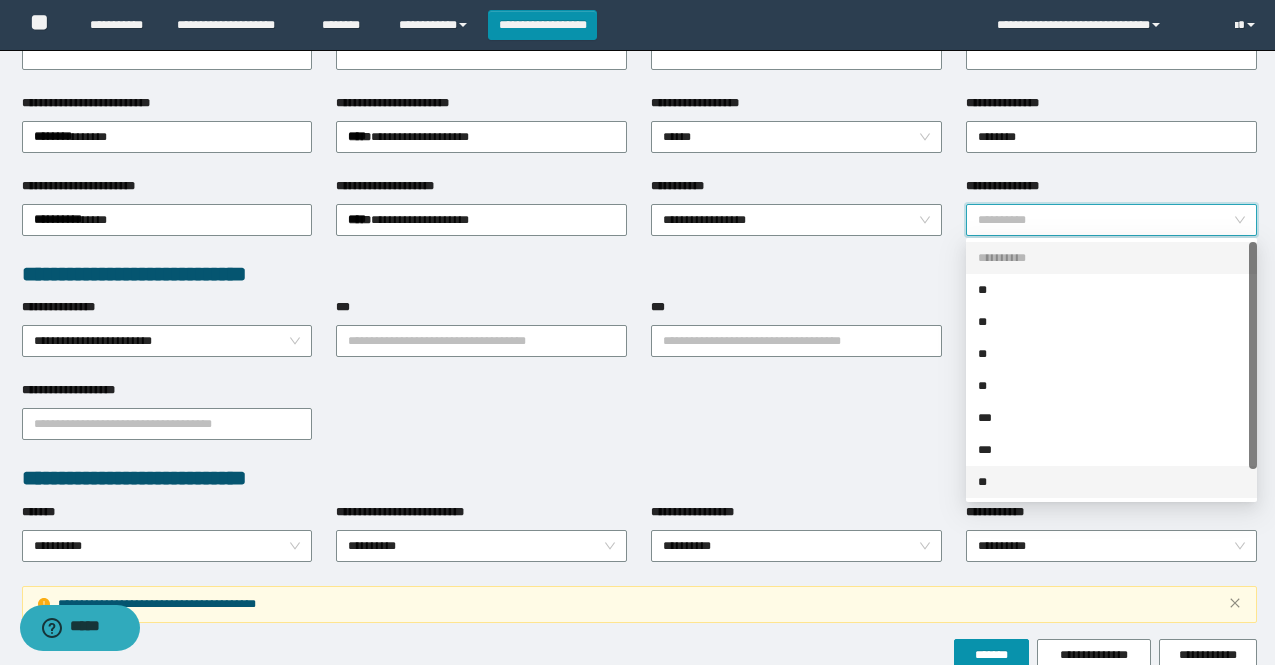click on "**" at bounding box center [1111, 482] 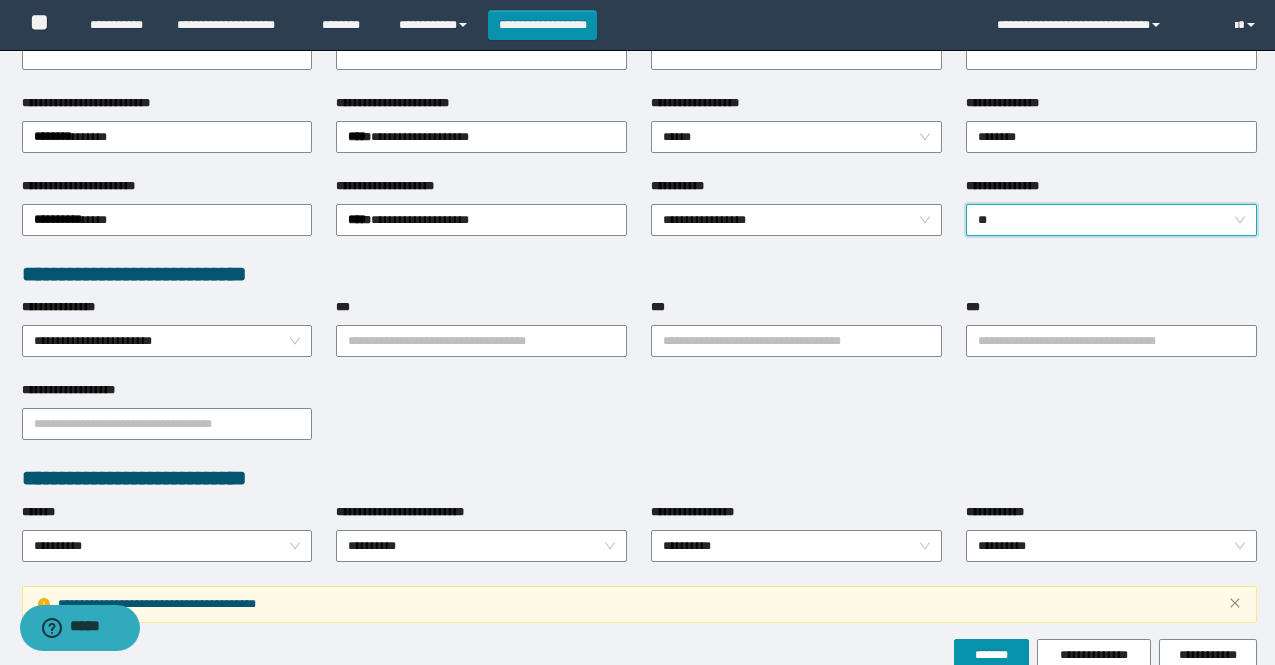 scroll, scrollTop: 501, scrollLeft: 0, axis: vertical 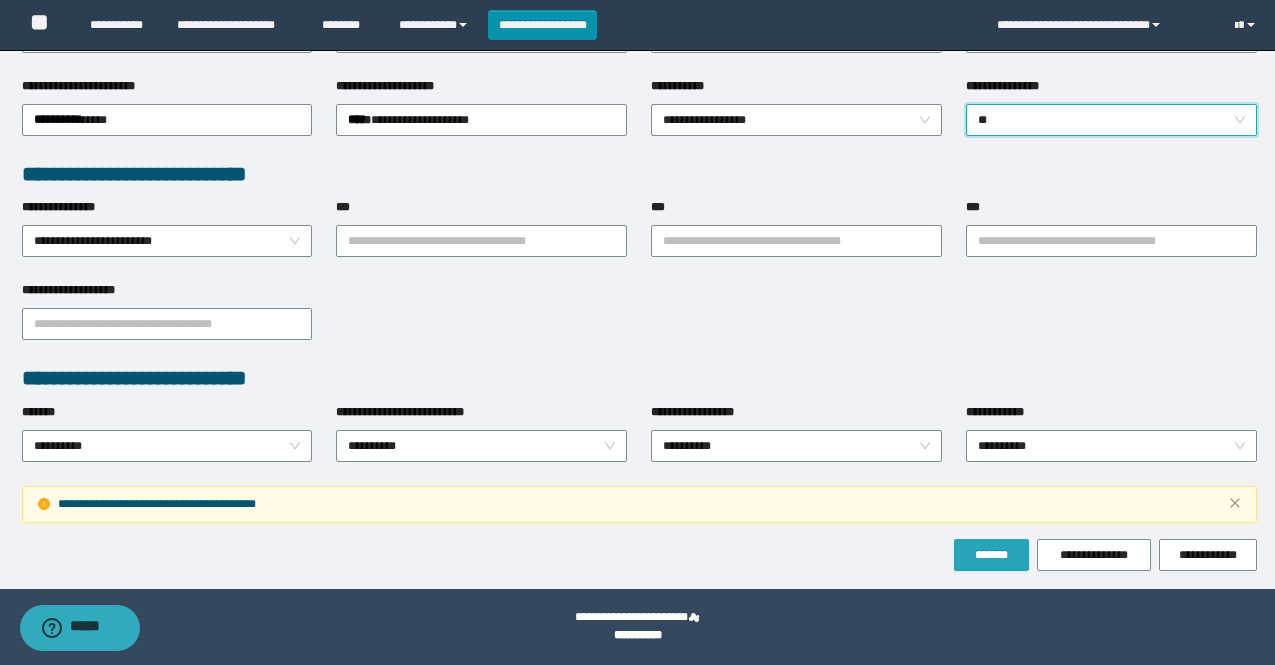 click on "*******" at bounding box center [991, 555] 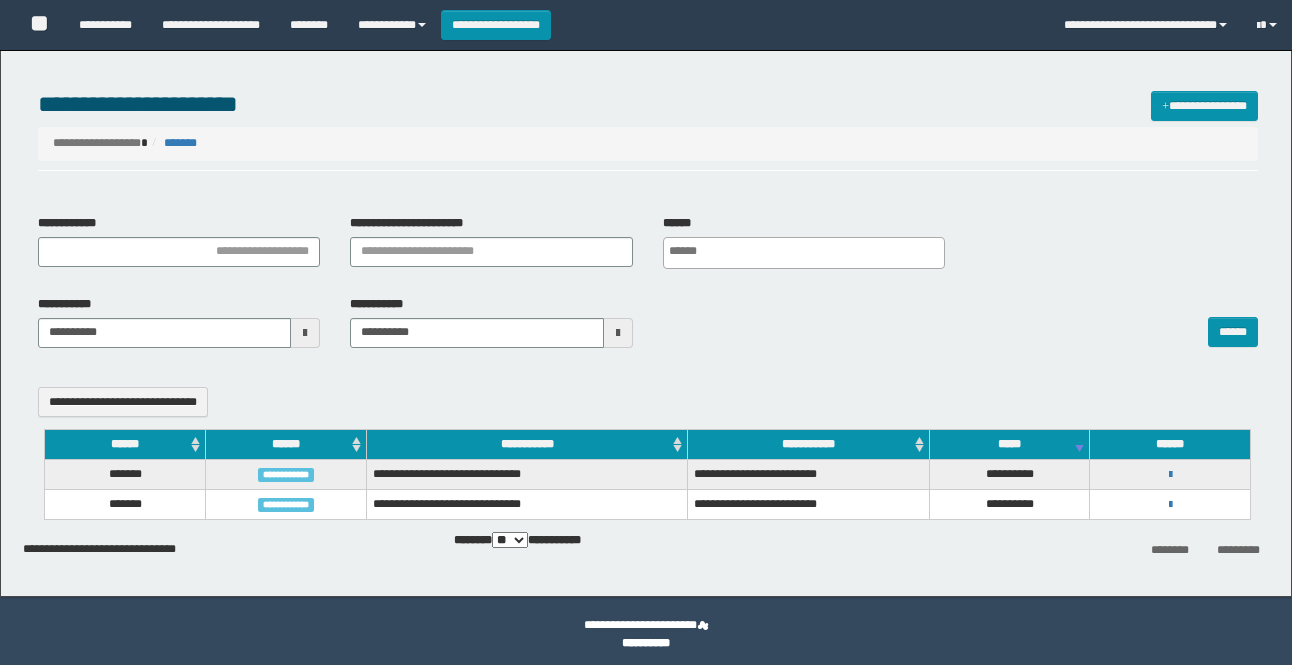 select 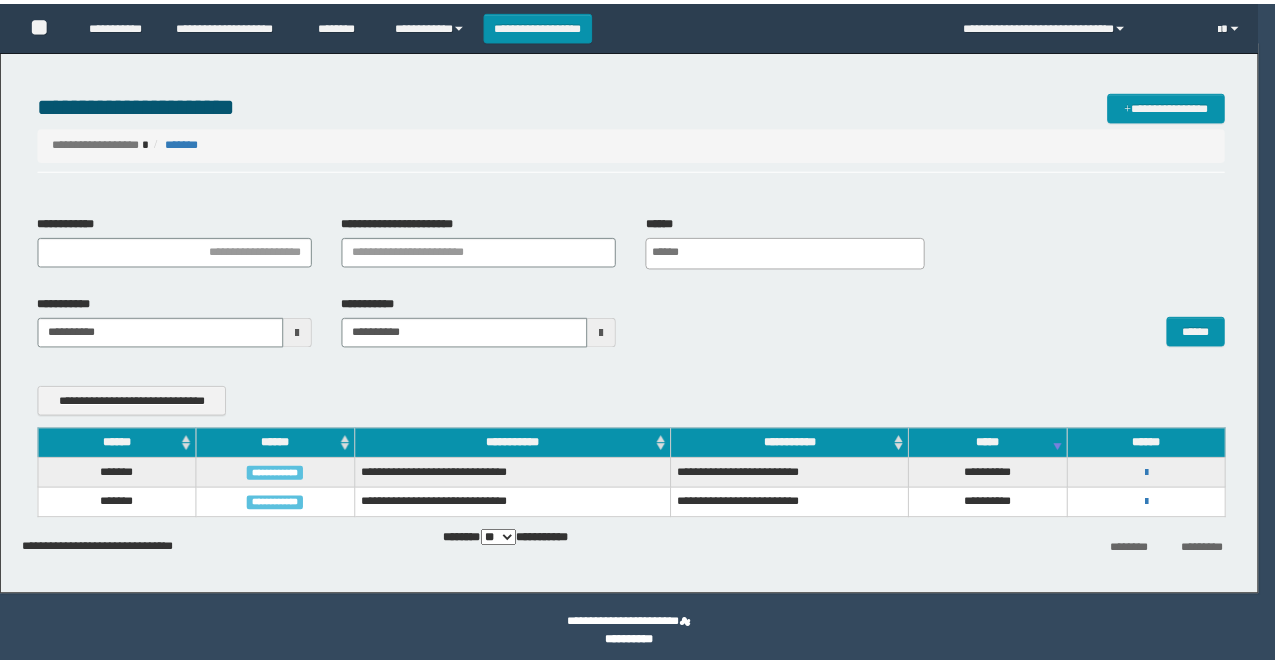 scroll, scrollTop: 0, scrollLeft: 0, axis: both 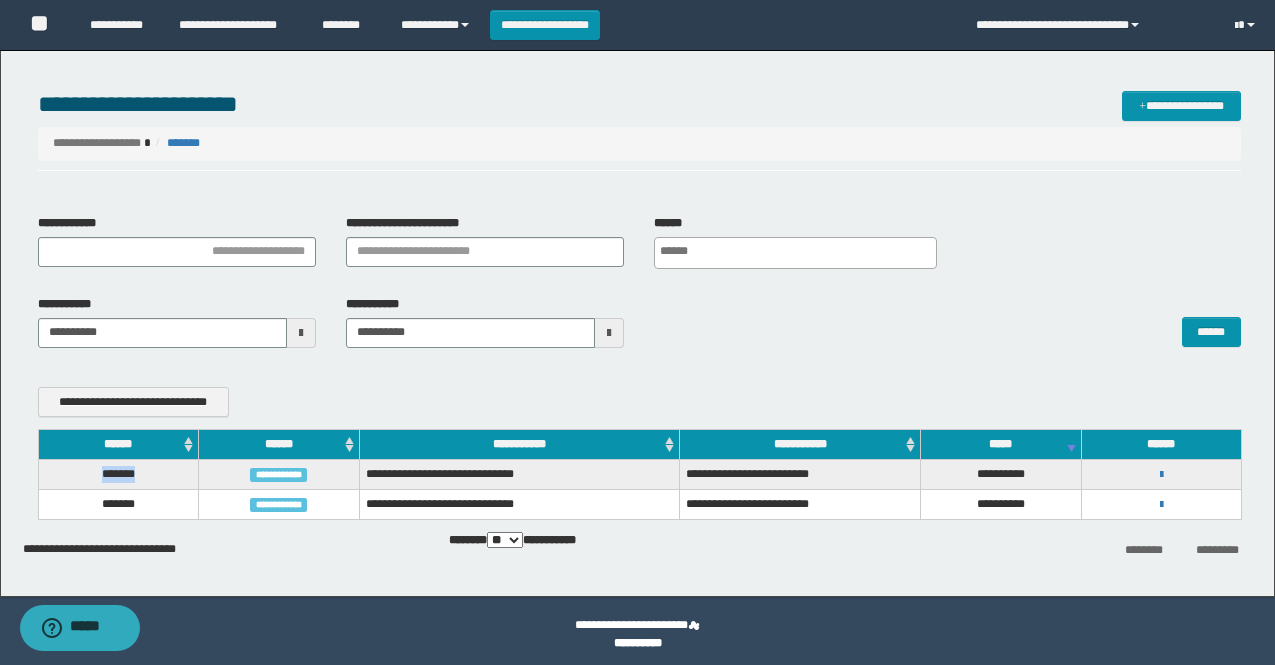 drag, startPoint x: 149, startPoint y: 469, endPoint x: 88, endPoint y: 471, distance: 61.03278 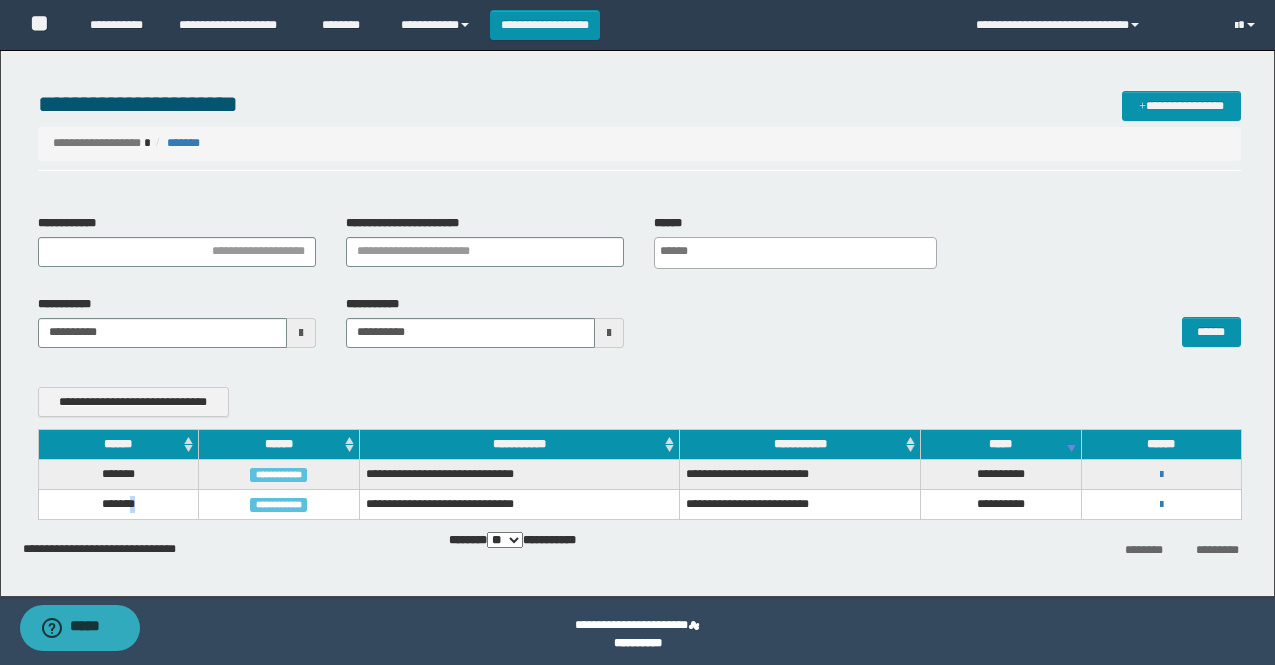 click on "*******" at bounding box center [118, 505] 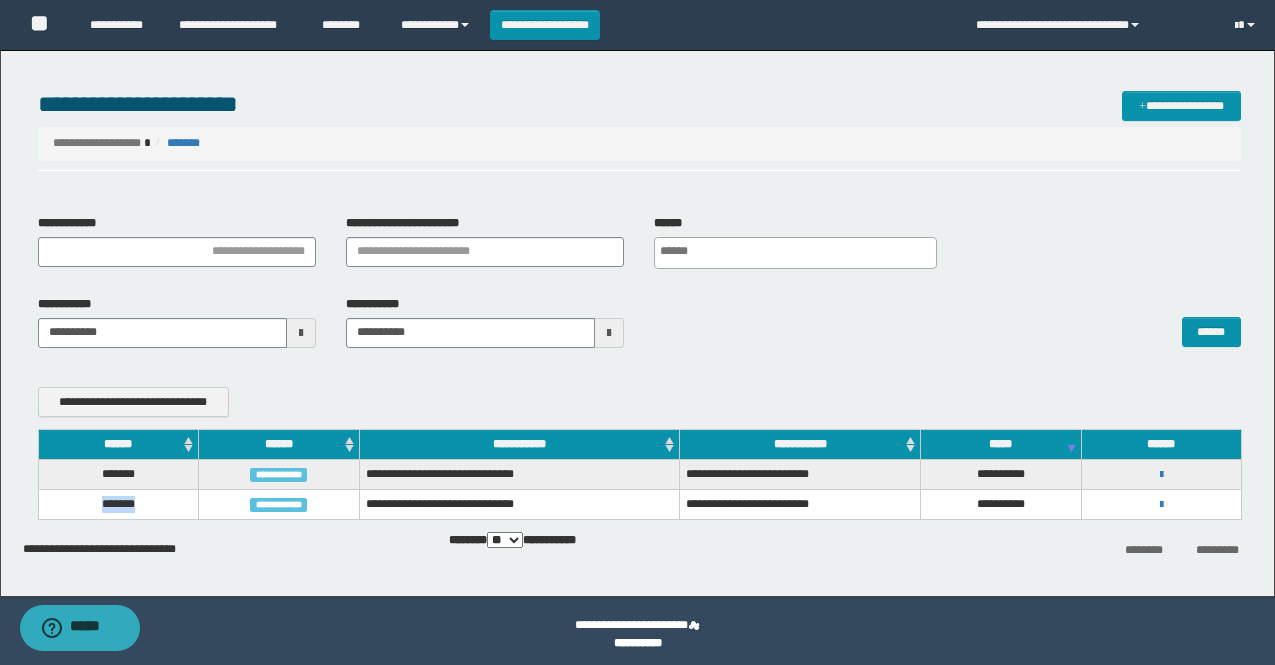 drag, startPoint x: 151, startPoint y: 500, endPoint x: 80, endPoint y: 497, distance: 71.063354 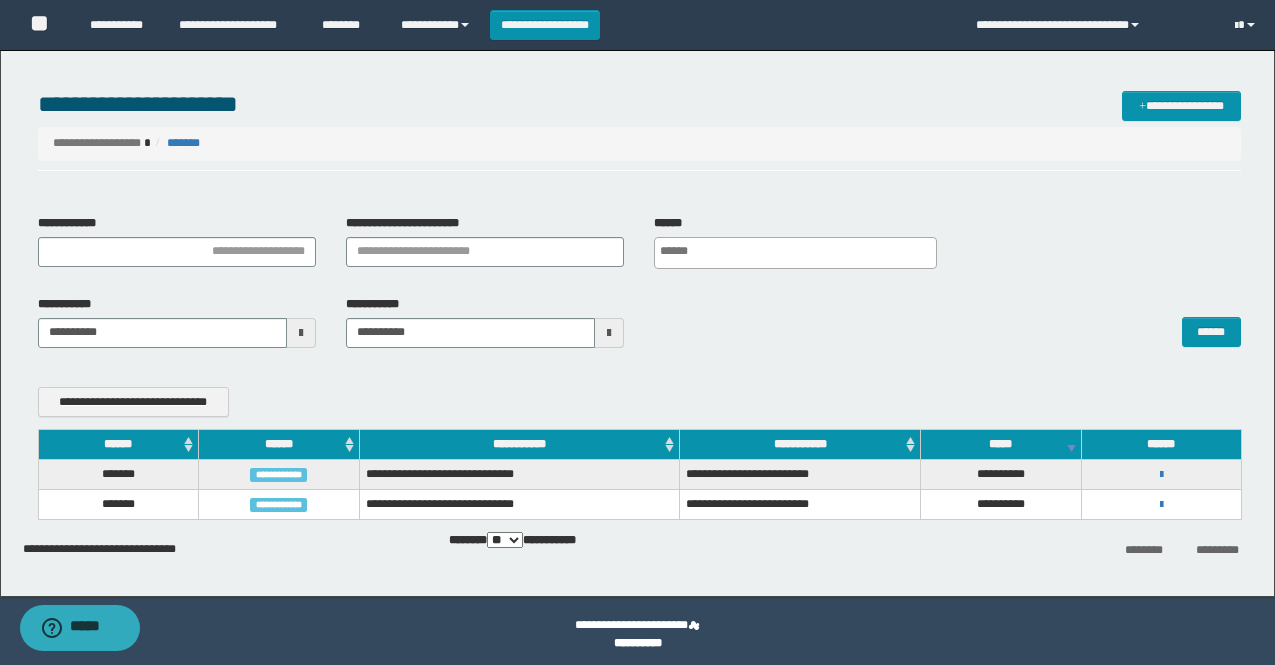 click on "******" at bounding box center (947, 322) 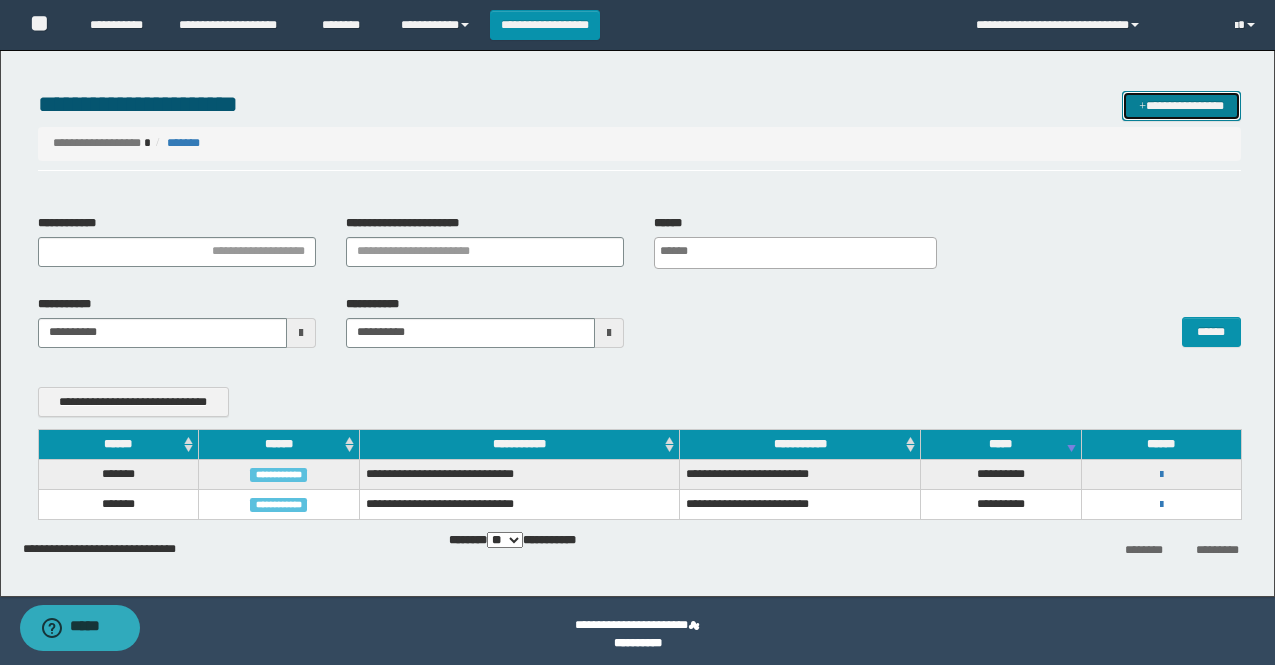 click on "**********" at bounding box center [1181, 106] 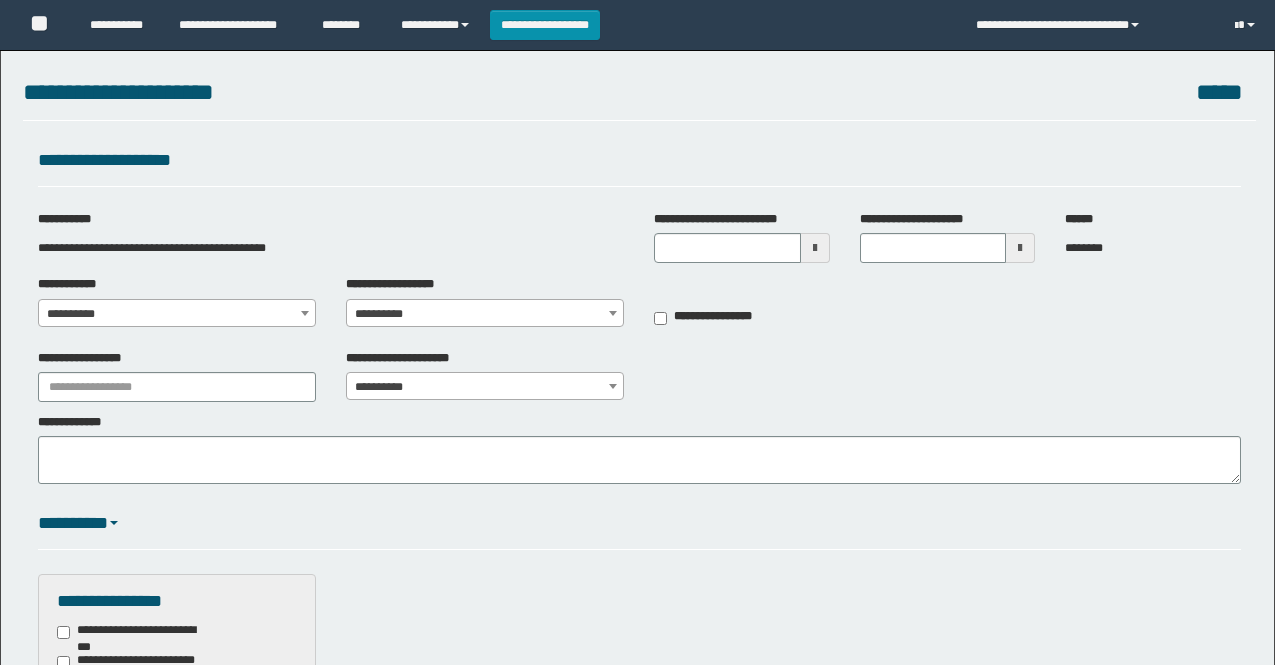 scroll, scrollTop: 0, scrollLeft: 0, axis: both 